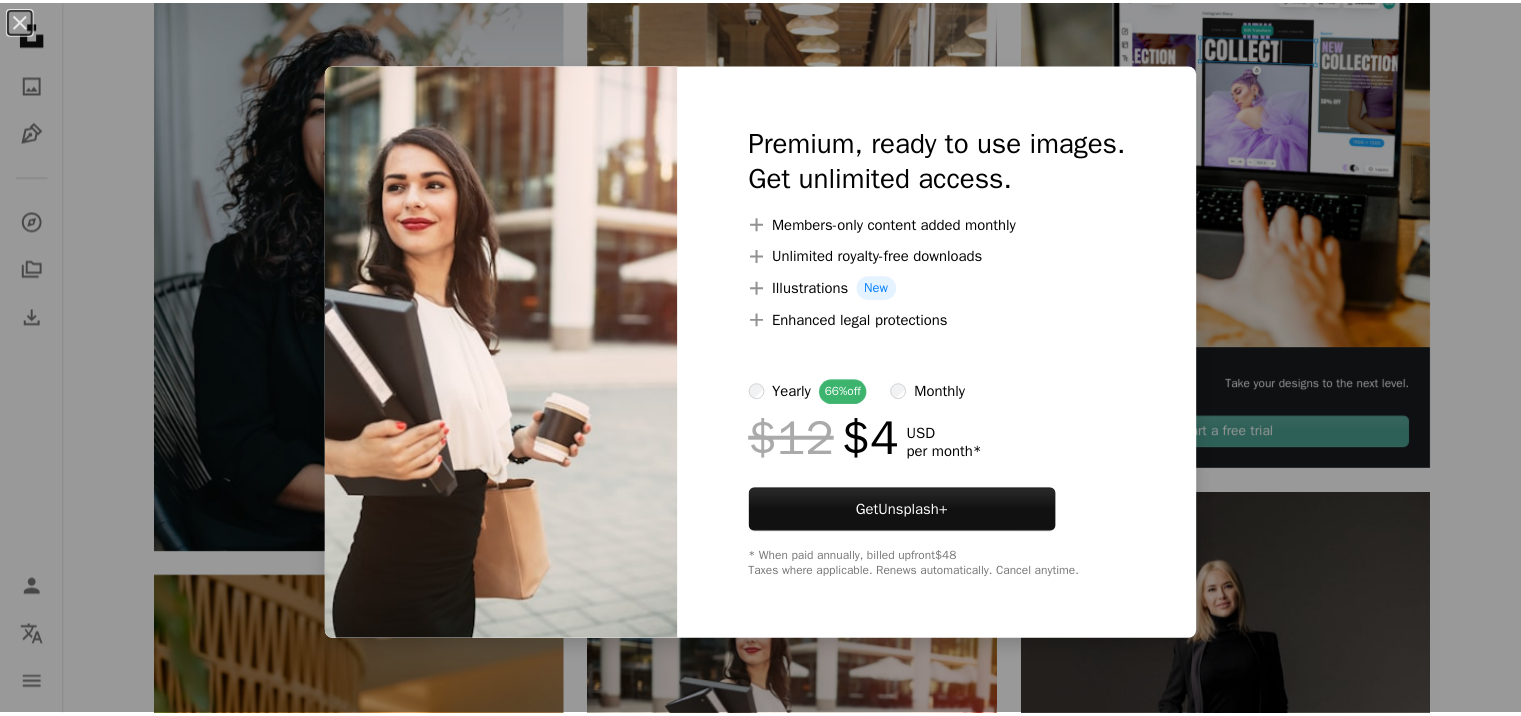 scroll, scrollTop: 566, scrollLeft: 0, axis: vertical 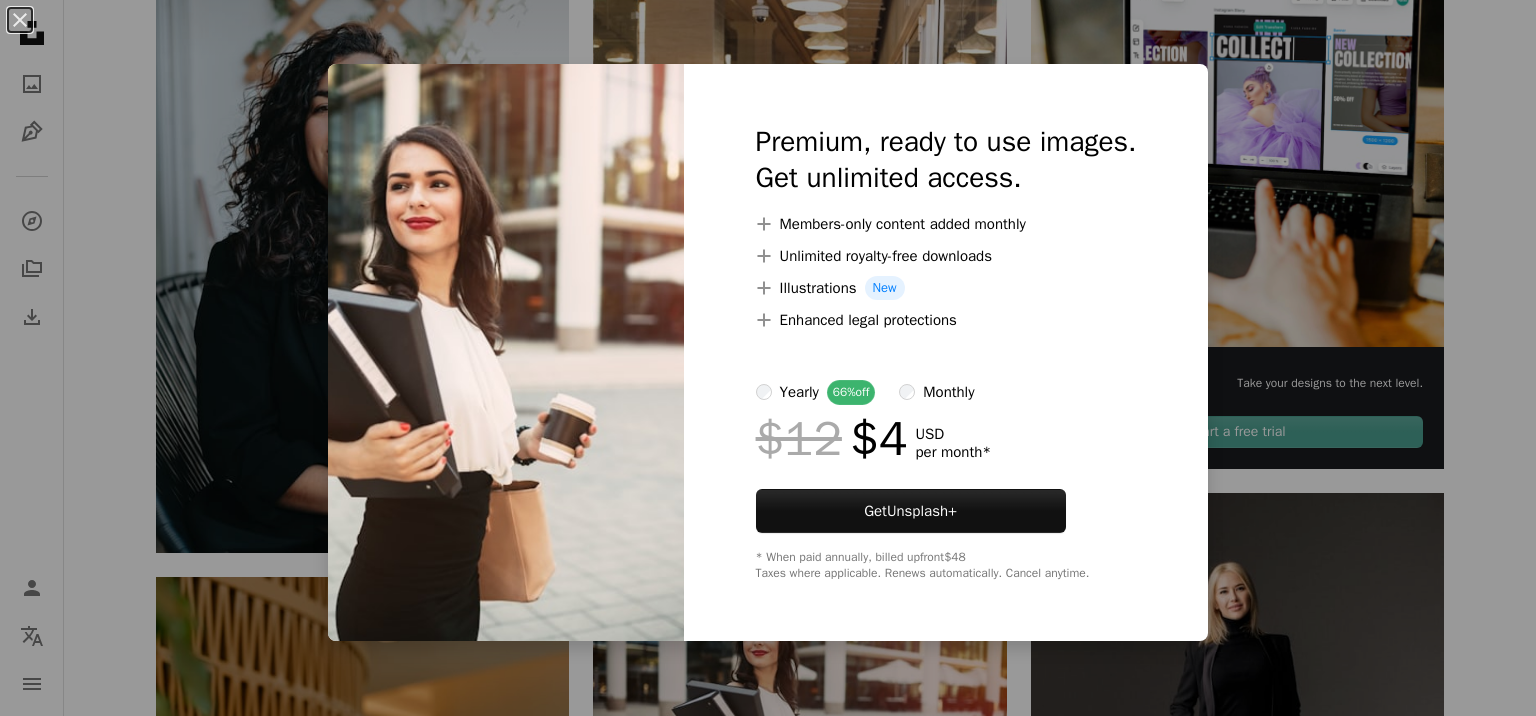 click on "An X shape Premium, ready to use images. Get unlimited access. A plus sign Members-only content added monthly A plus sign Unlimited royalty-free downloads A plus sign Illustrations  New A plus sign Enhanced legal protections yearly 66%  off monthly $12   $4 USD per month * Get  Unsplash+ * When paid annually, billed upfront  $48 Taxes where applicable. Renews automatically. Cancel anytime." at bounding box center (768, 358) 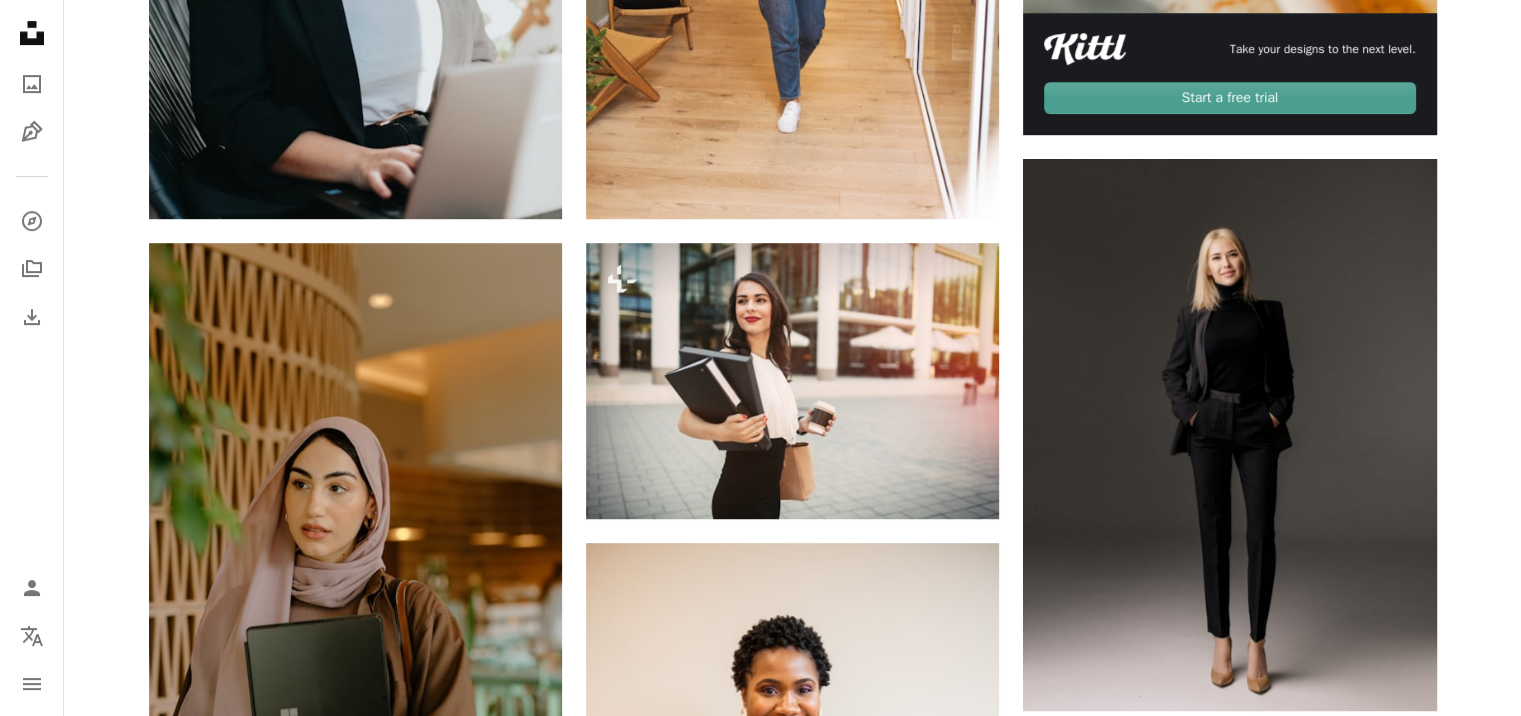 scroll, scrollTop: 1233, scrollLeft: 0, axis: vertical 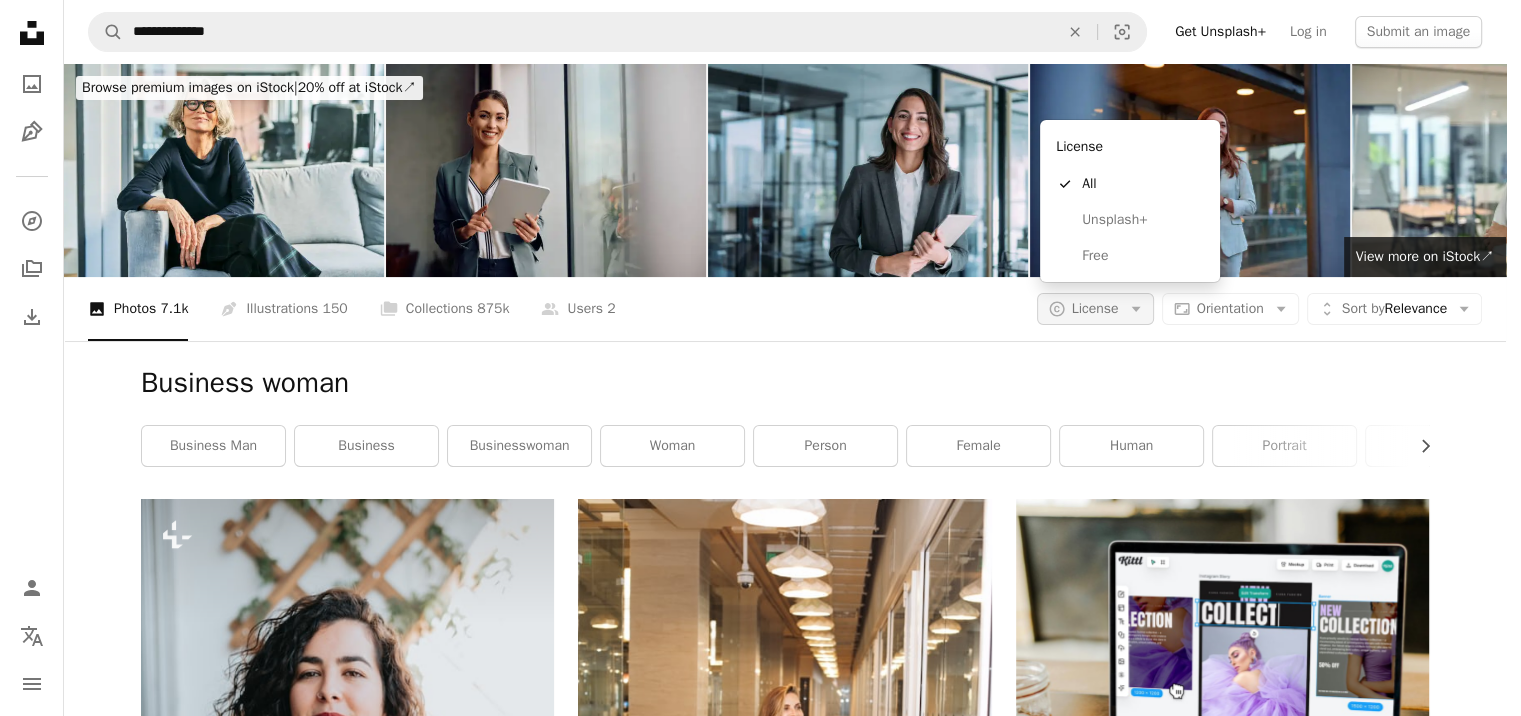 click on "A copyright icon © License Arrow down" at bounding box center [1095, 309] 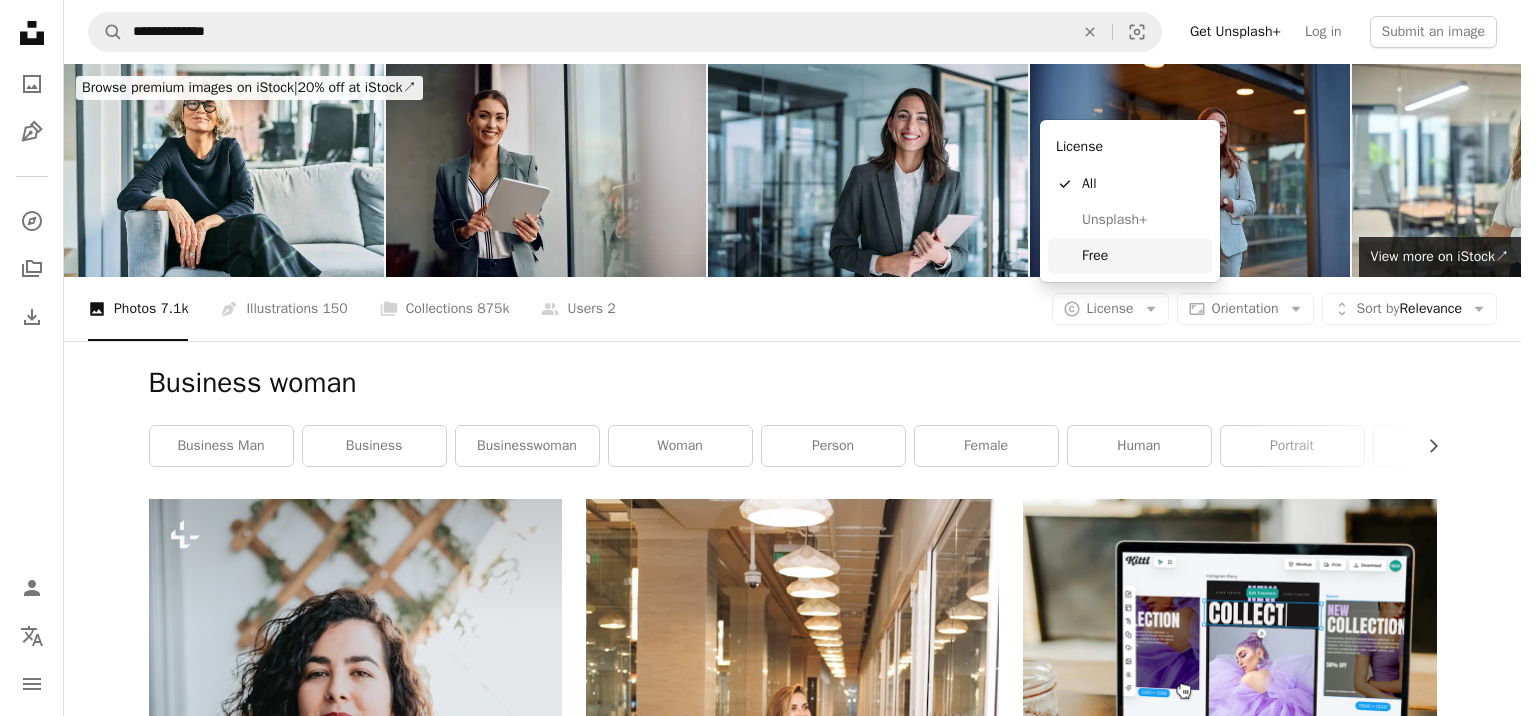 click on "Free" at bounding box center [1143, 256] 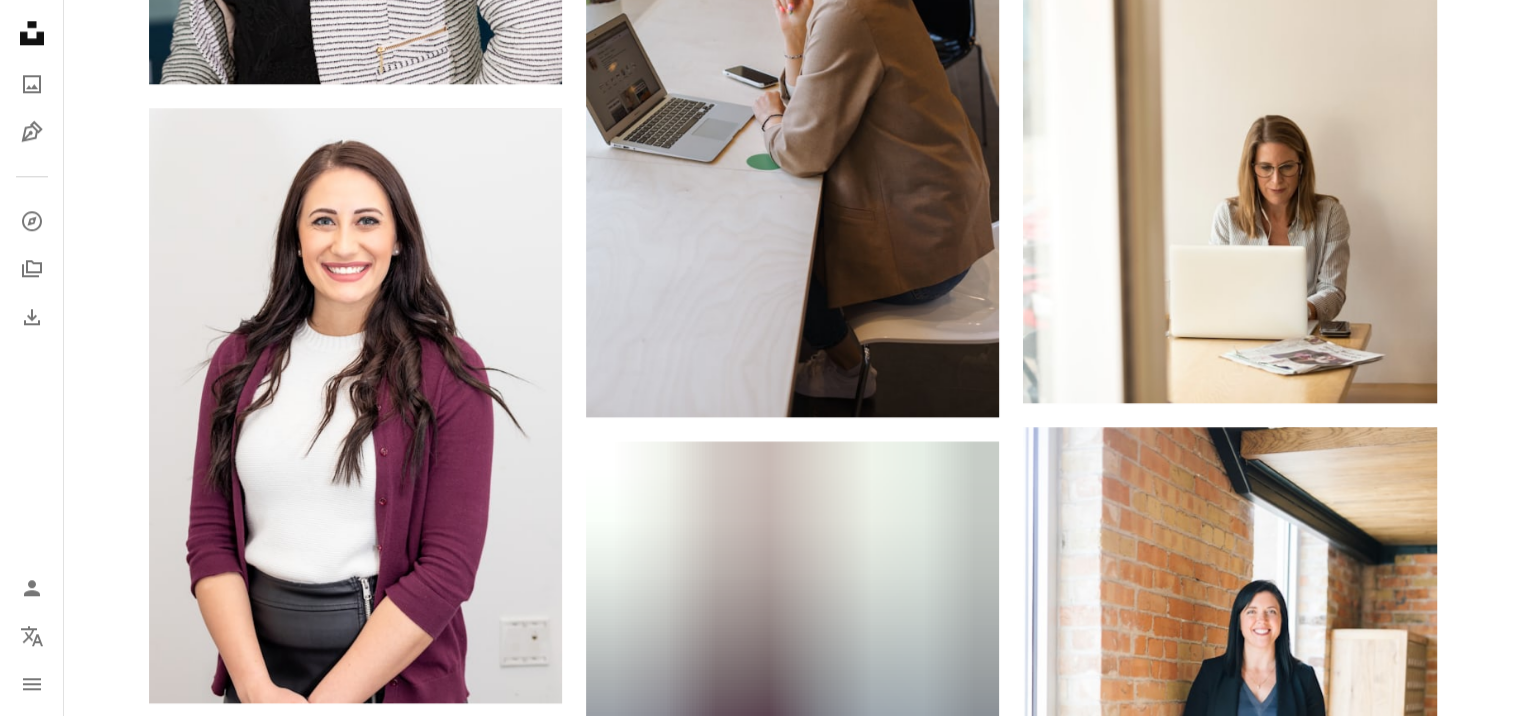 scroll, scrollTop: 2240, scrollLeft: 0, axis: vertical 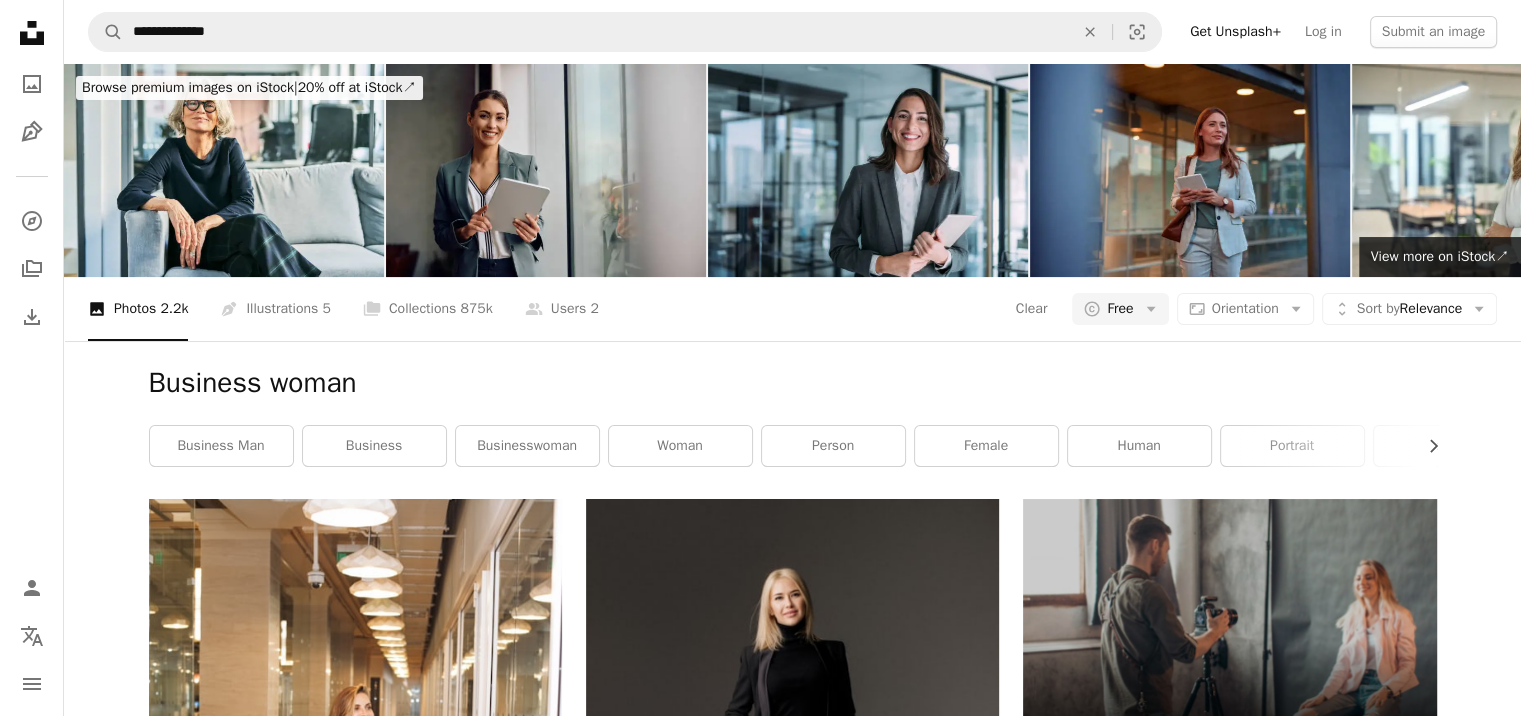 drag, startPoint x: 1503, startPoint y: 37, endPoint x: 1510, endPoint y: -8, distance: 45.54119 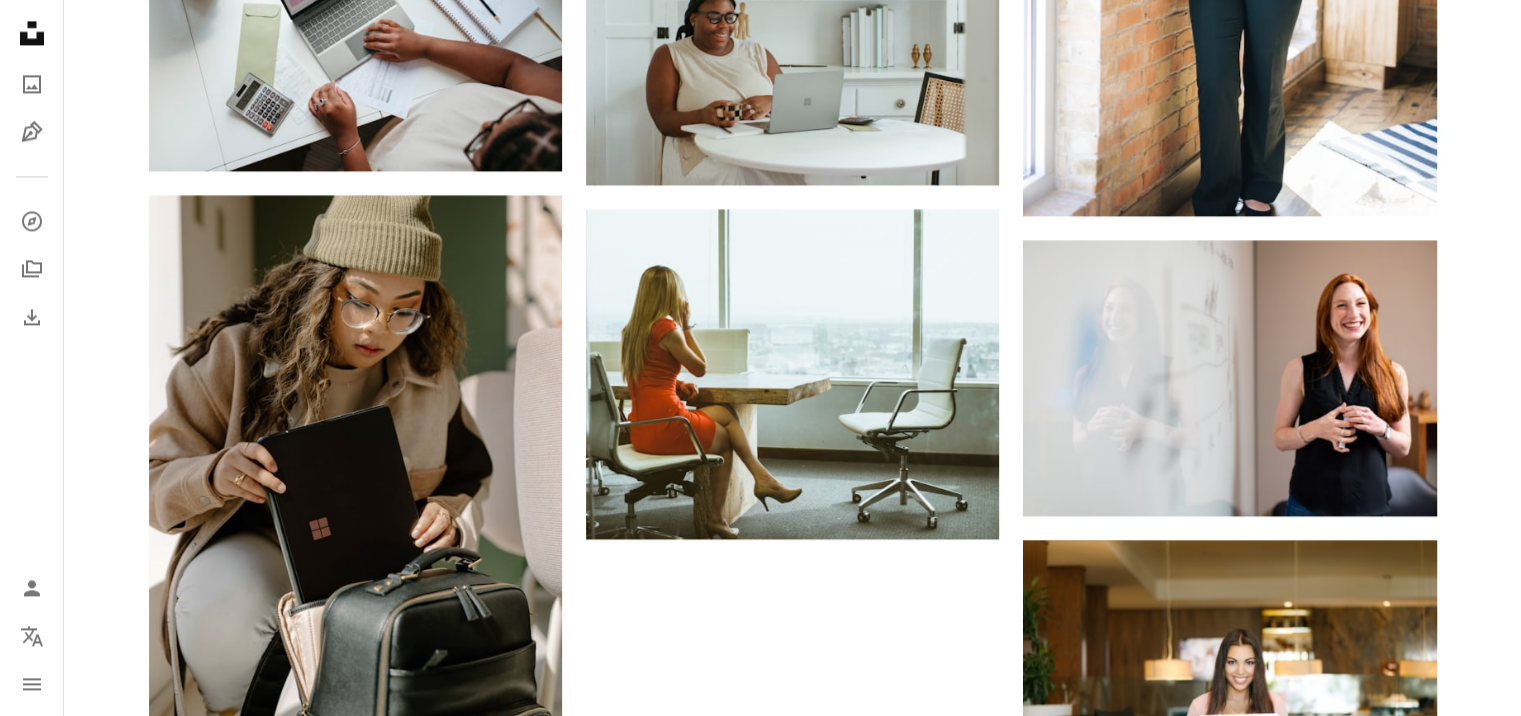 scroll, scrollTop: 3094, scrollLeft: 0, axis: vertical 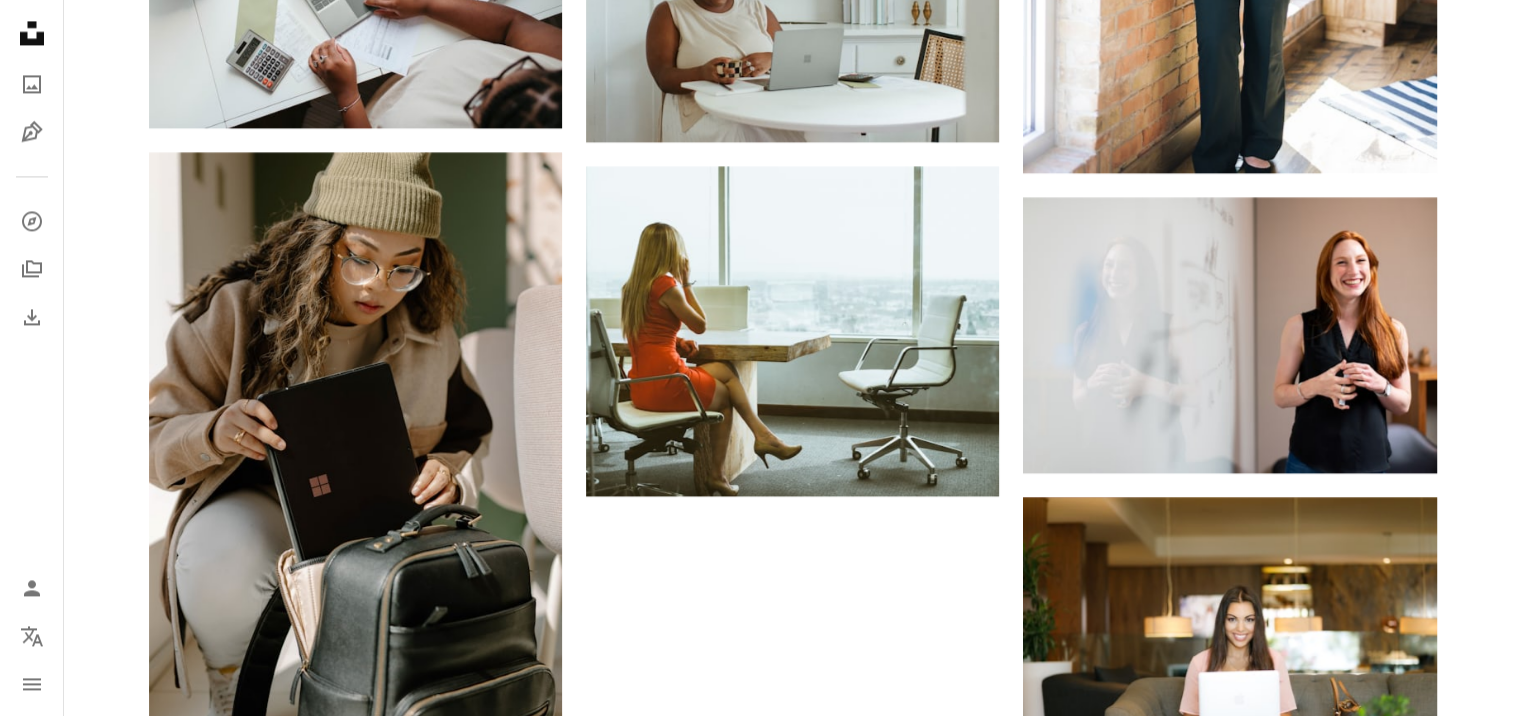 click on "Load more" at bounding box center [793, 1152] 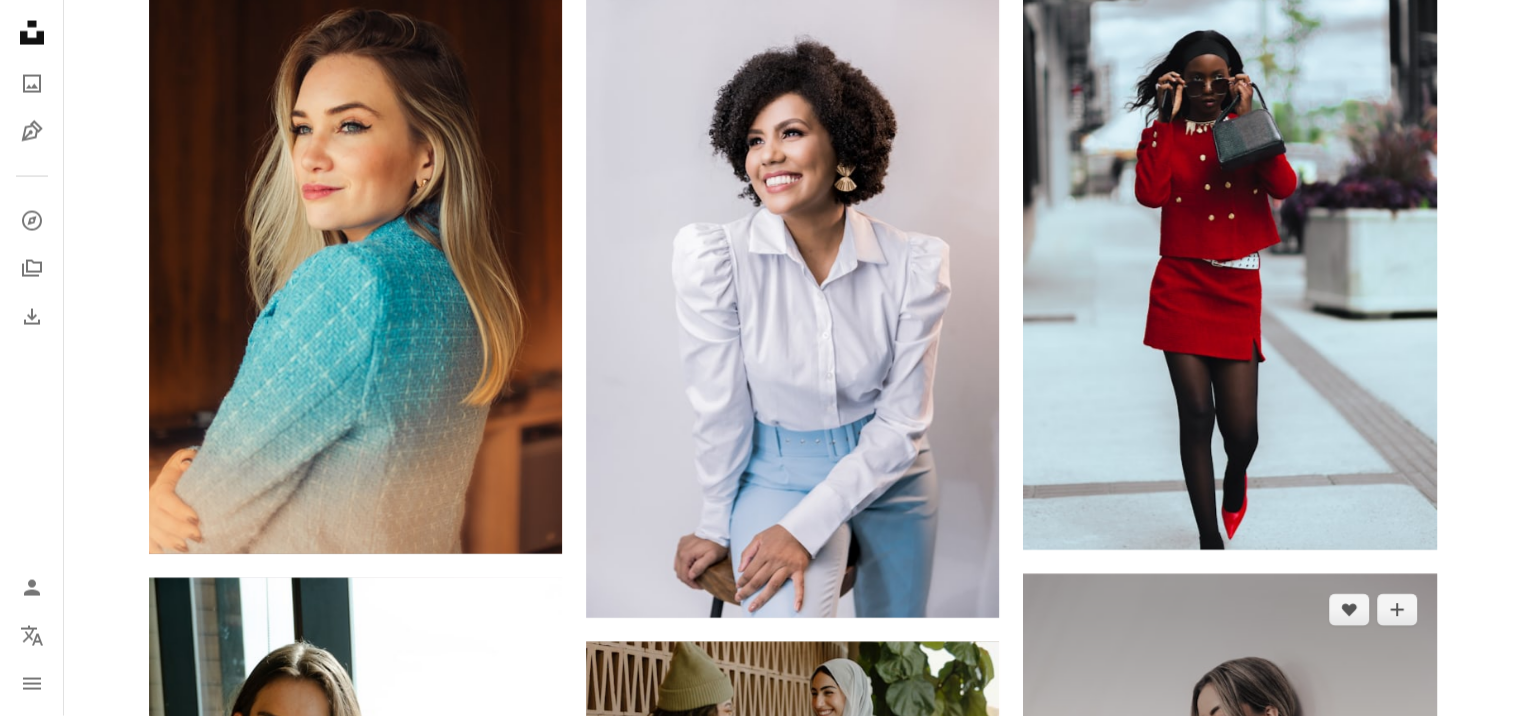 scroll, scrollTop: 4528, scrollLeft: 0, axis: vertical 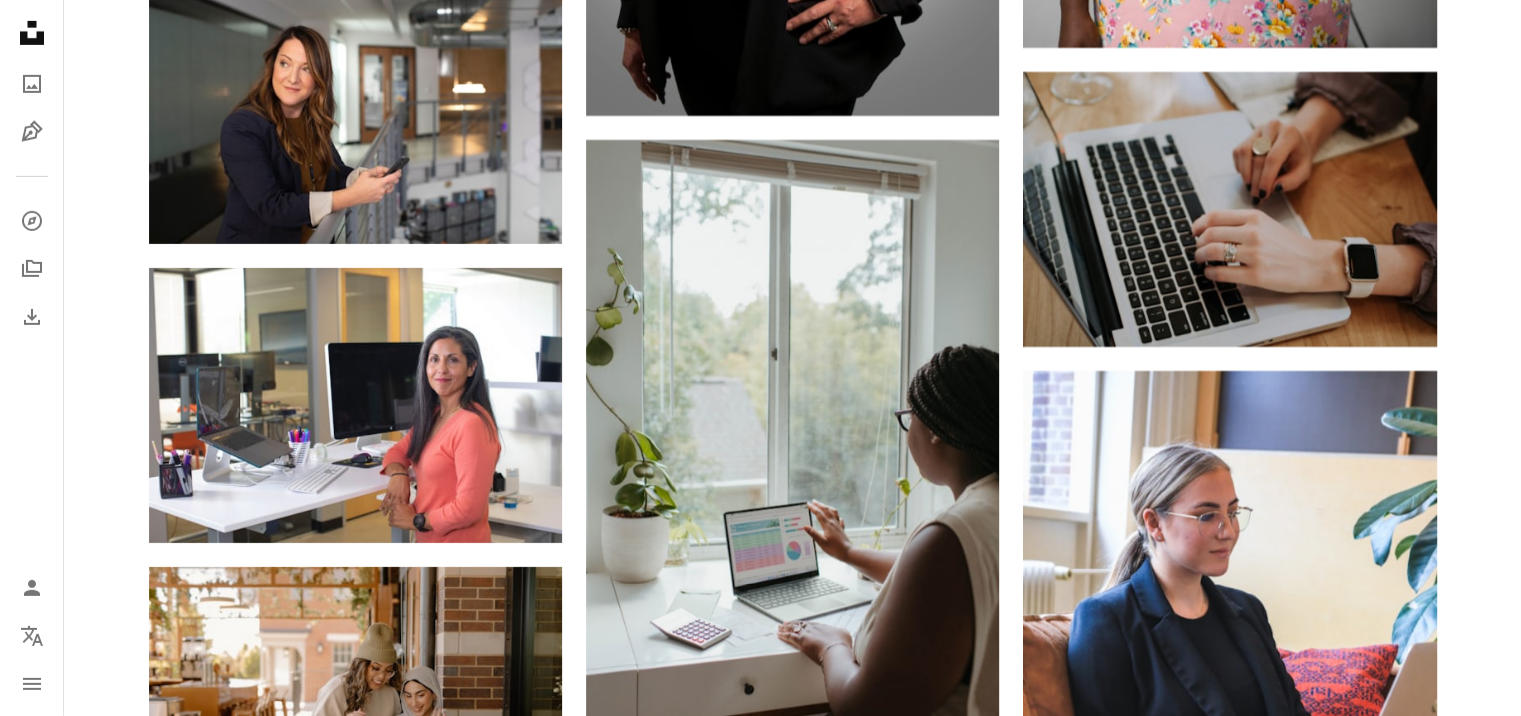 click at bounding box center (355, 1141) 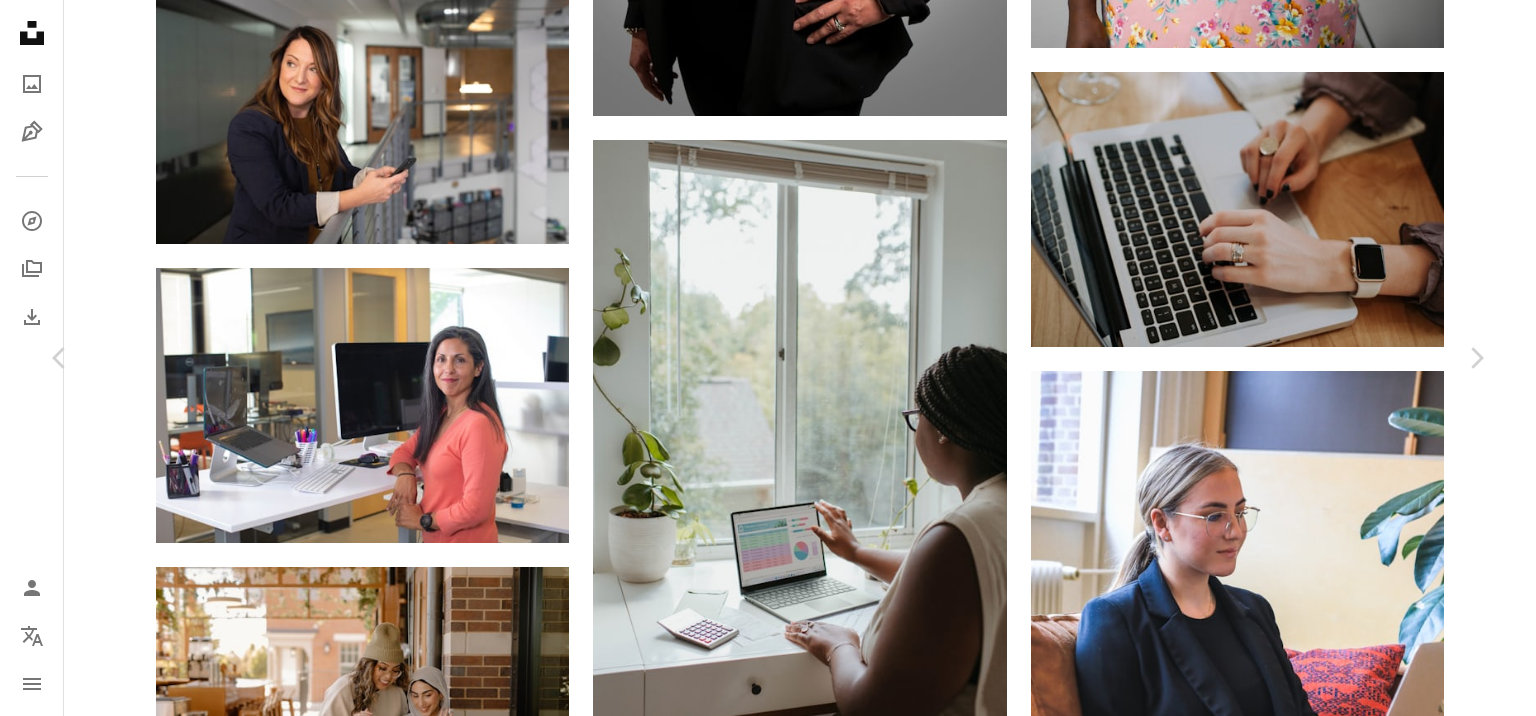 click at bounding box center (760, 5035) 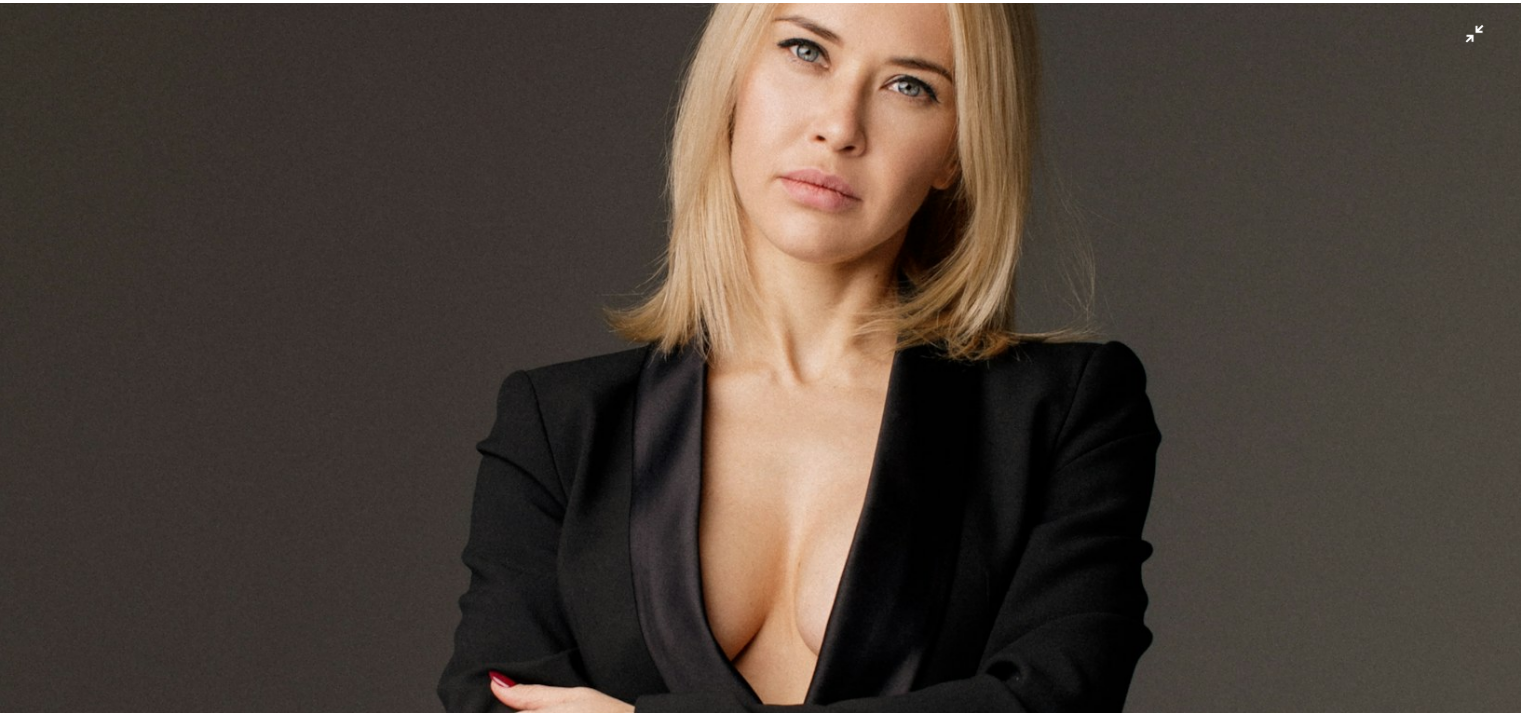 scroll, scrollTop: 113, scrollLeft: 0, axis: vertical 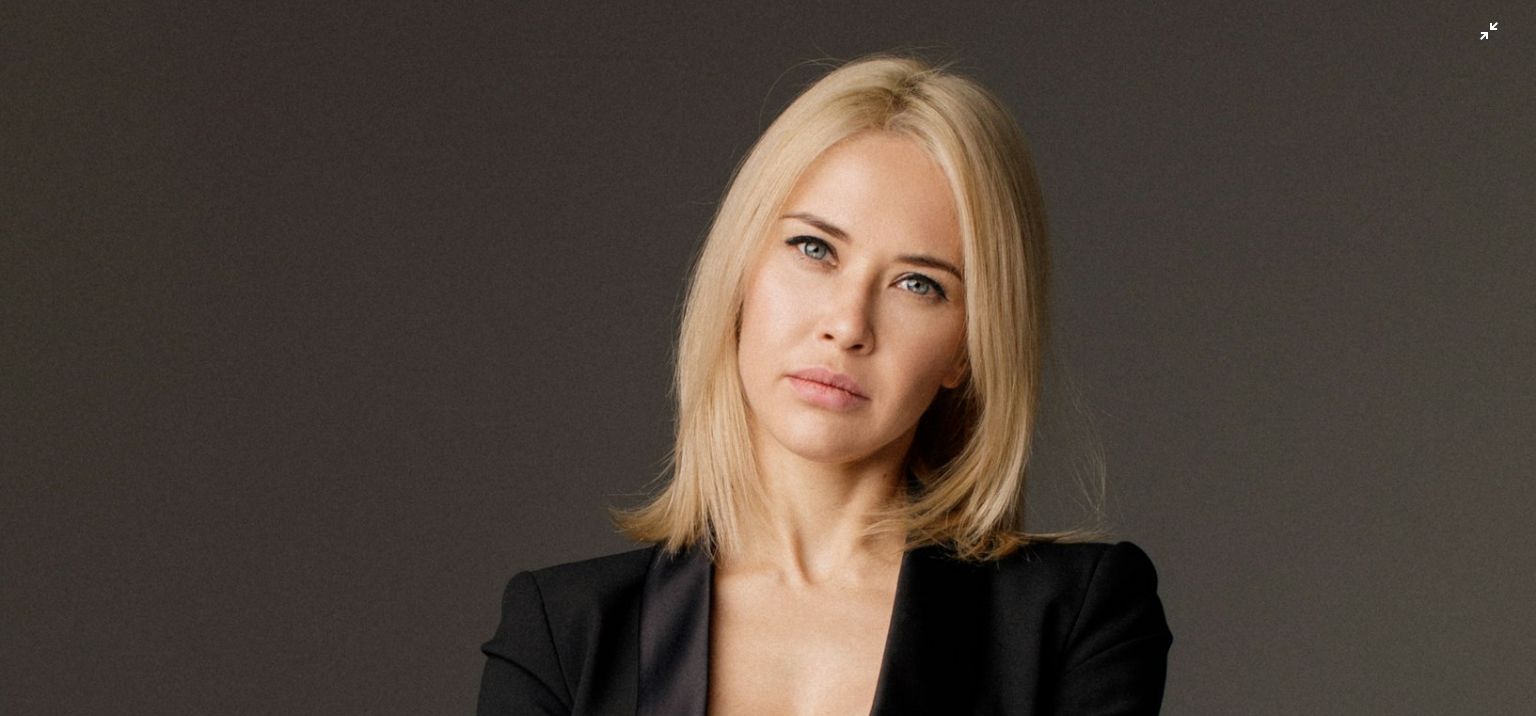 click at bounding box center (768, 911) 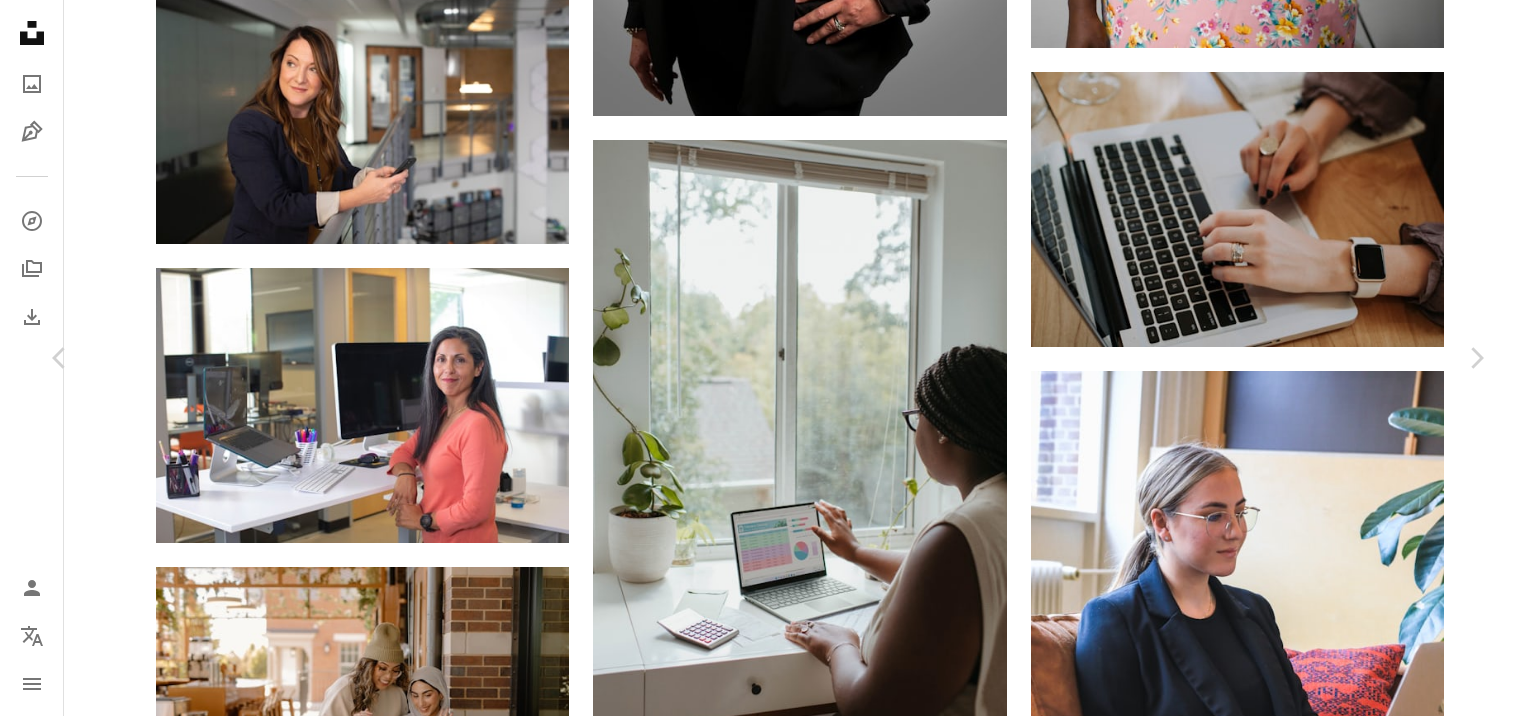 click on "An X shape Chevron left Chevron right [FIRST] [LAST] Available for hire A checkmark inside of a circle A heart A plus sign Download free Chevron down Zoom in Views 2,140,837 Downloads 20,028 Featured in Fashion & Beauty A forward-right arrow Share Info icon Info More Actions A map marker [CITY], [STATE], [COUNTRY] Calendar outlined Published on [MONTH] [DAY], [YEAR] Camera Canon, EOS 5D Mark IV Safety Free to use under the Unsplash License business fashion model style business lady business style woman girl man human people new york grey female clothing child dress kid apparel suit Creative Commons images Browse premium related images on iStock | Save 20% with code UNSPLASH20 View more on iStock ↗ Related images A heart A plus sign [FIRST] [LAST] Available for hire A checkmark inside of a circle Arrow pointing down Plus sign for Unsplash+ A heart A plus sign [FIRST] Images For Unsplash+ A lock Download A heart A plus sign [FIRST] [LAST] A heart" at bounding box center [768, 5015] 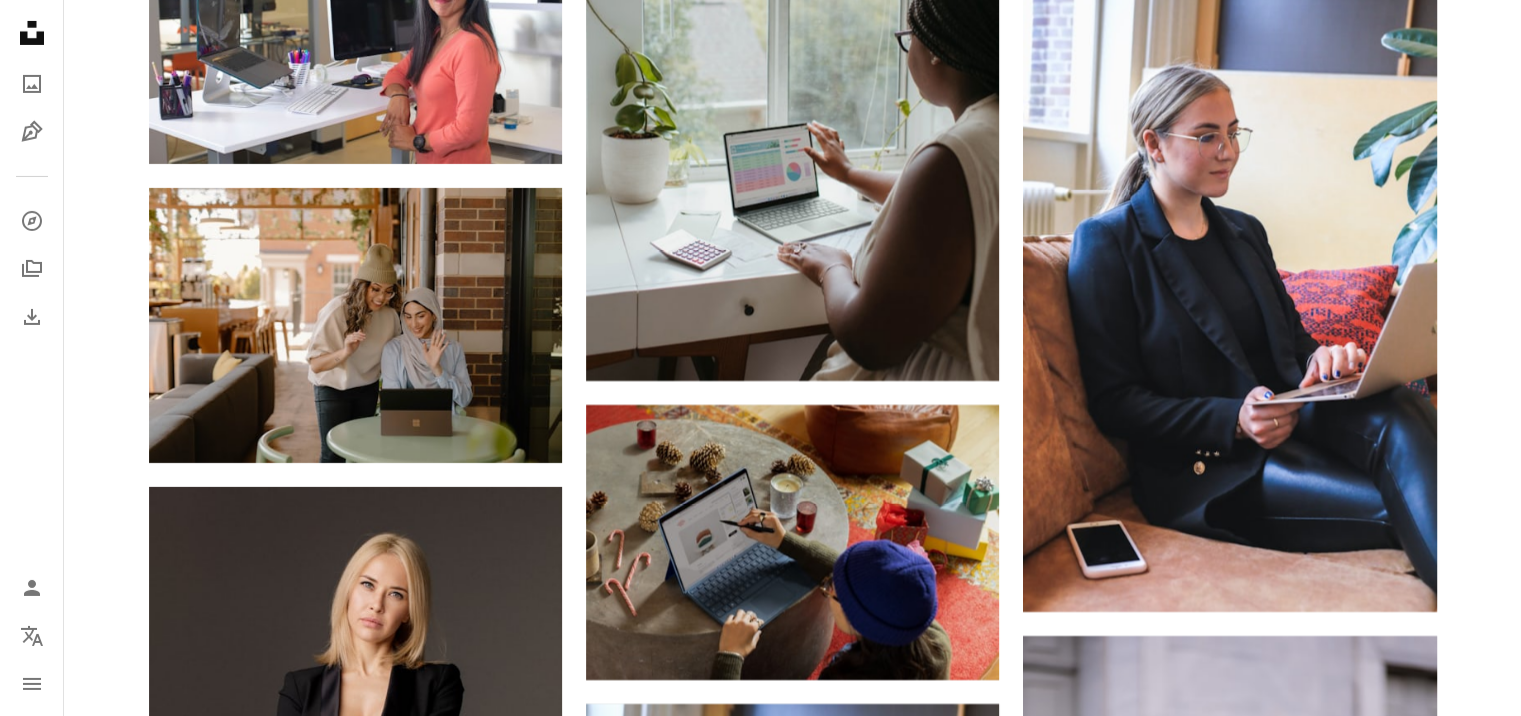 scroll, scrollTop: 0, scrollLeft: 0, axis: both 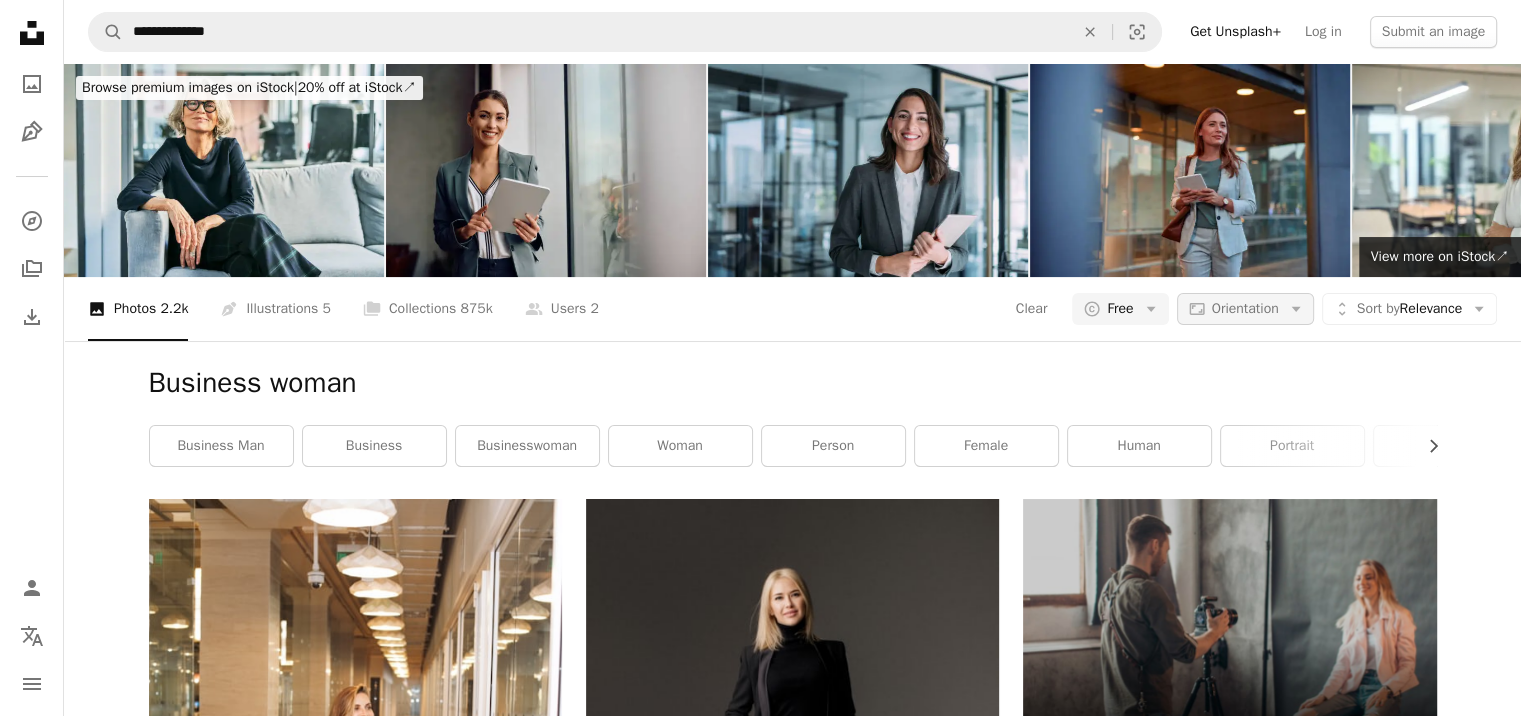 click on "Aspect ratio Orientation Arrow down" at bounding box center (1245, 309) 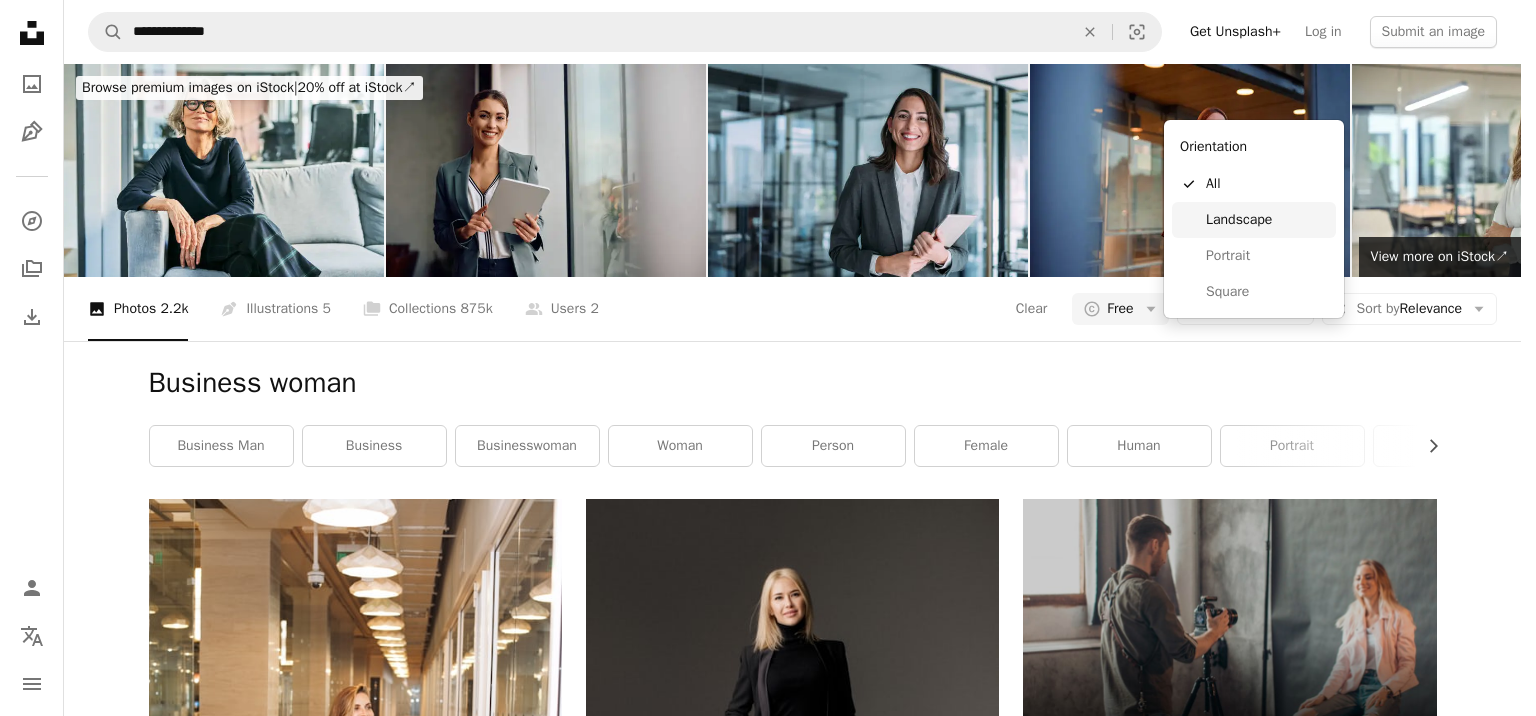 click on "Landscape" at bounding box center (1267, 220) 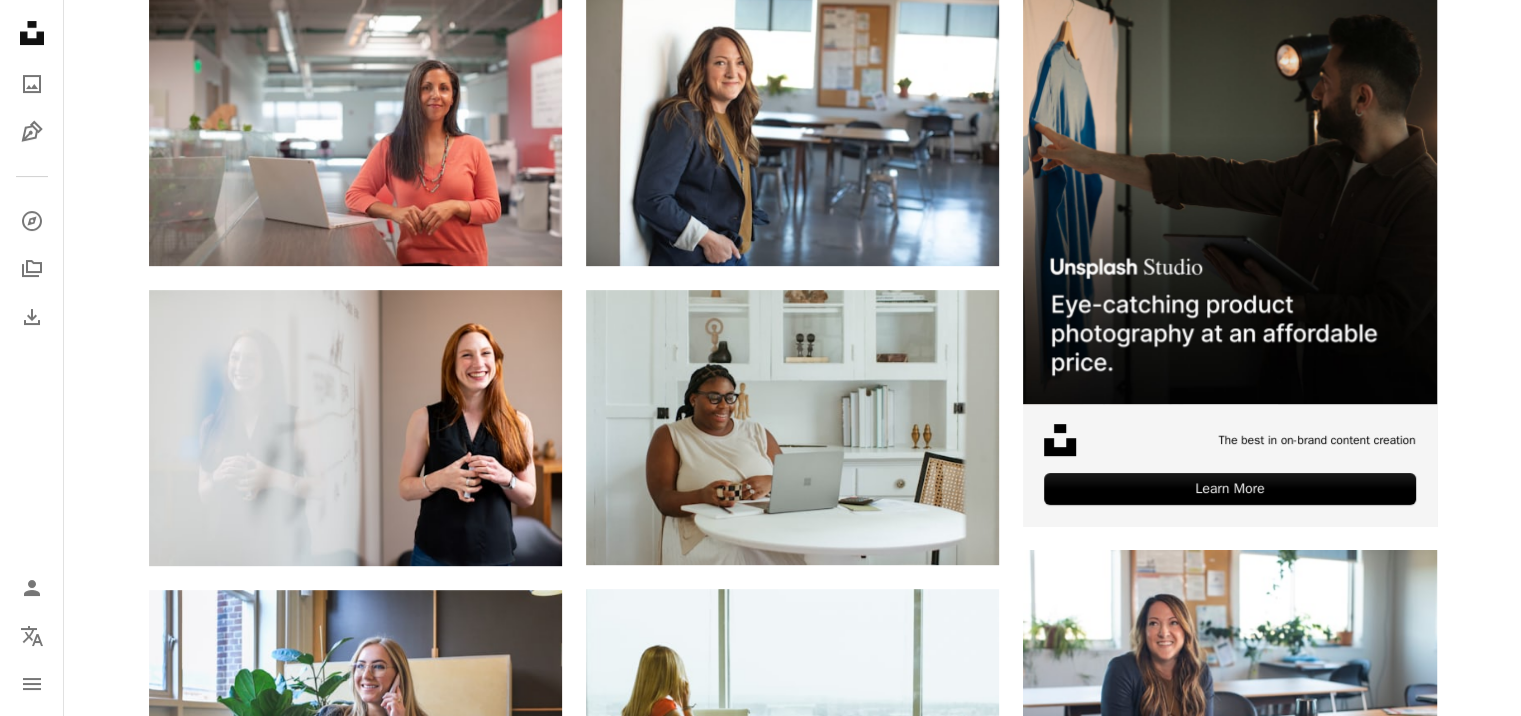 scroll, scrollTop: 572, scrollLeft: 0, axis: vertical 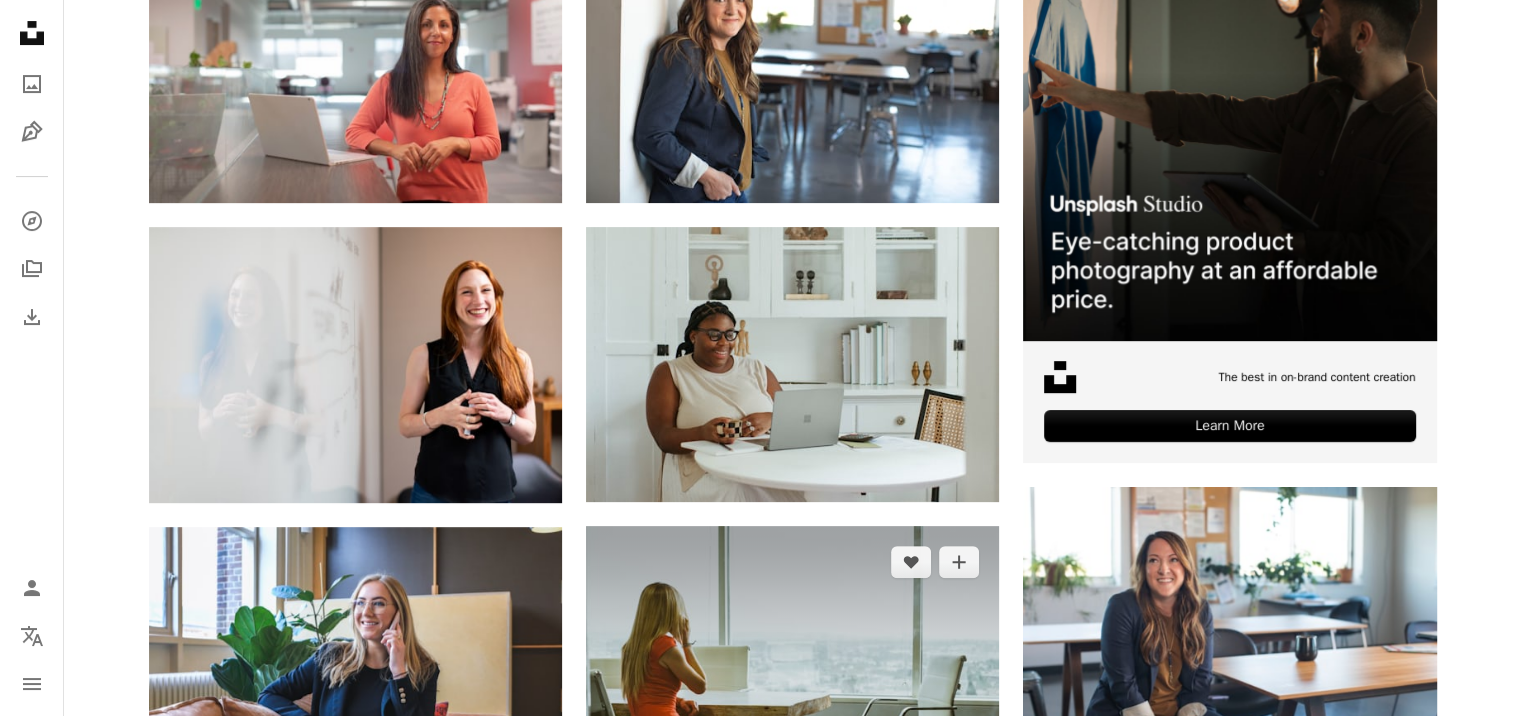 click 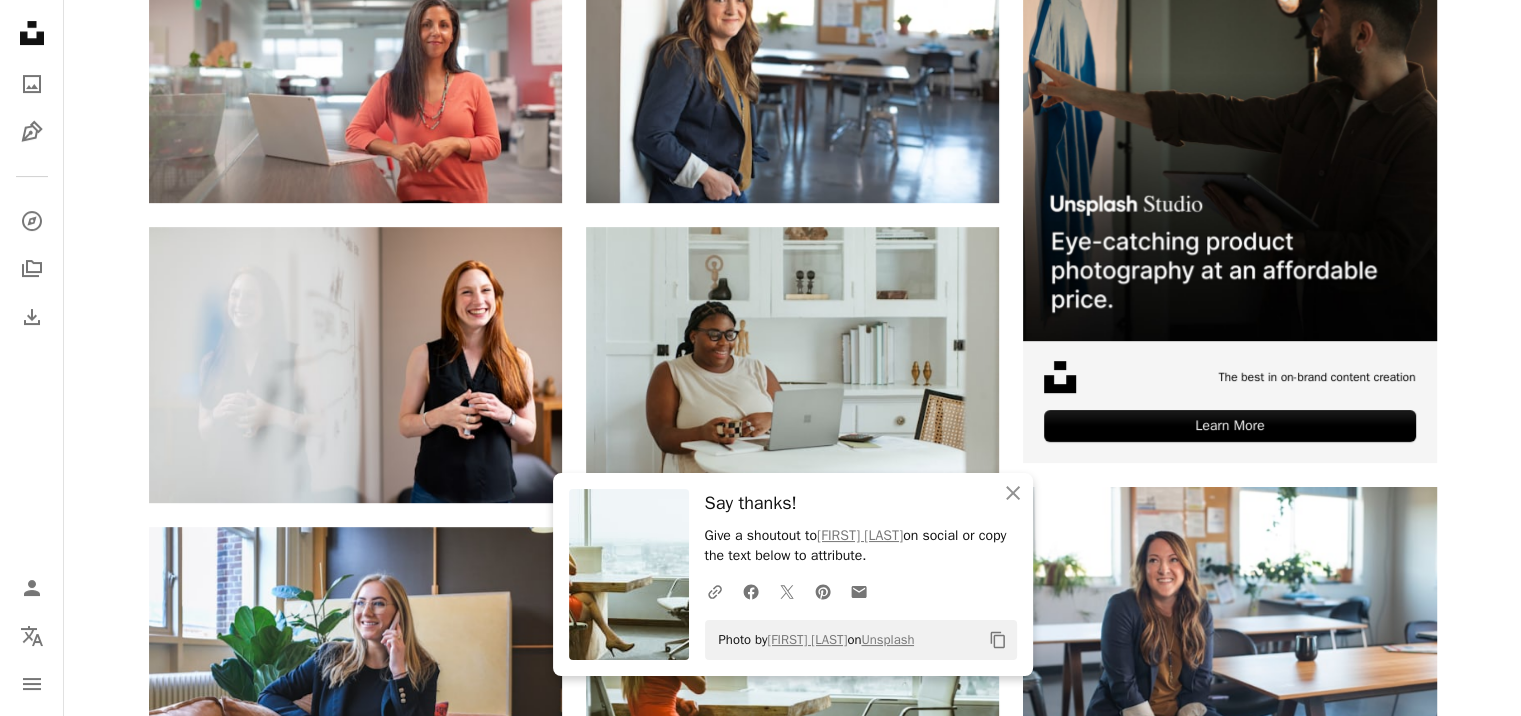 scroll, scrollTop: 738, scrollLeft: 0, axis: vertical 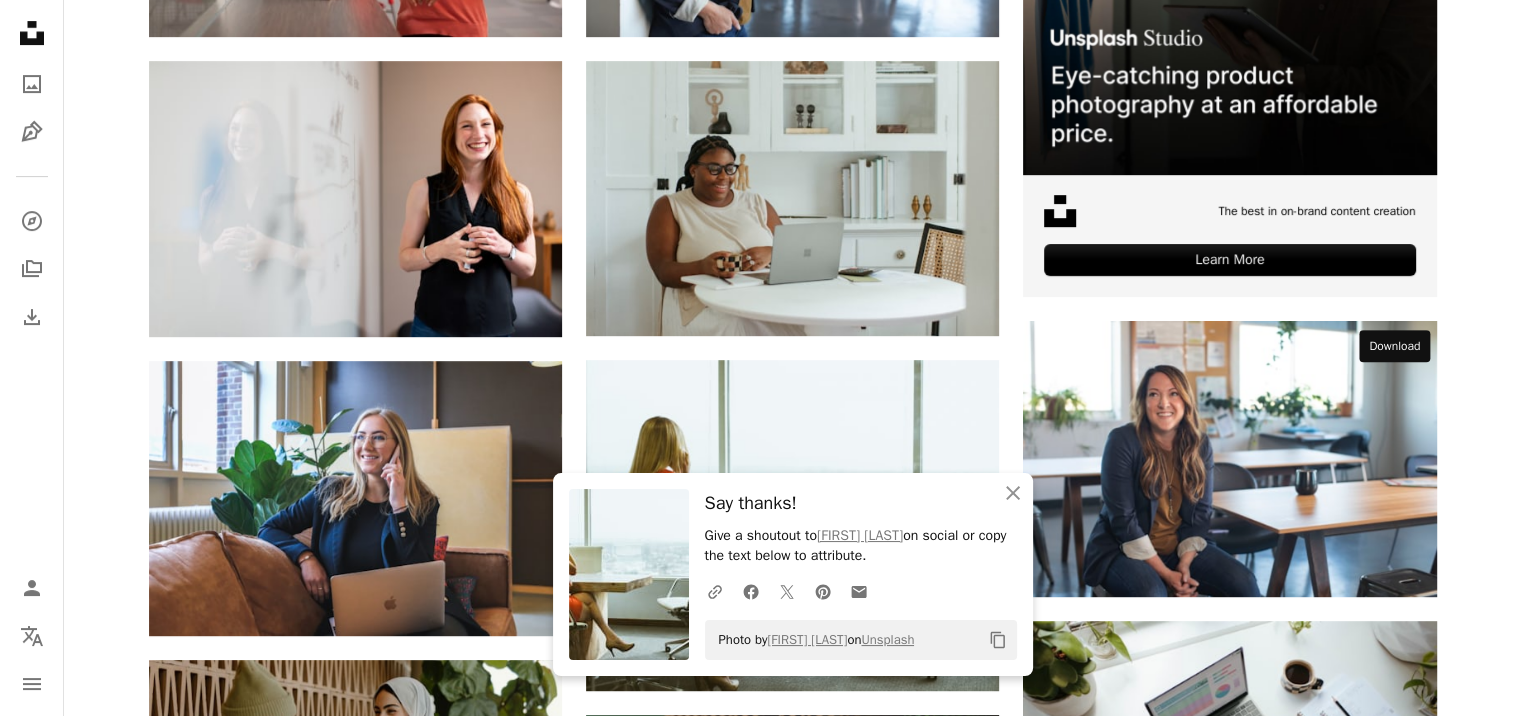 click 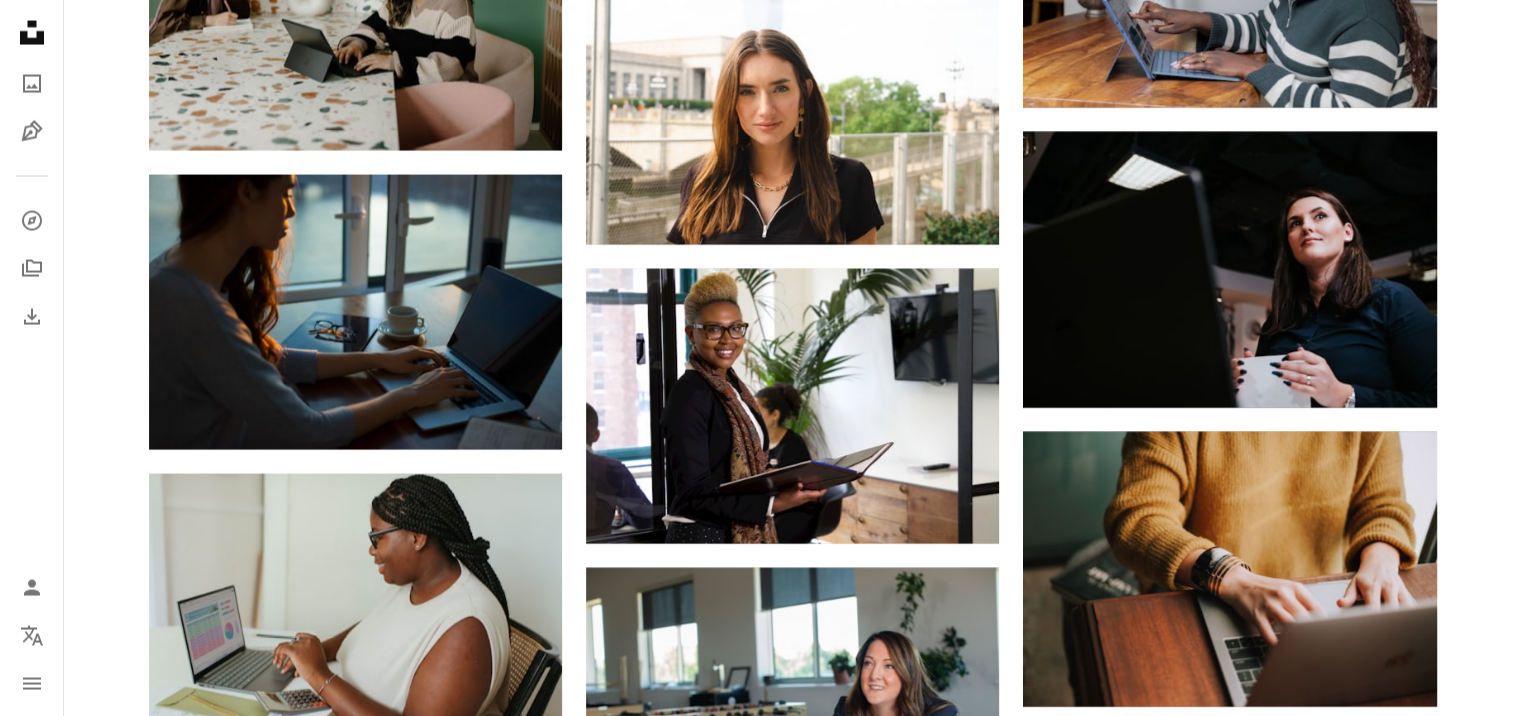 scroll, scrollTop: 4218, scrollLeft: 0, axis: vertical 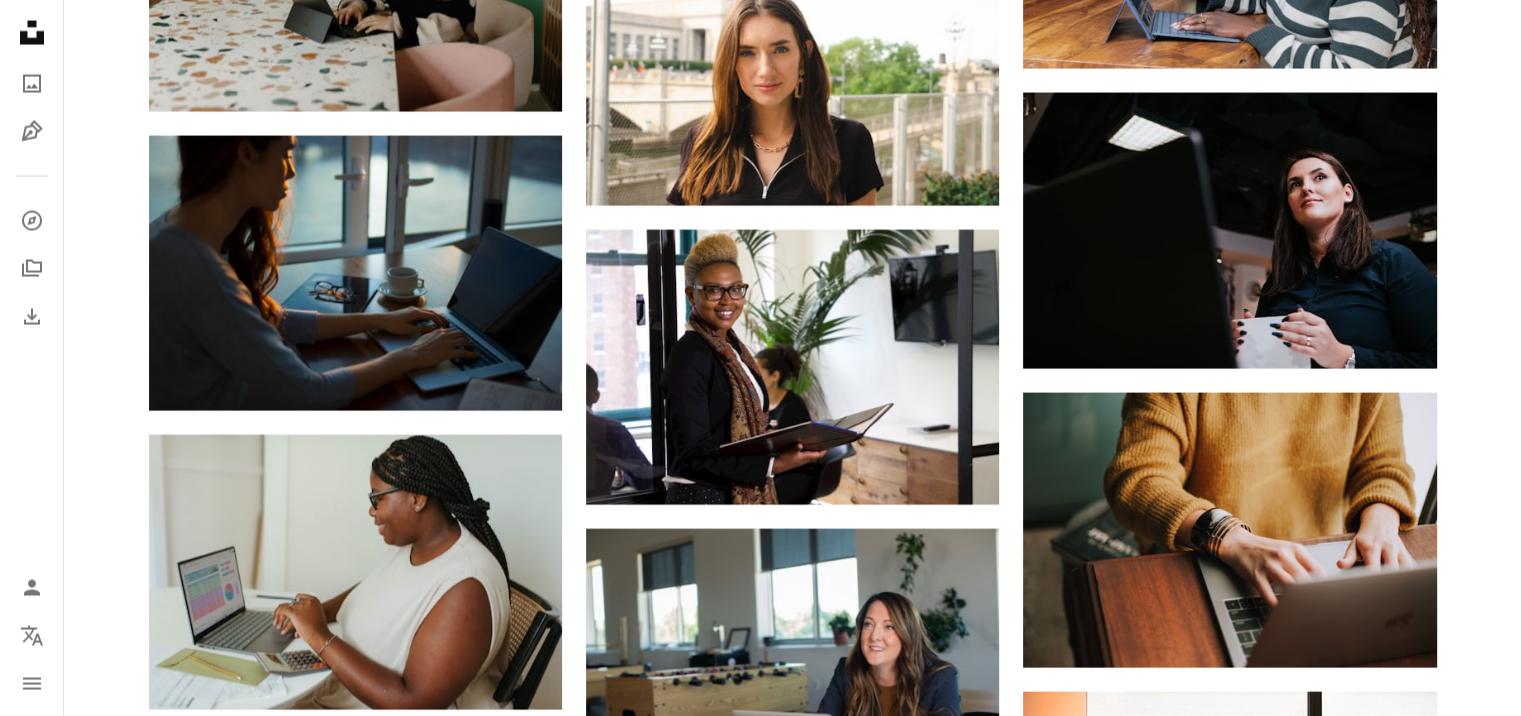 click on "Arrow pointing down" 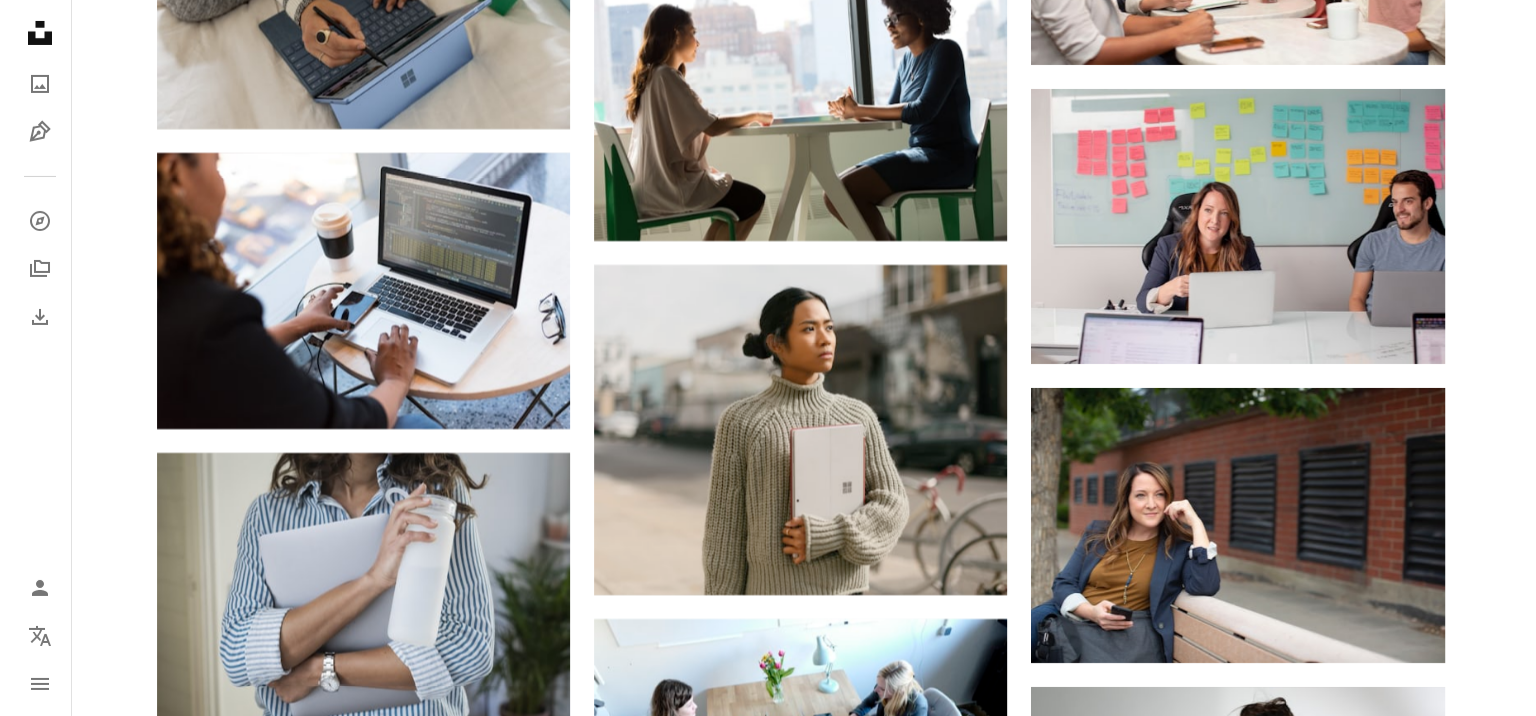 scroll, scrollTop: 7351, scrollLeft: 0, axis: vertical 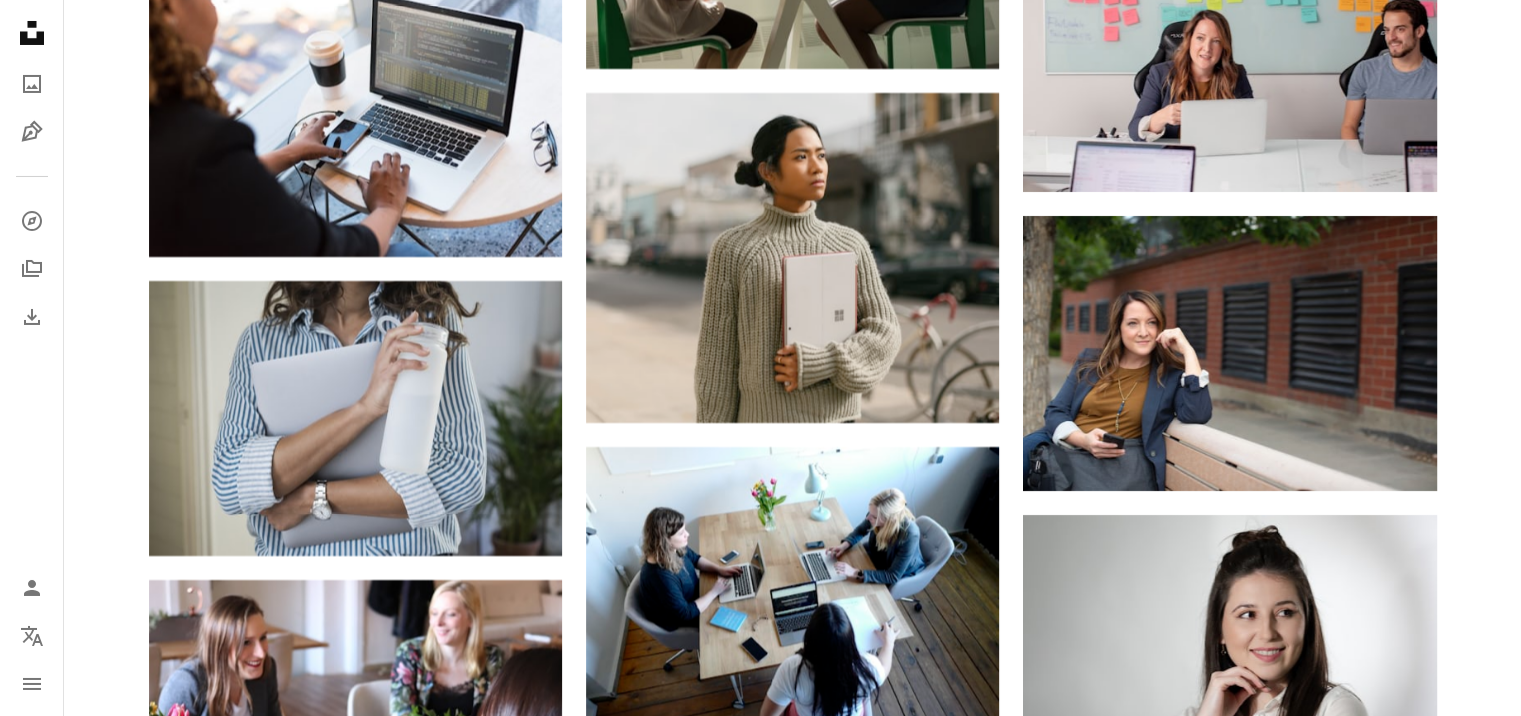 click at bounding box center [355, 1018] 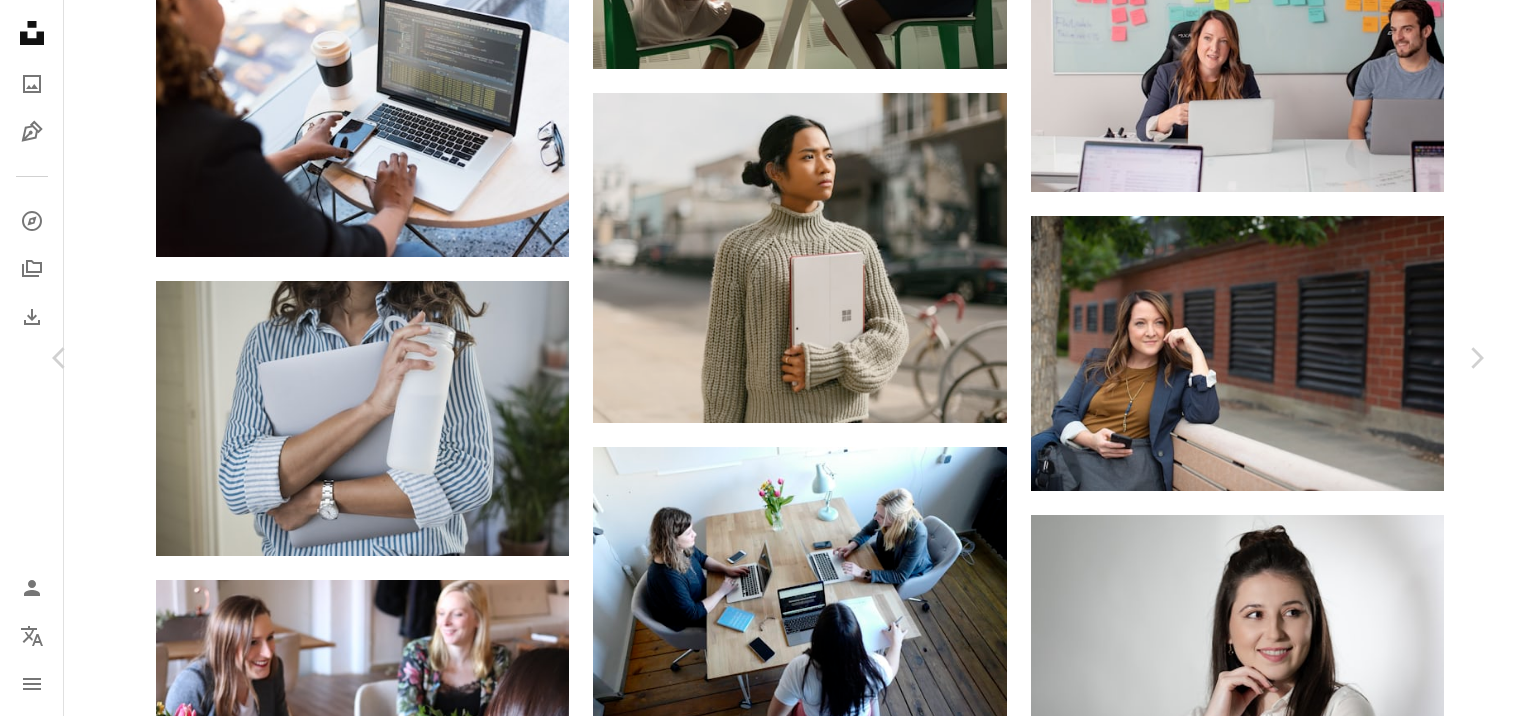 click at bounding box center [761, 4511] 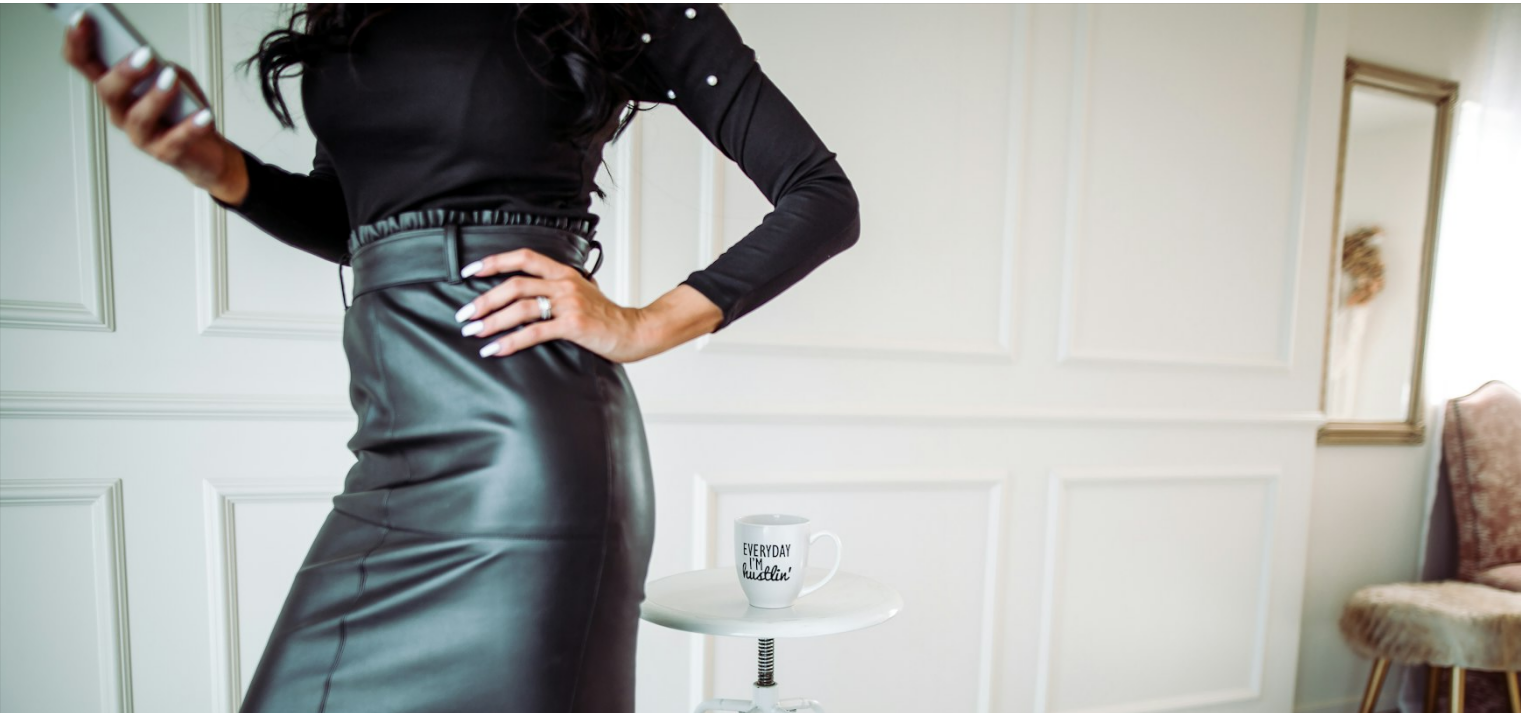 scroll, scrollTop: 144, scrollLeft: 0, axis: vertical 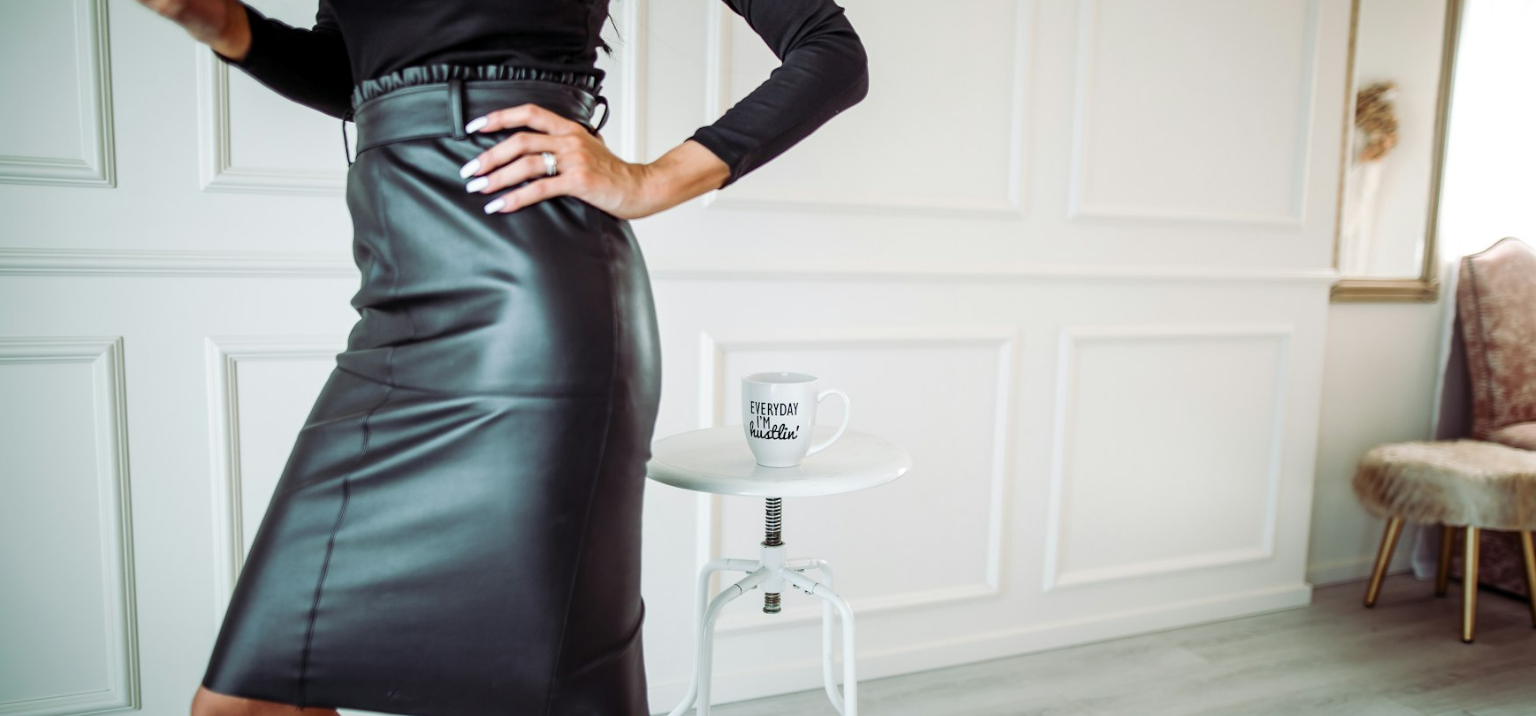 click at bounding box center [768, 367] 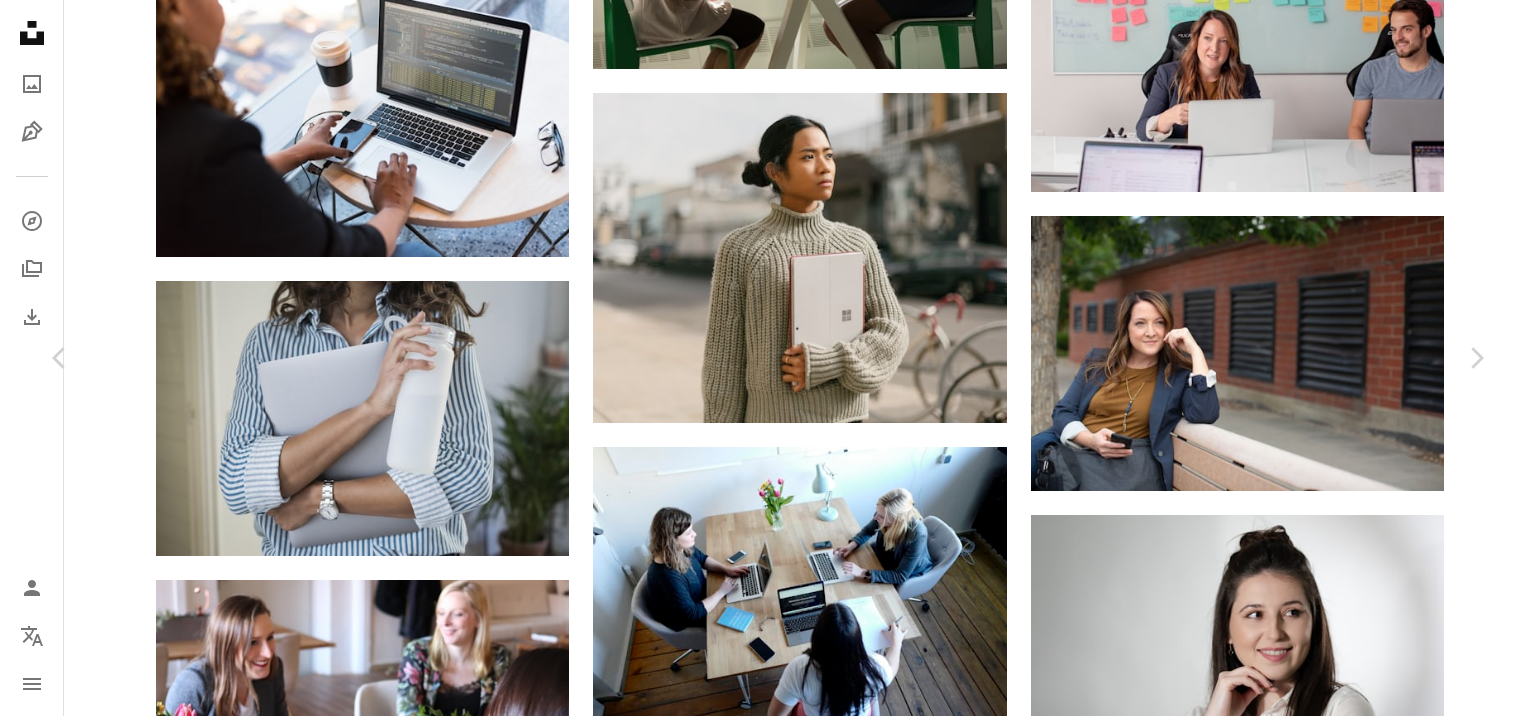 click on "An X shape Chevron left Chevron right [FIRST] [LAST] Available for hire A checkmark inside of a circle A heart A plus sign Download free Chevron down Zoom in Views 1,654,564 Downloads 3,824 A forward-right arrow Share Info icon Info More Actions Calendar outlined Published on  [MONTH] [DAY], [YEAR] Camera Canon, EOS 6D Safety Free to use under the  Unsplash License business woman coffee girl business woman startup boss mug hustle stool girl boss human grey female furniture clothing chair dress shoe apparel Free stock photos Browse premium related images on iStock  |  Save 20% with code UNSPLASH20 View more on iStock  ↗ Related images A heart A plus sign [FIRST] [LAST] Arrow pointing down A heart A plus sign [FIRST] [LAST] Available for hire A checkmark inside of a circle Arrow pointing down A heart A plus sign [FIRST] [LAST] Available for hire A checkmark inside of a circle Arrow pointing down Plus sign for Unsplash+ A heart A plus sign [FIRST] Images For  Unsplash+ A lock Download A heart A plus sign" at bounding box center (768, 4491) 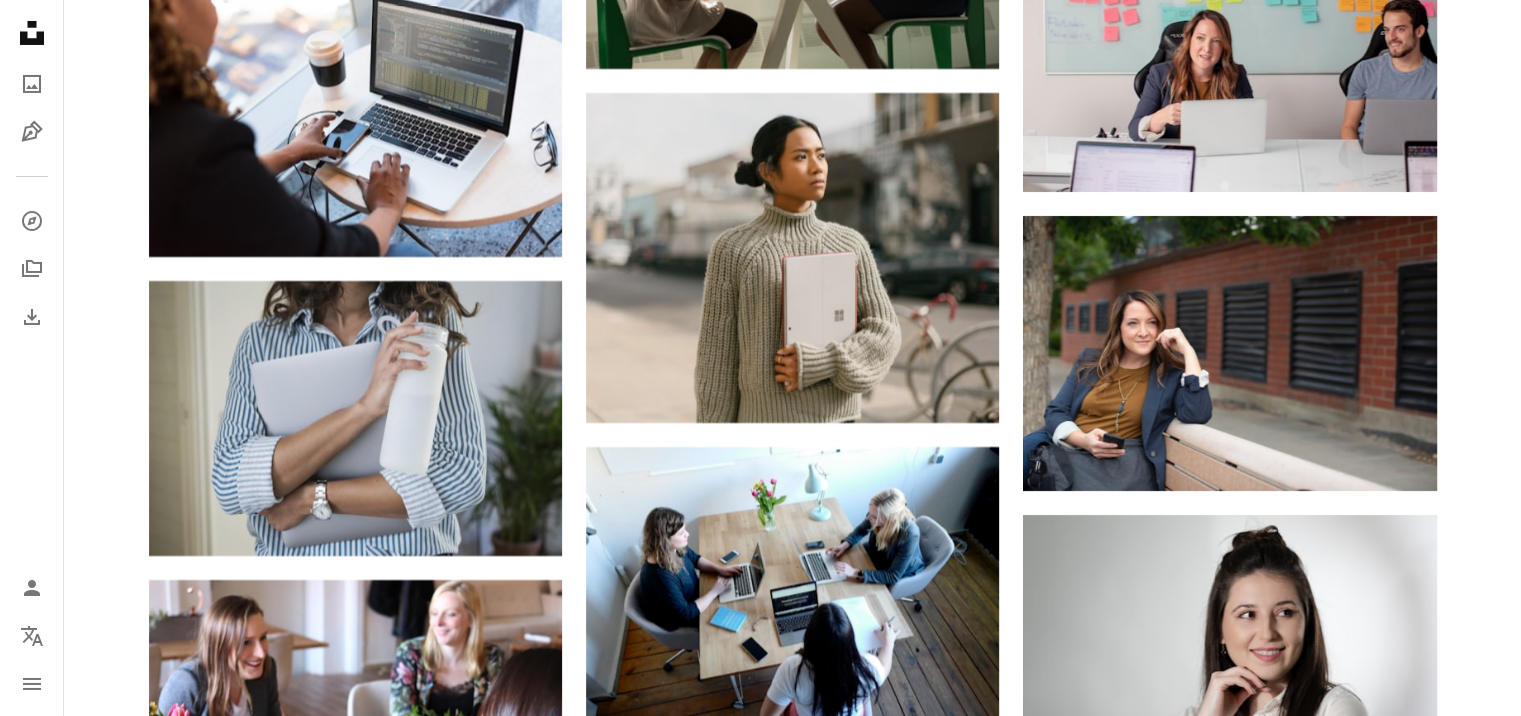click on "A heart A plus sign LinkedIn Sales Solutions Arrow pointing down A heart A plus sign ThisisEngineering Arrow pointing down A heart A plus sign Magnet.me Arrow pointing down A heart A plus sign Microsoft 365 Arrow pointing down A heart A plus sign LinkedIn Sales Solutions Arrow pointing down A heart A plus sign [FIRST] [LAST] Arrow pointing down A heart A plus sign Microsoft Edge Arrow pointing down A heart A plus sign [FIRST] [LAST] Available for hire A checkmark inside of a circle Arrow pointing down A heart A plus sign [FIRST] [LAST] Arrow pointing down A heart A plus sign [FIRST] [LAST] Arrow pointing down –– ––– ––– – – ––– – ––– – –––– –– On-brand and on budget images for your next campaign Learn More A heart A plus sign Microsoft 365 Arrow pointing down A heart A plus sign Thought Catalog Available for hire A checkmark inside of a circle Arrow pointing down A heart A plus sign A heart" at bounding box center (792, -1360) 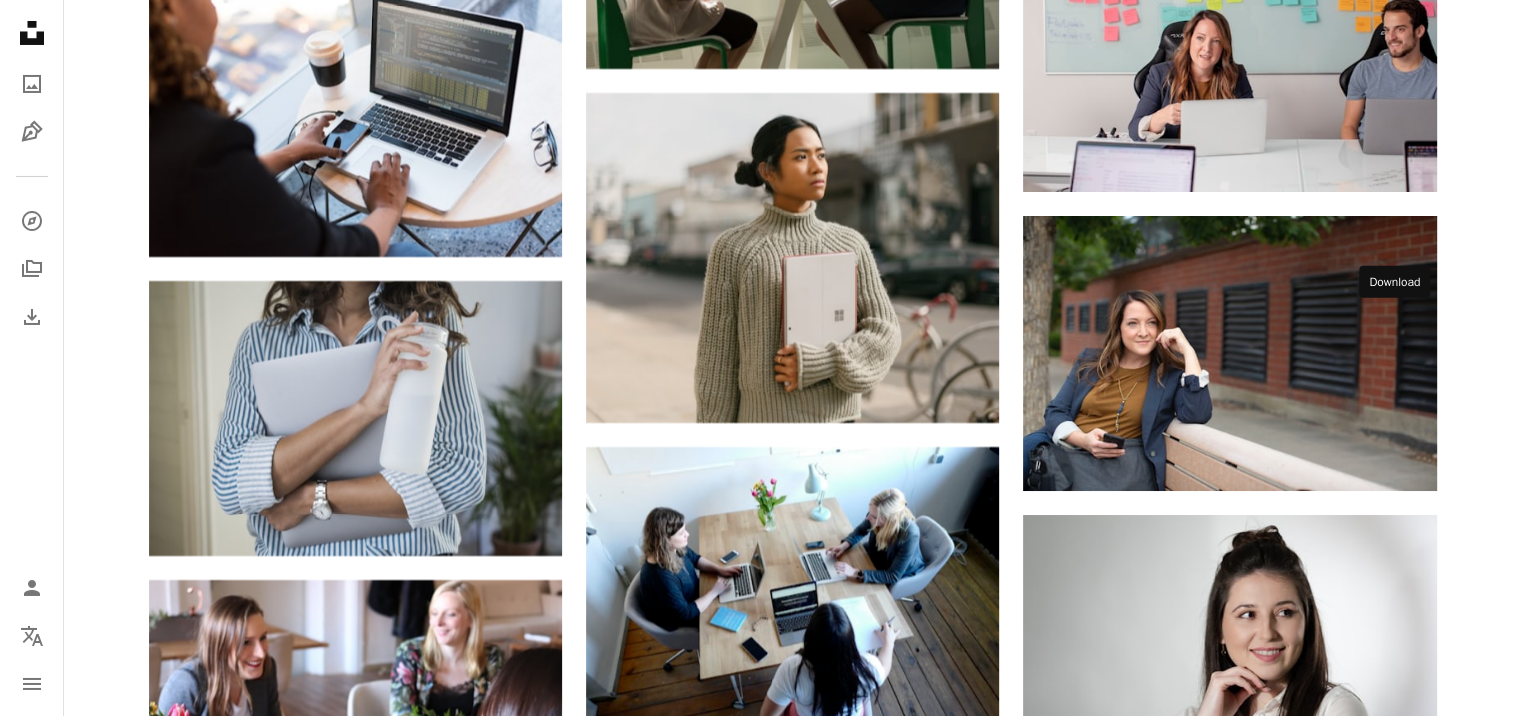 click on "Arrow pointing down" 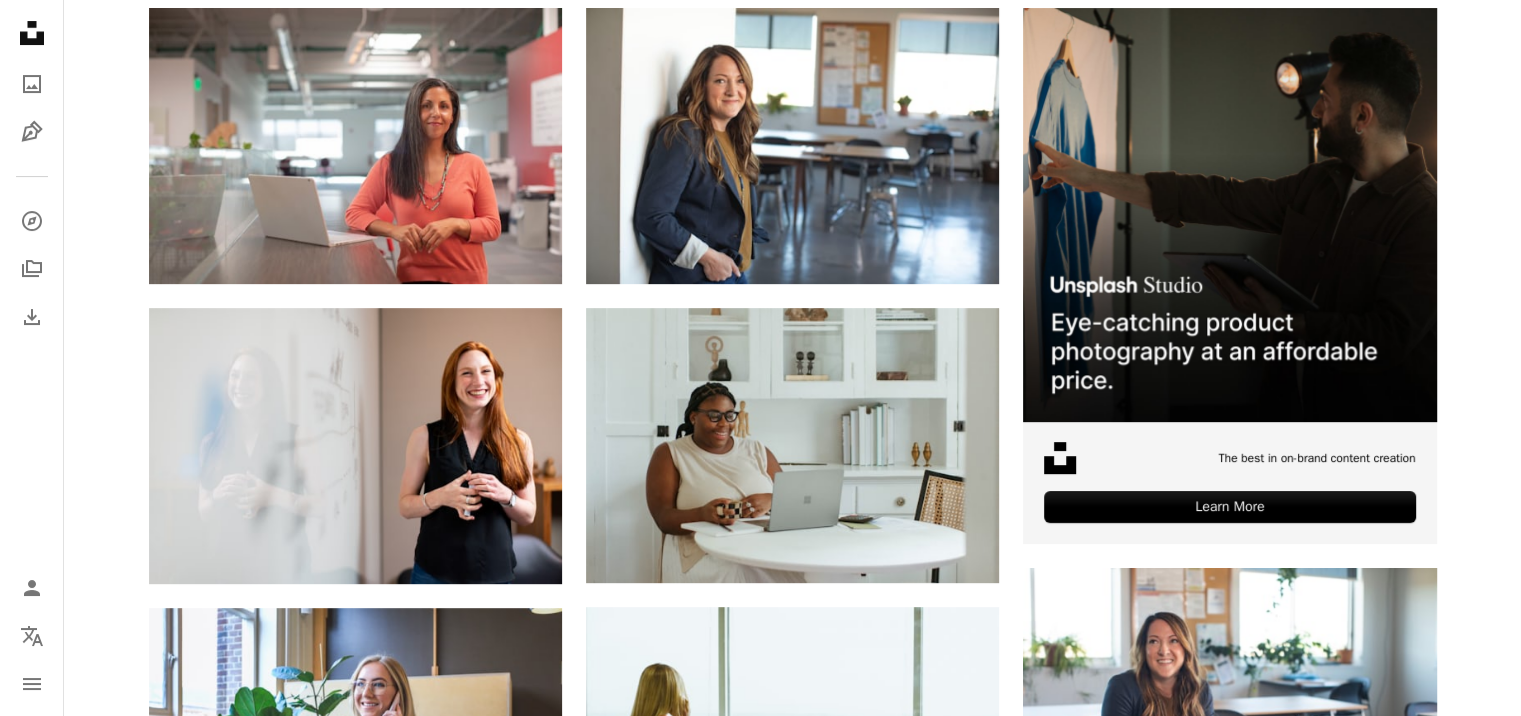 scroll, scrollTop: 0, scrollLeft: 0, axis: both 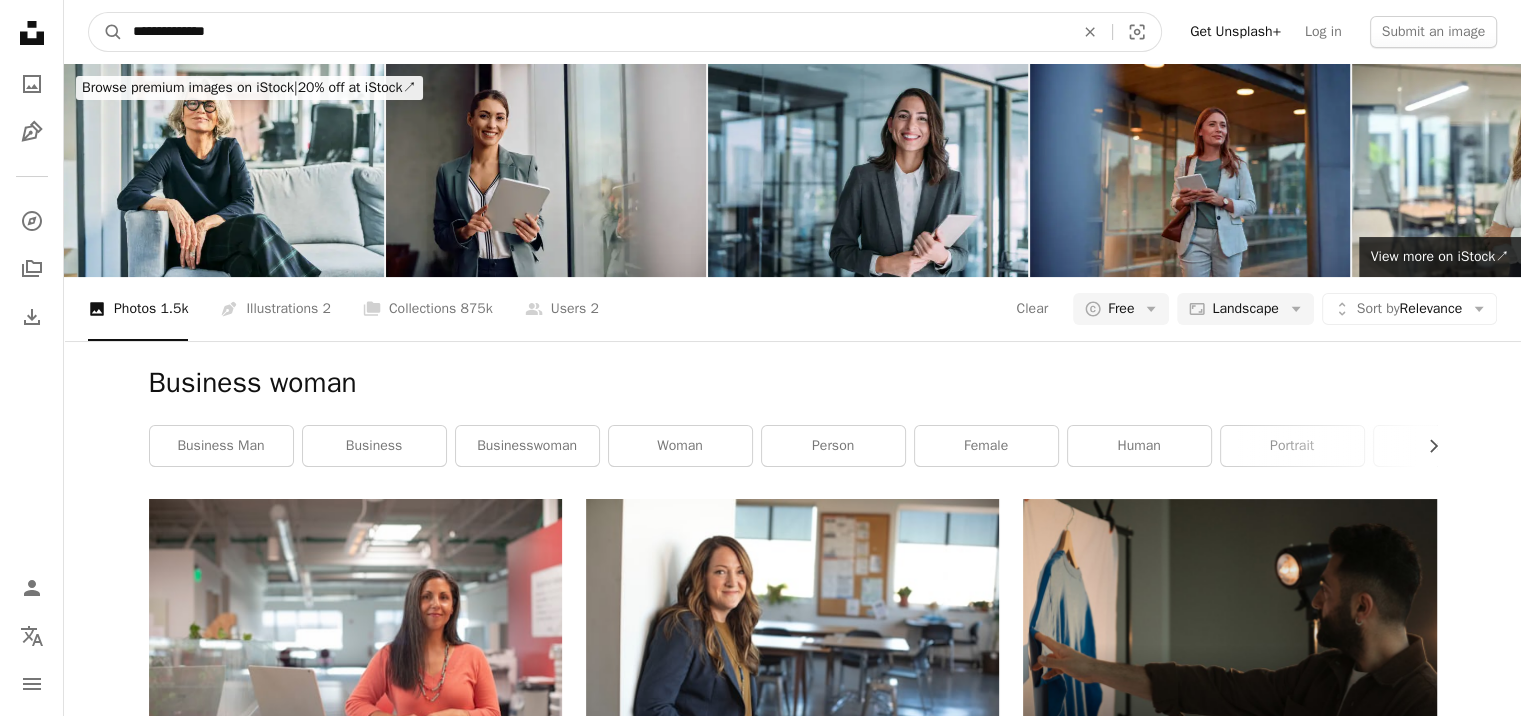 drag, startPoint x: 184, startPoint y: 27, endPoint x: 77, endPoint y: 27, distance: 107 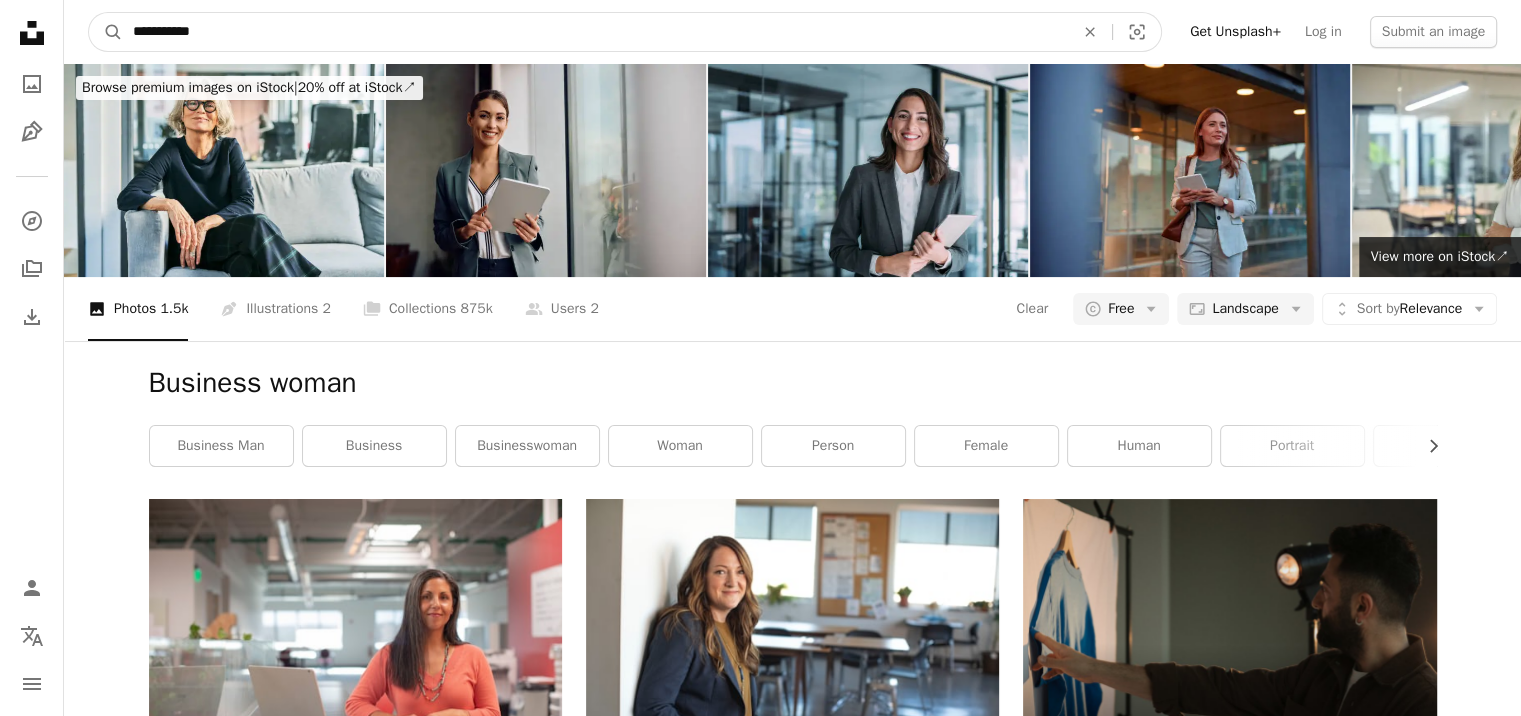 type on "**********" 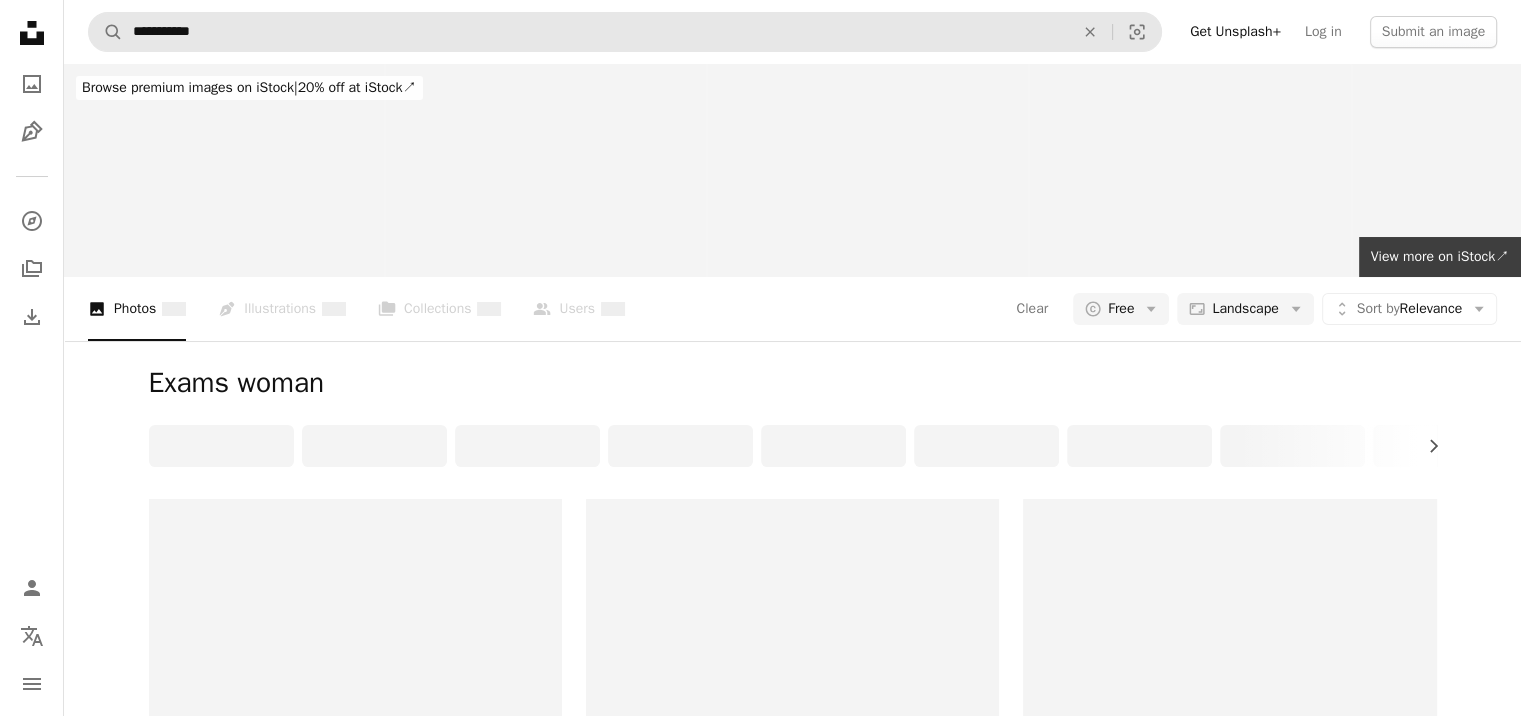 click on "**********" at bounding box center (595, 32) 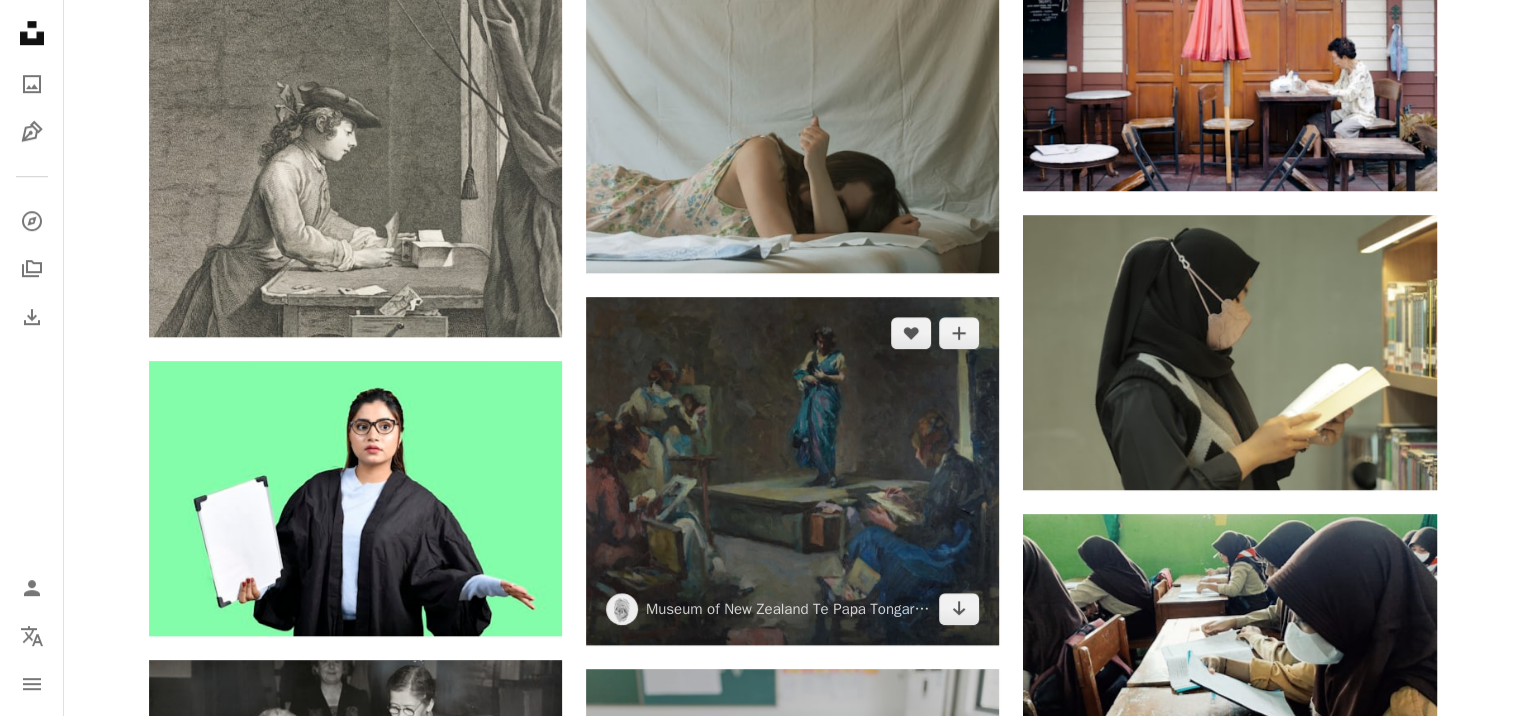 scroll, scrollTop: 1500, scrollLeft: 0, axis: vertical 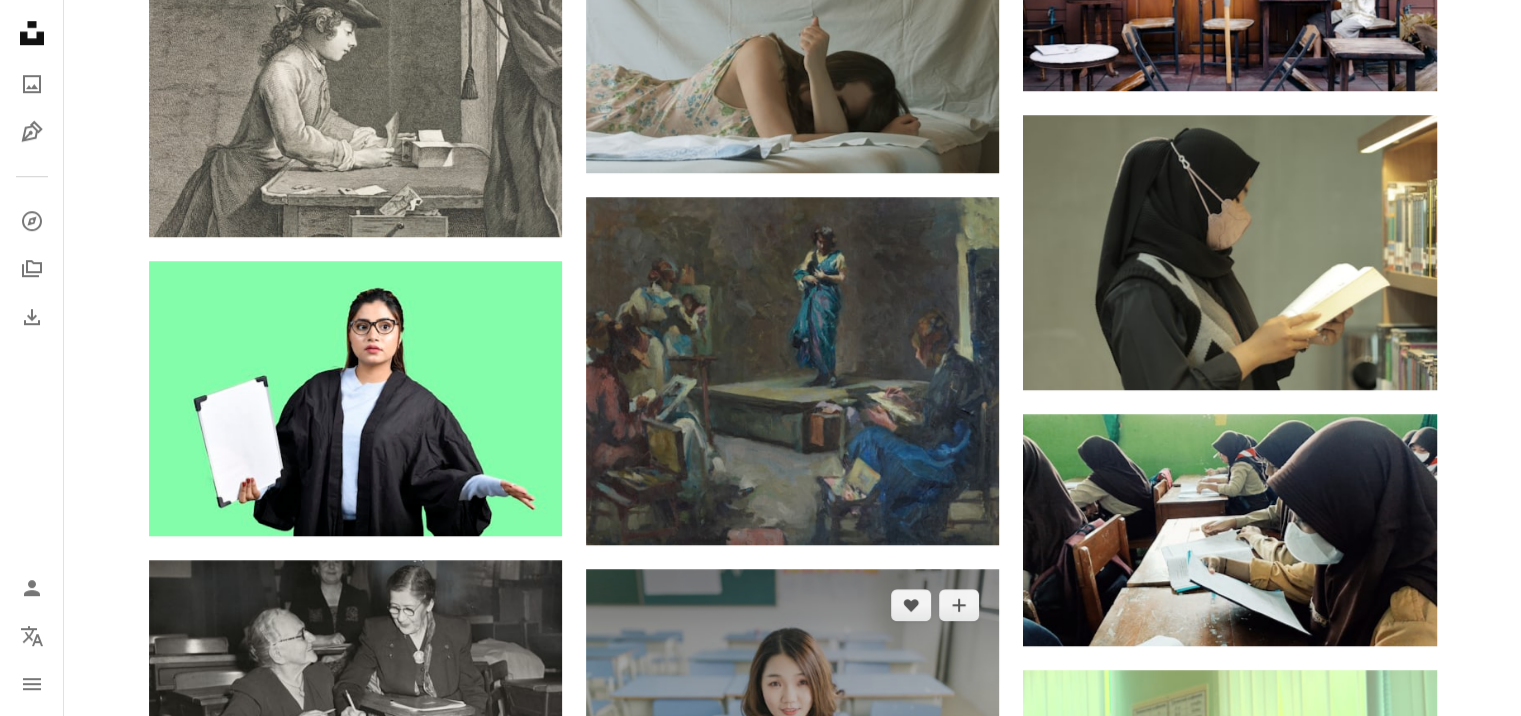 click at bounding box center [792, 706] 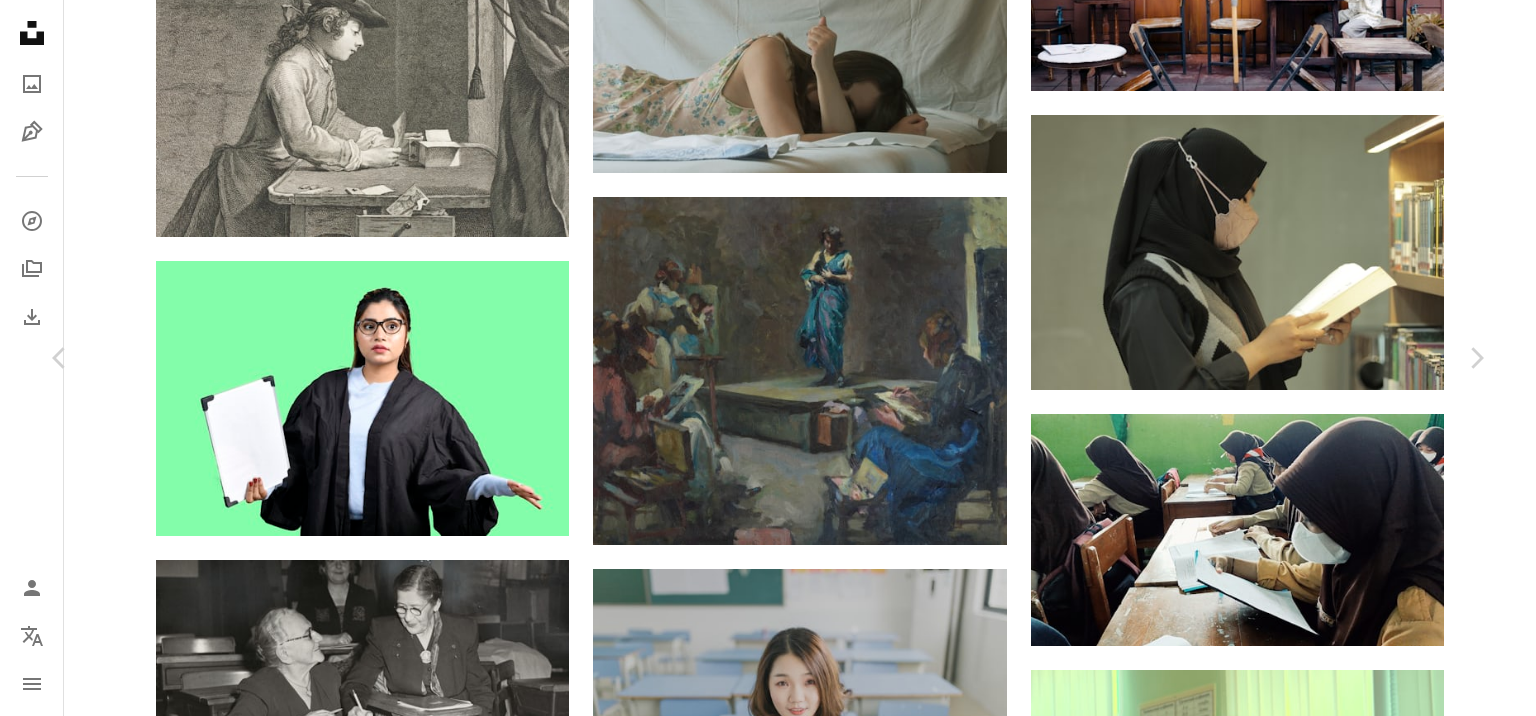 click on "An X shape Chevron left Chevron right [FIRST] [LAST] [FIRST] [LAST] A heart A plus sign Download free Chevron down Zoom in Views [NUMBER], [NUMBER] Downloads [NUMBER] Featured in Photos A forward-right arrow Share Info icon Info More Actions Calendar outlined Published on January [DAY], [YEAR] Safety Free to use under the Unsplash License woman portrait girl school face book female classroom desk reading smile college girl chair lady asian blackboard school room learning language asian teacher human Public domain images Browse premium related images on iStock | Save 20% with code UNSPLASH20 Related images A heart A plus sign [FIRST] [LAST] Arrow pointing down Plus sign for Unsplash+ A heart A plus sign Getty Images For Unsplash+ A lock Download A heart A plus sign [FIRST] [LAST] Available for hire A checkmark inside of a circle Arrow pointing down A heart A plus sign [FIRST] [LAST] Available for hire A checkmark inside of a circle Arrow pointing down A heart A plus sign [FIRST] [LAST] Available for hire A checkmark inside of a circle" at bounding box center (768, 4885) 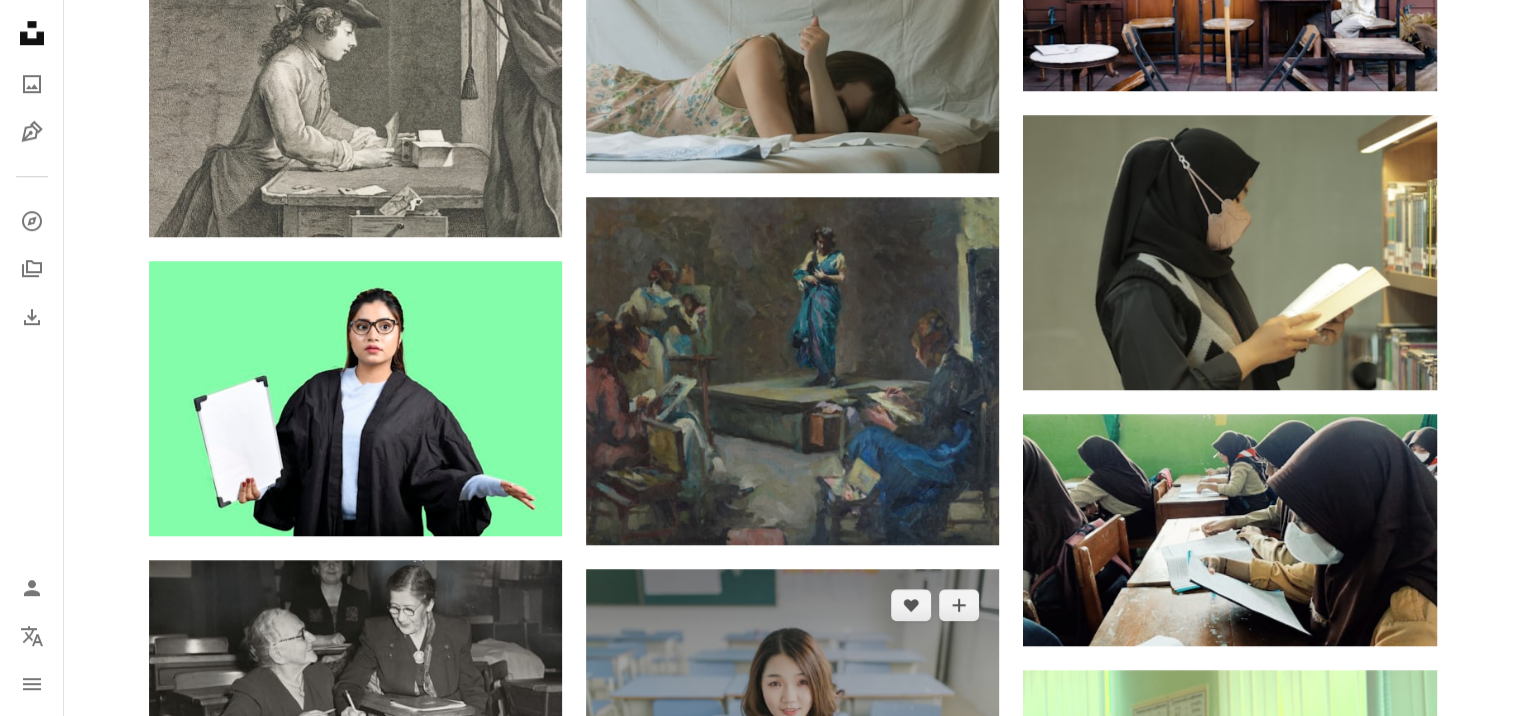scroll, scrollTop: 1633, scrollLeft: 0, axis: vertical 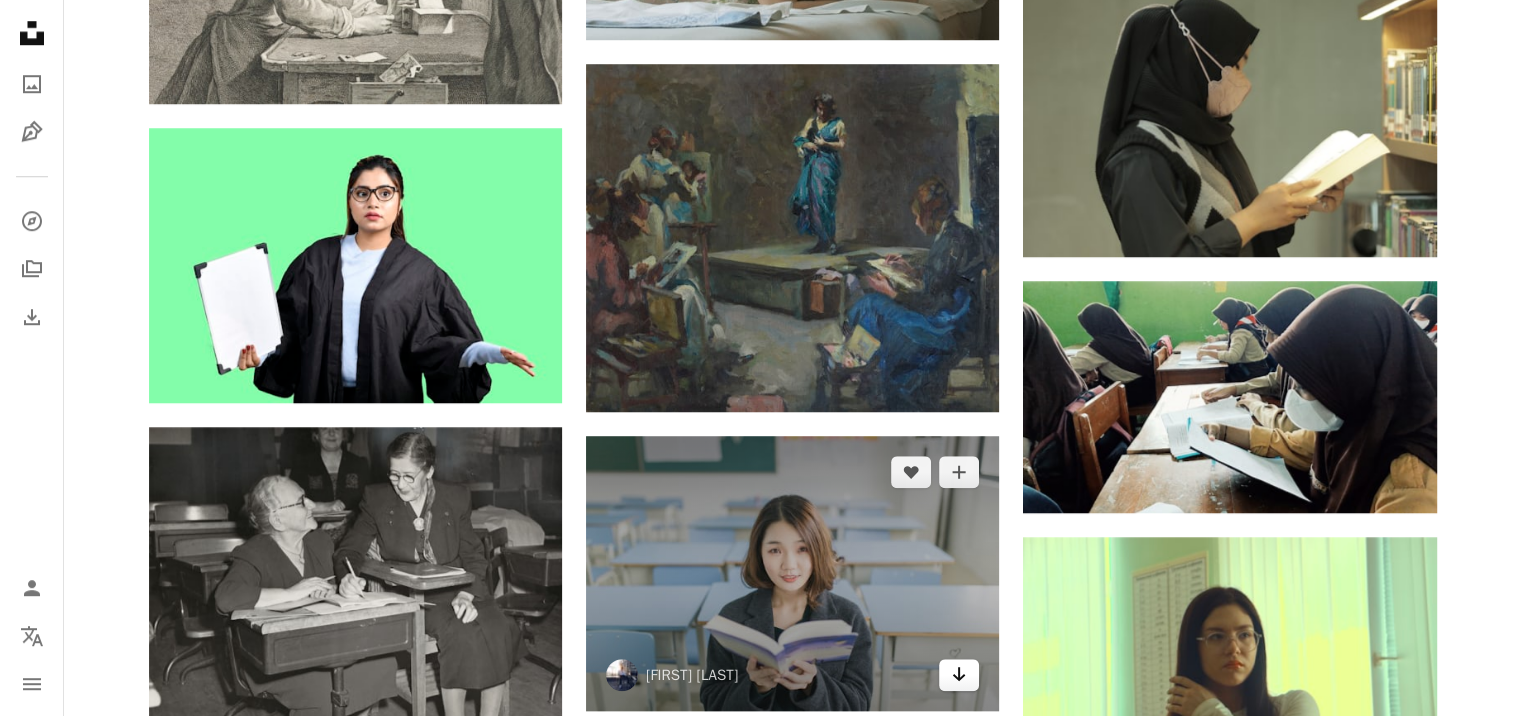 click on "Arrow pointing down" 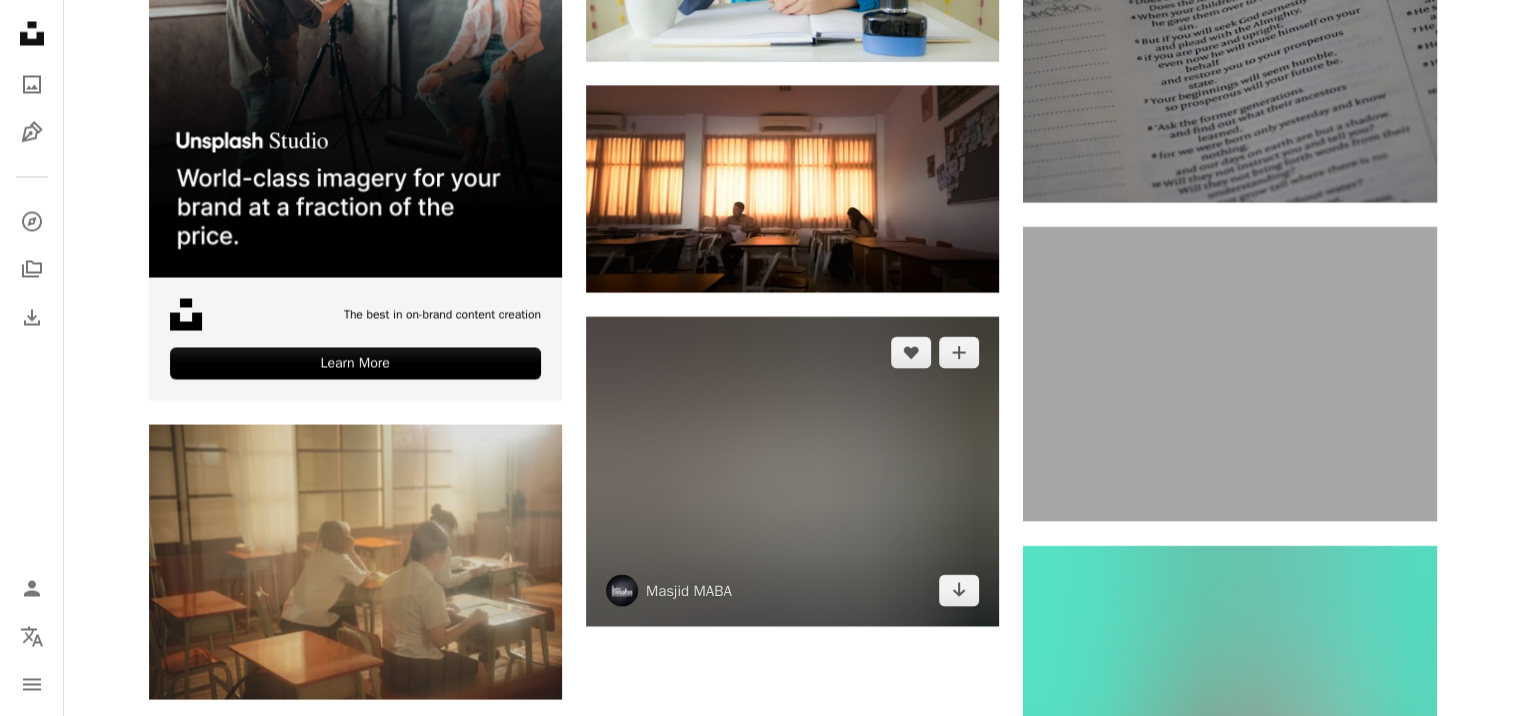 scroll, scrollTop: 3766, scrollLeft: 0, axis: vertical 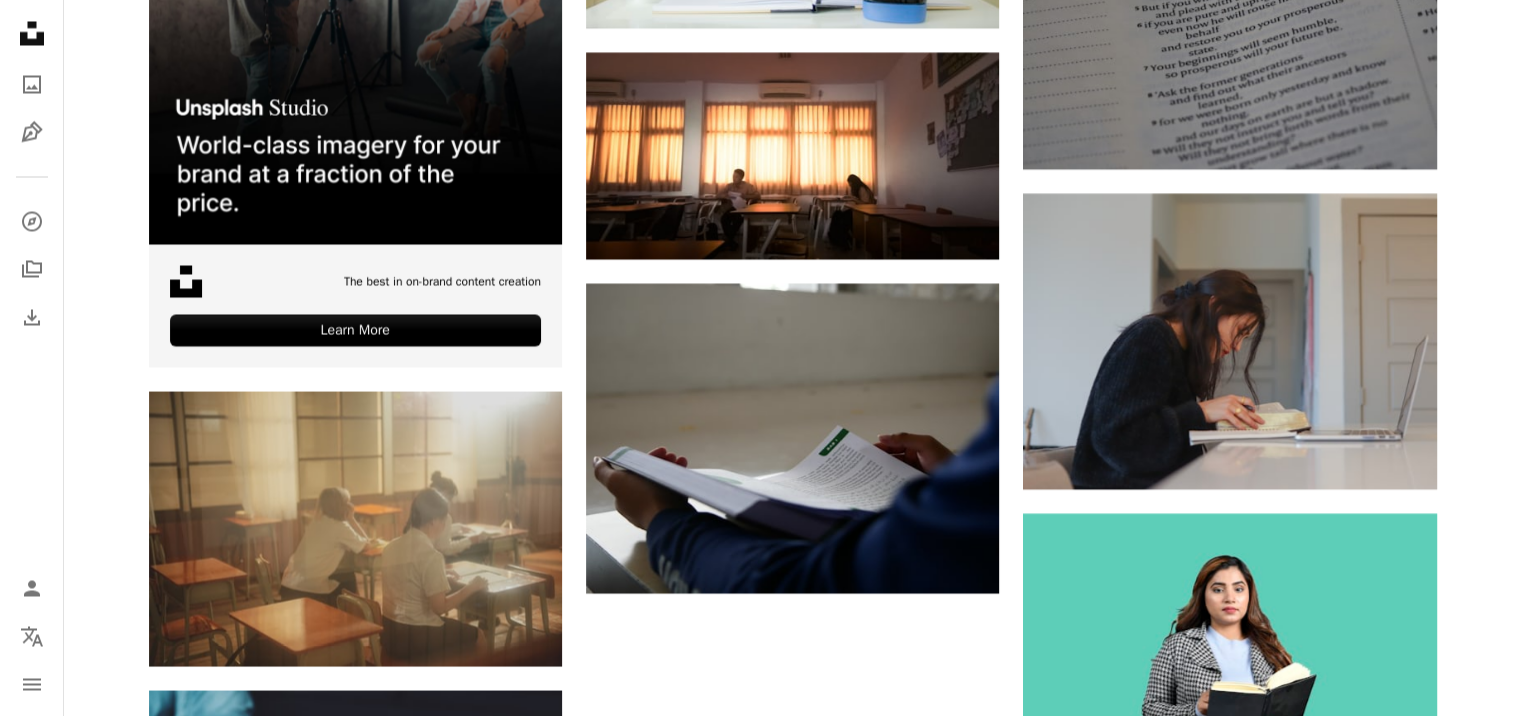 click on "Load more" at bounding box center (793, 1424) 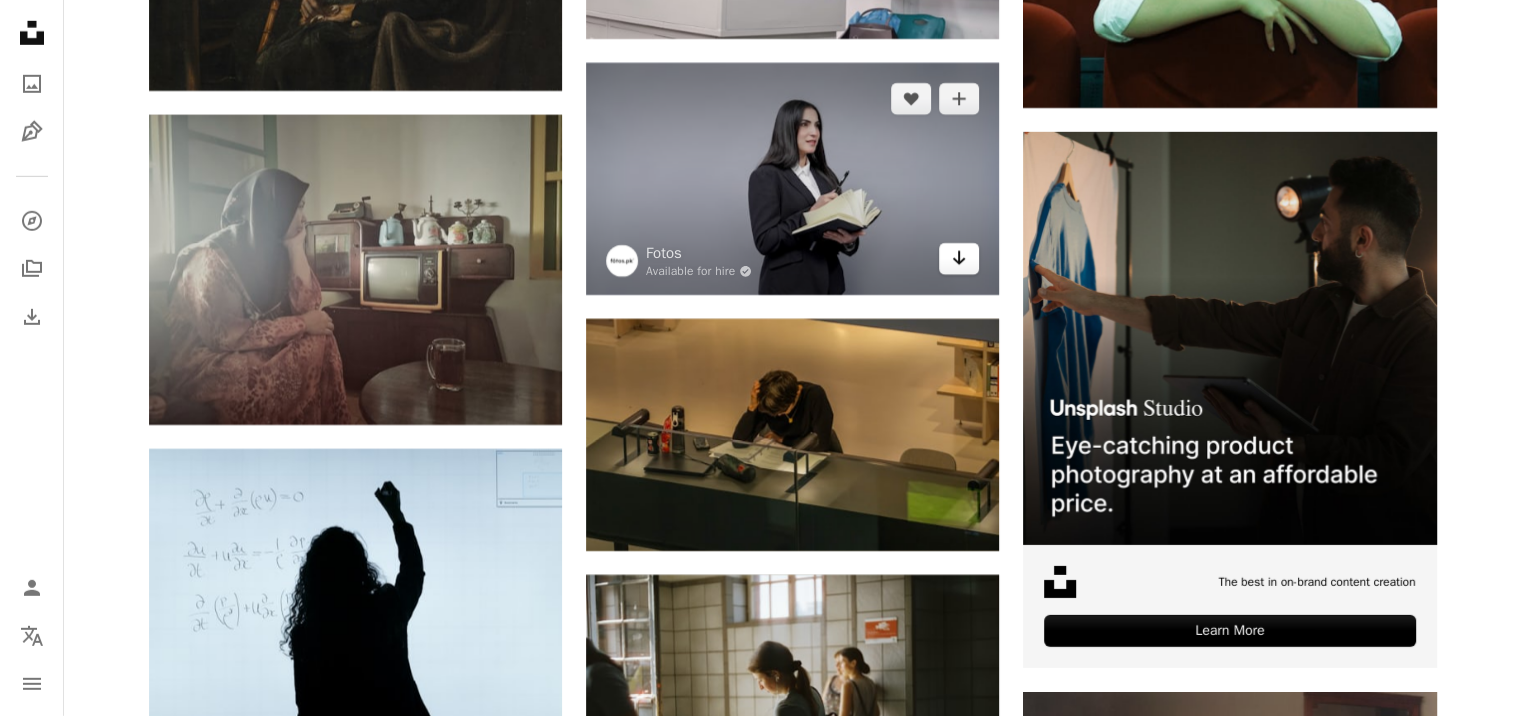 scroll, scrollTop: 5933, scrollLeft: 0, axis: vertical 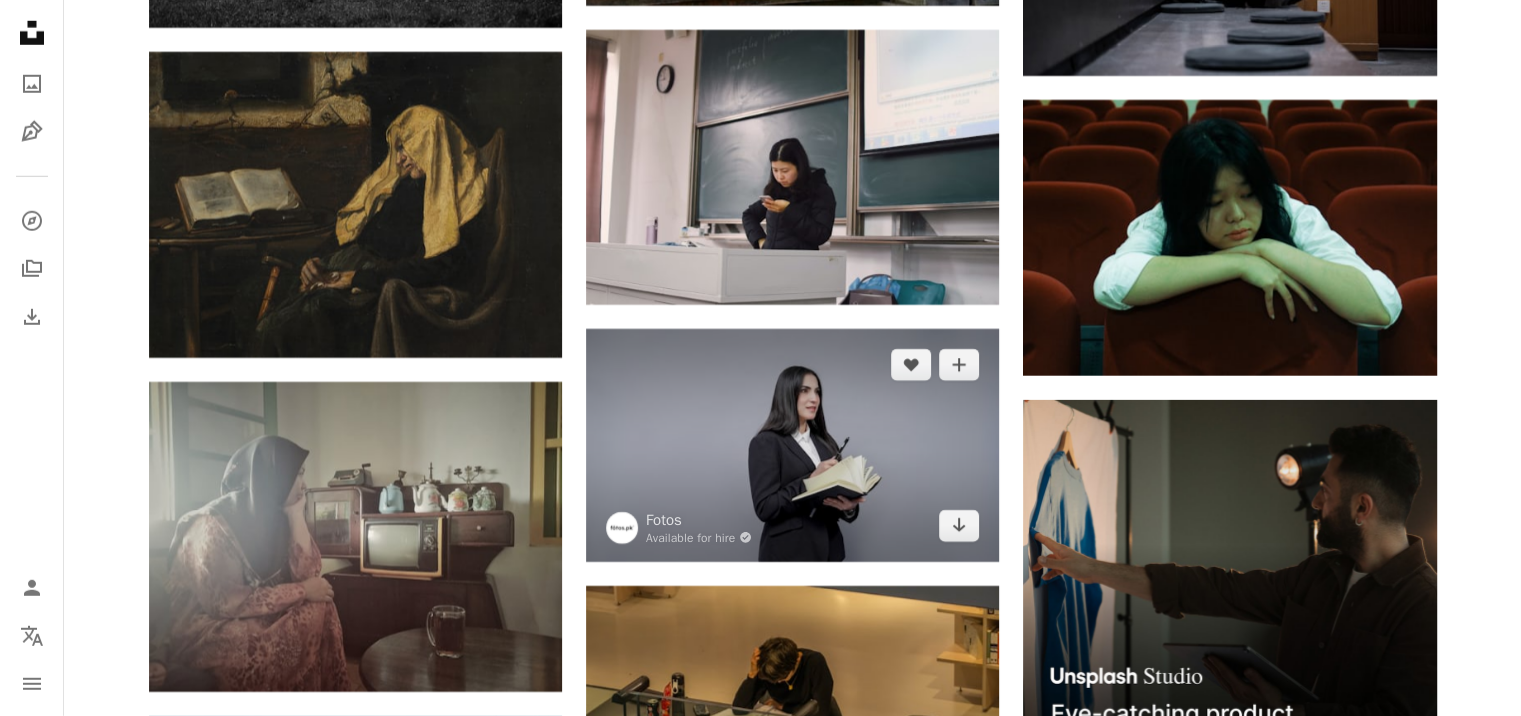 click at bounding box center [792, 445] 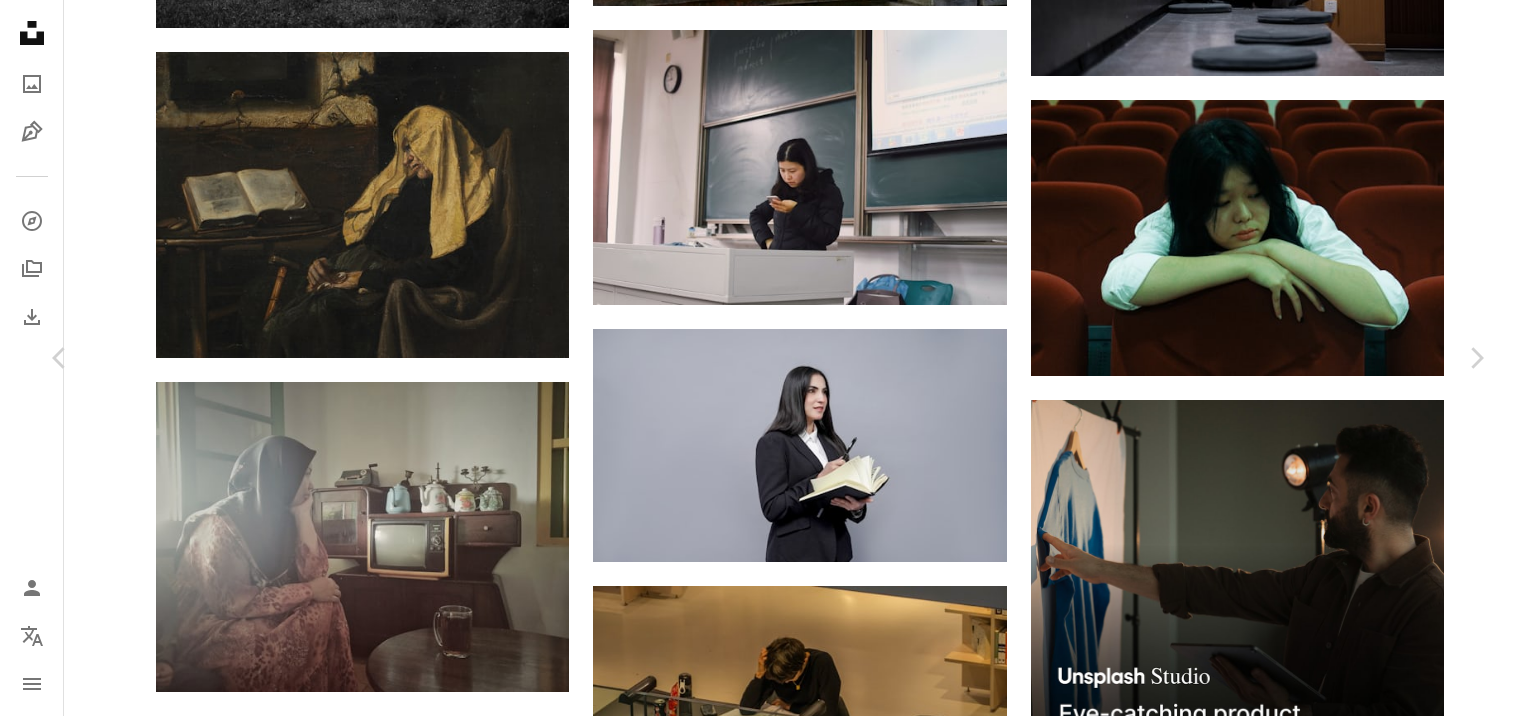 click on "An X shape Chevron left Chevron right [FIRST] Available for hire A checkmark inside of a circle A heart A plus sign Download free Chevron down Zoom in Views [NUMBER] Downloads [NUMBER] A forward-right arrow Share Info icon Info More Actions Download Mega Bundle 5,000+ awesome stock photos with commercial license With 16 categories | Perfect for websites, ads and marketing campaigns in South Asian countries. Get access at 50% discount on www.fotos.pk Read more Calendar outlined Published on August [DAY], [YEAR] Camera SONY, ILCE-7M3 Safety Free to use under the Unsplash License woman girl human grey female clothing apparel suit sitting coat overcoat HD Wallpapers Browse premium related images on iStock | Save 20% with code UNSPLASH20 Related images A heart A plus sign [FIRST] Available for hire A checkmark inside of a circle Arrow pointing down Plus sign for Unsplash+ A heart A plus sign Getty Images For Unsplash+ A lock Download A heart A plus sign [FIRST] Available for hire Arrow pointing down" at bounding box center (768, 6023) 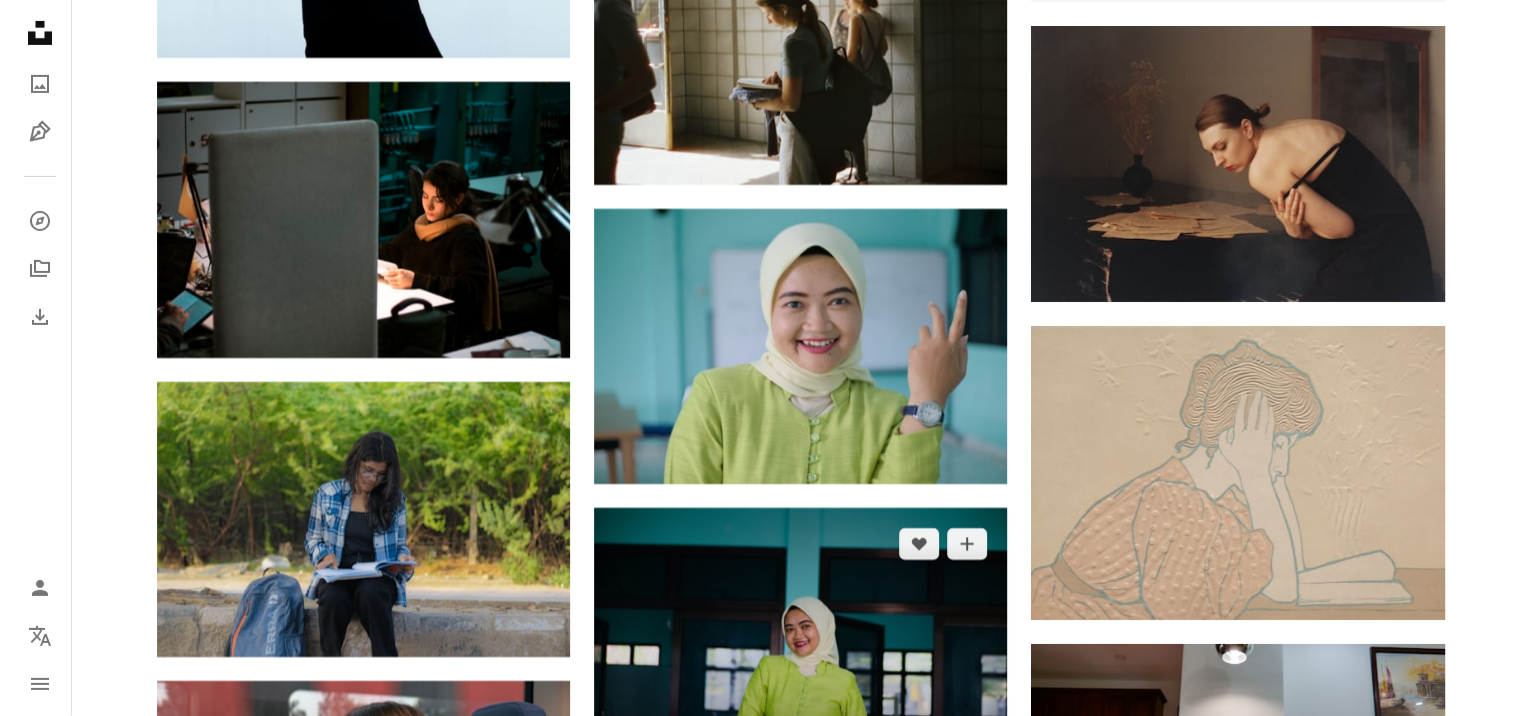 scroll, scrollTop: 6933, scrollLeft: 0, axis: vertical 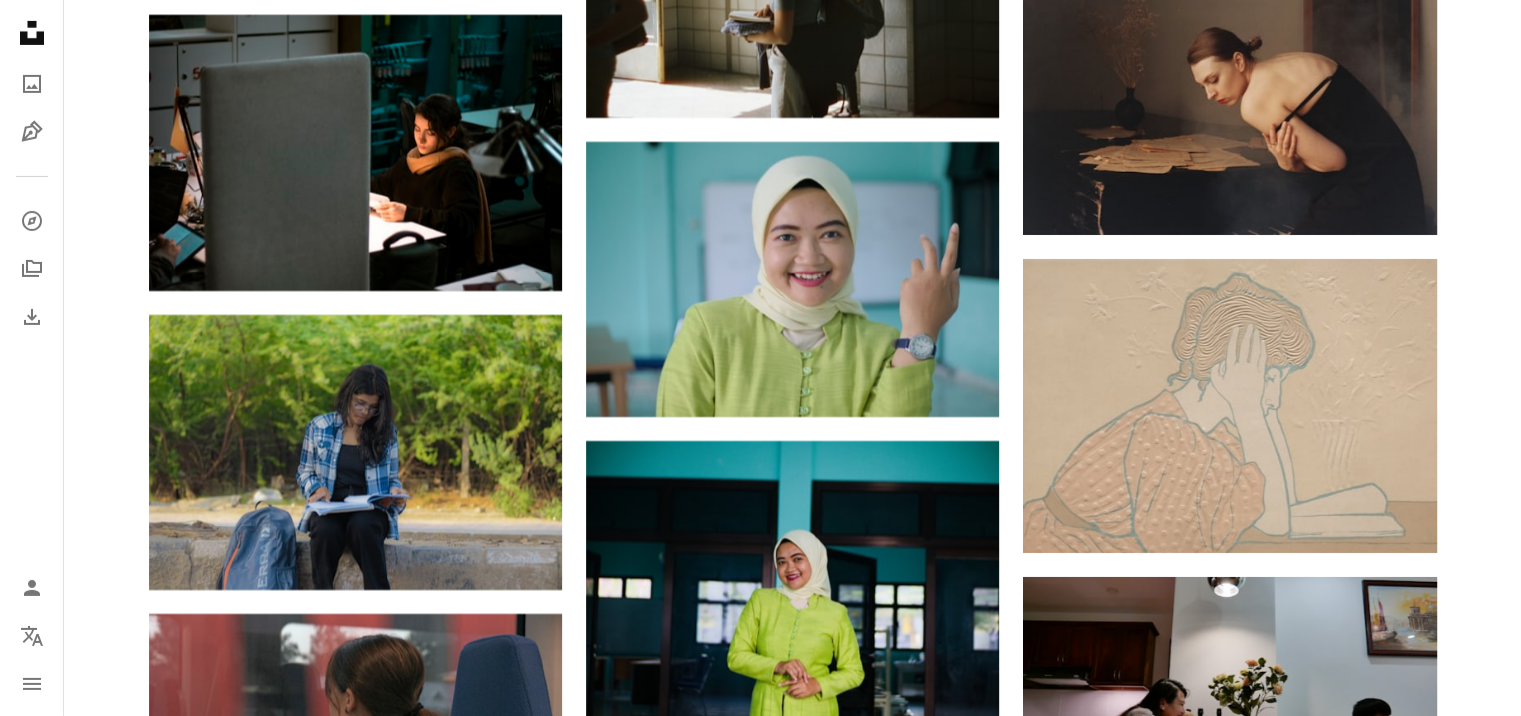 click at bounding box center (355, 1287) 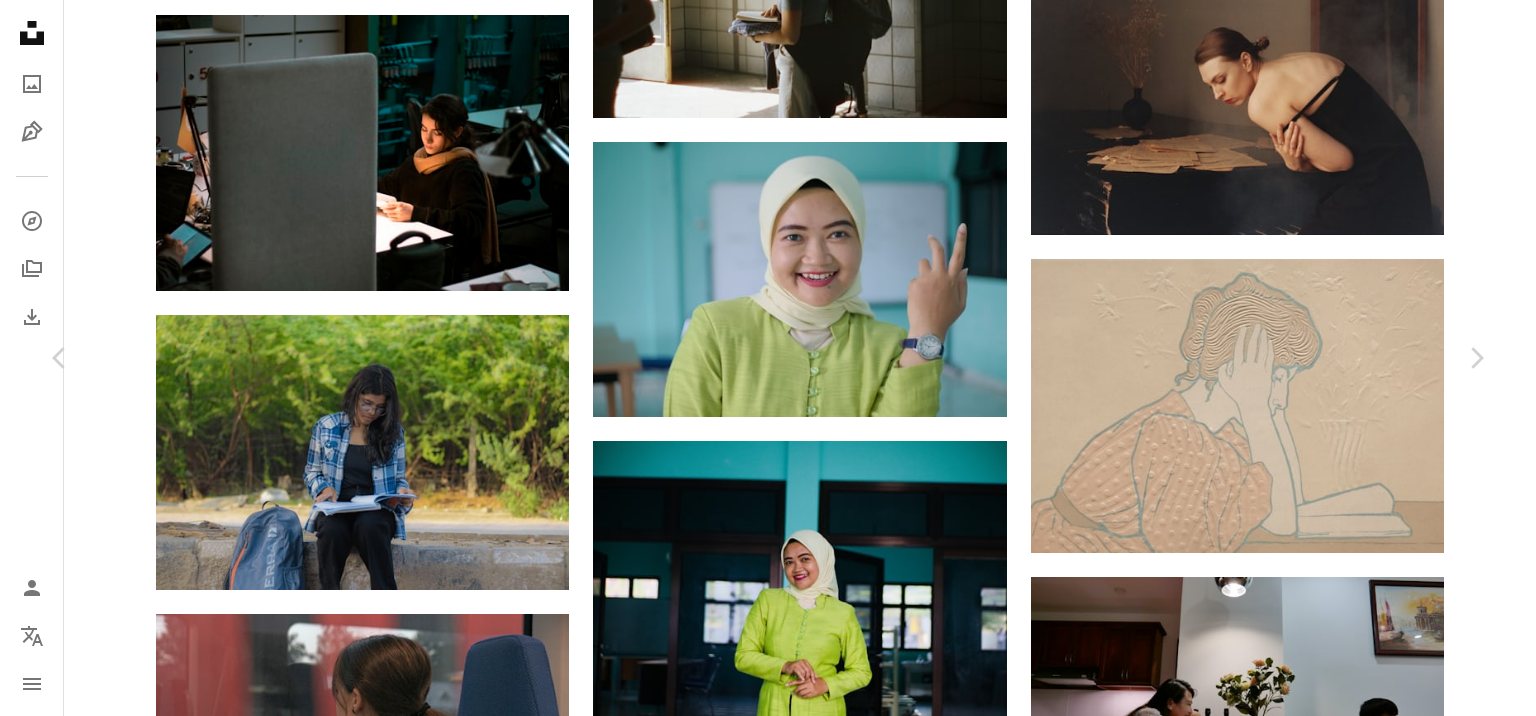 click at bounding box center (760, 5042) 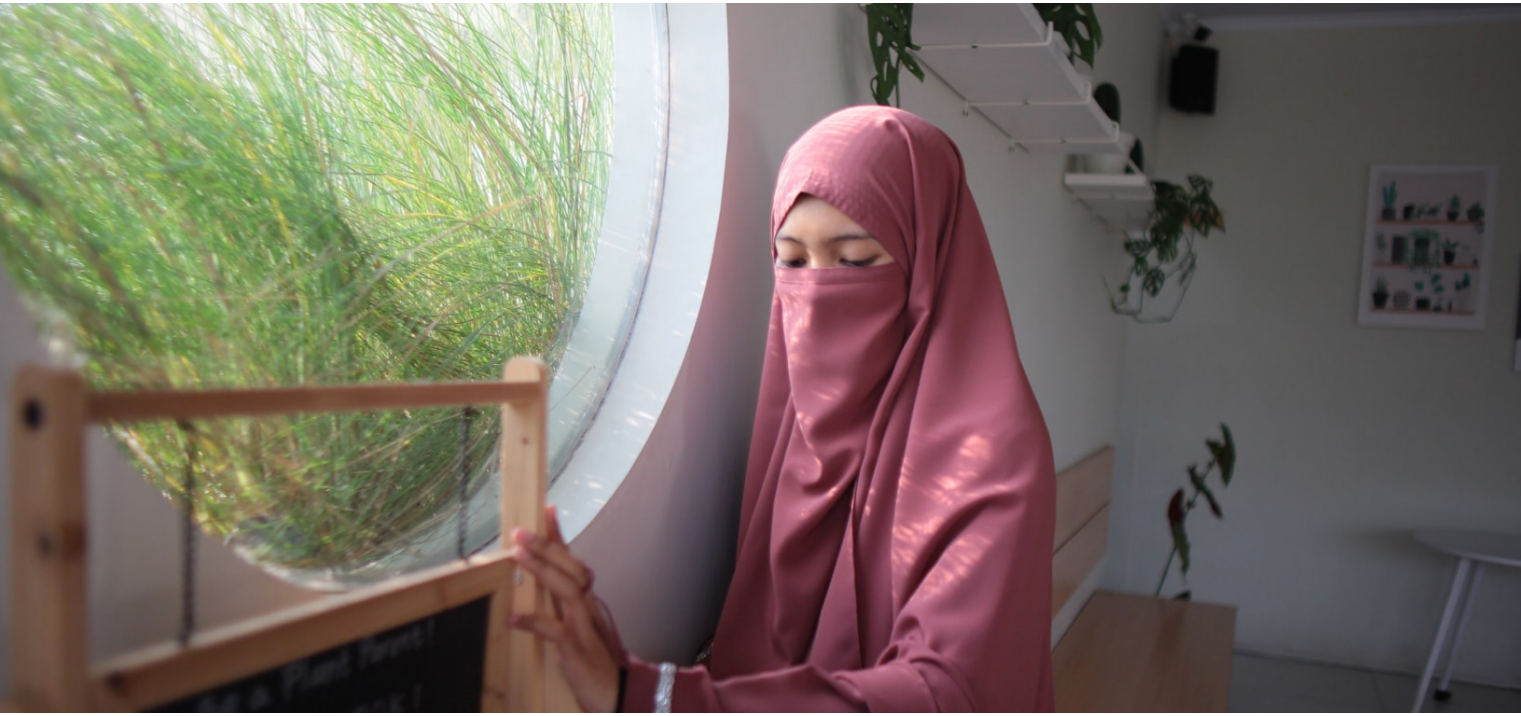 scroll, scrollTop: 65, scrollLeft: 0, axis: vertical 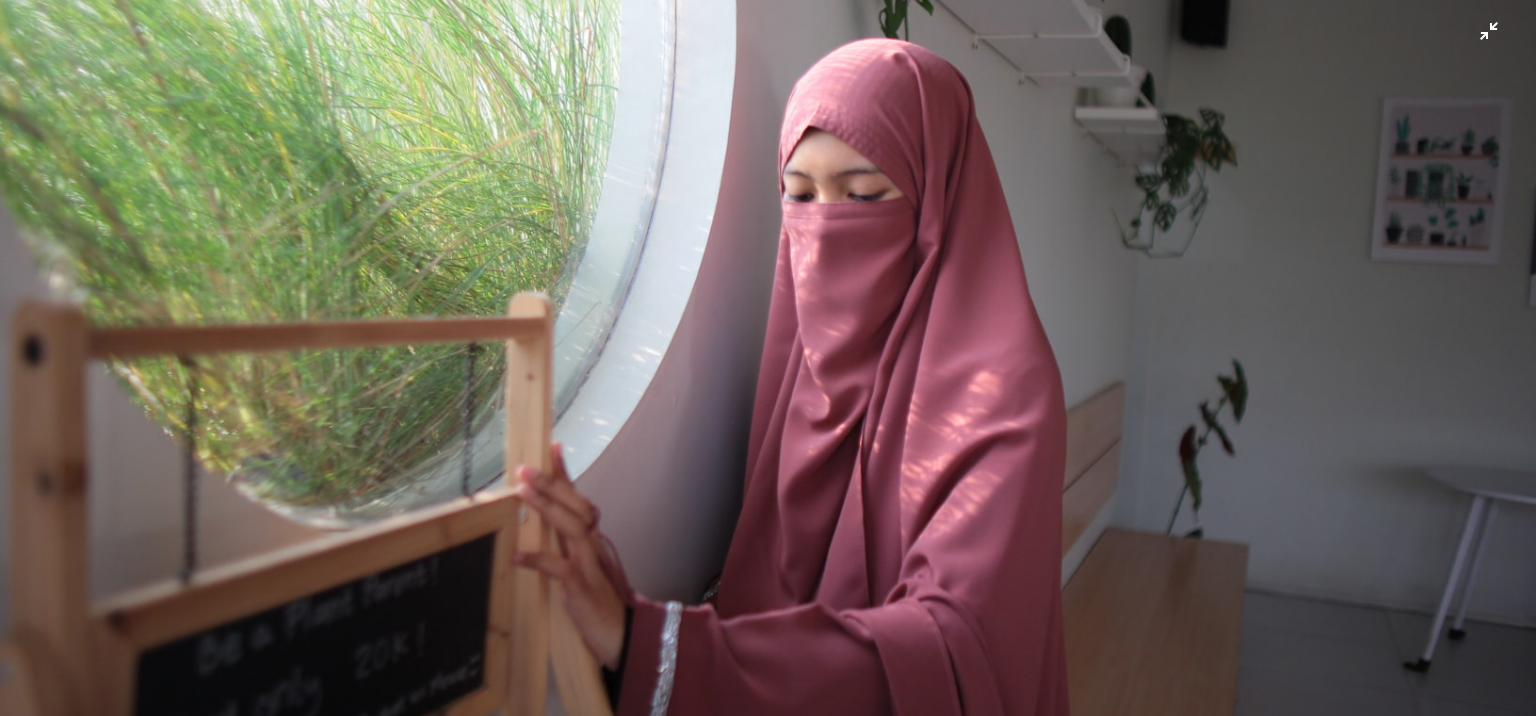 click at bounding box center (768, 366) 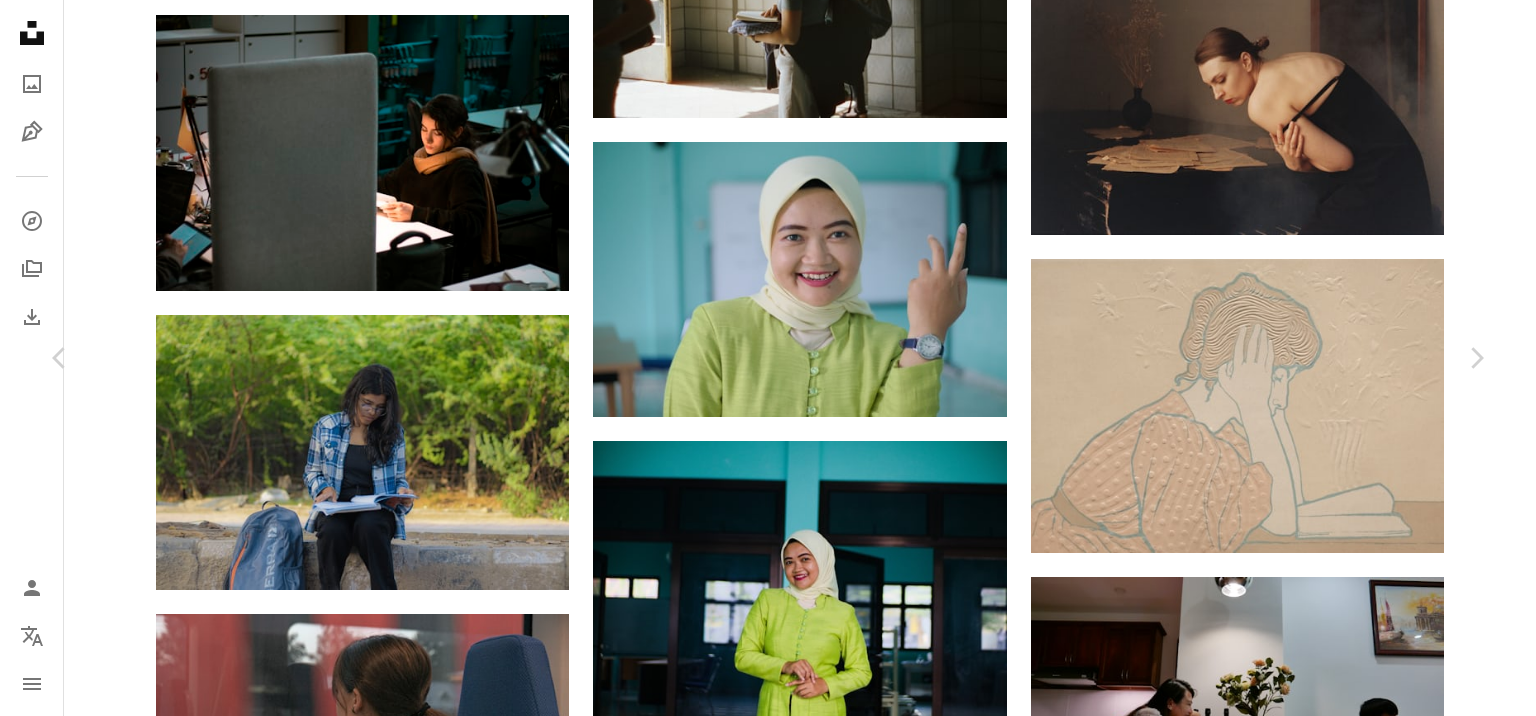 click on "An X shape Chevron left Chevron right [FIRST] [LAST] [FIRST] [LAST] A heart A plus sign Download free Chevron down Zoom in Views [NUMBER], [NUMBER] Downloads [NUMBER] Featured in Photos A forward-right arrow Share Info icon Info More Actions Calendar outlined Published on January [DAY], [YEAR] Safety Free to use under the Unsplash License woman portrait girl school face book female classroom desk reading smile college girl chair lady asian blackboard school room learning language asian teacher human Public domain images Browse premium related images on iStock | Save 20% with code UNSPLASH20 Related images A heart A plus sign [FIRST] [LAST] Arrow pointing down Plus sign for Unsplash+ A heart A plus sign Getty Images For Unsplash+ A lock Download A heart A plus sign [FIRST] [LAST] Available for hire A checkmark inside of a circle Arrow pointing down A heart A plus sign [FIRST] [LAST] Available for hire A checkmark inside of a circle Arrow pointing down A heart A plus sign [FIRST] [LAST] Available for hire A checkmark inside of a circle" at bounding box center (768, 5022) 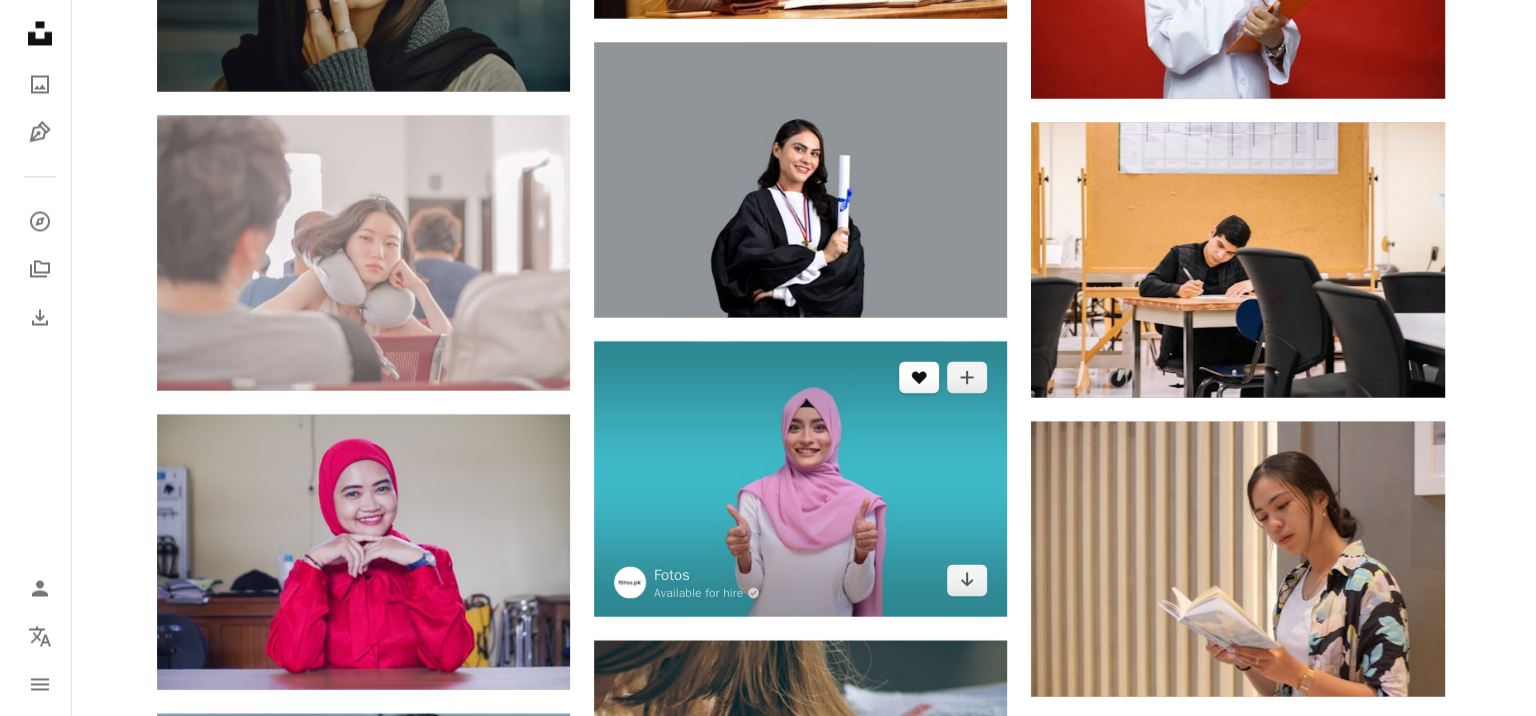 scroll, scrollTop: 11166, scrollLeft: 0, axis: vertical 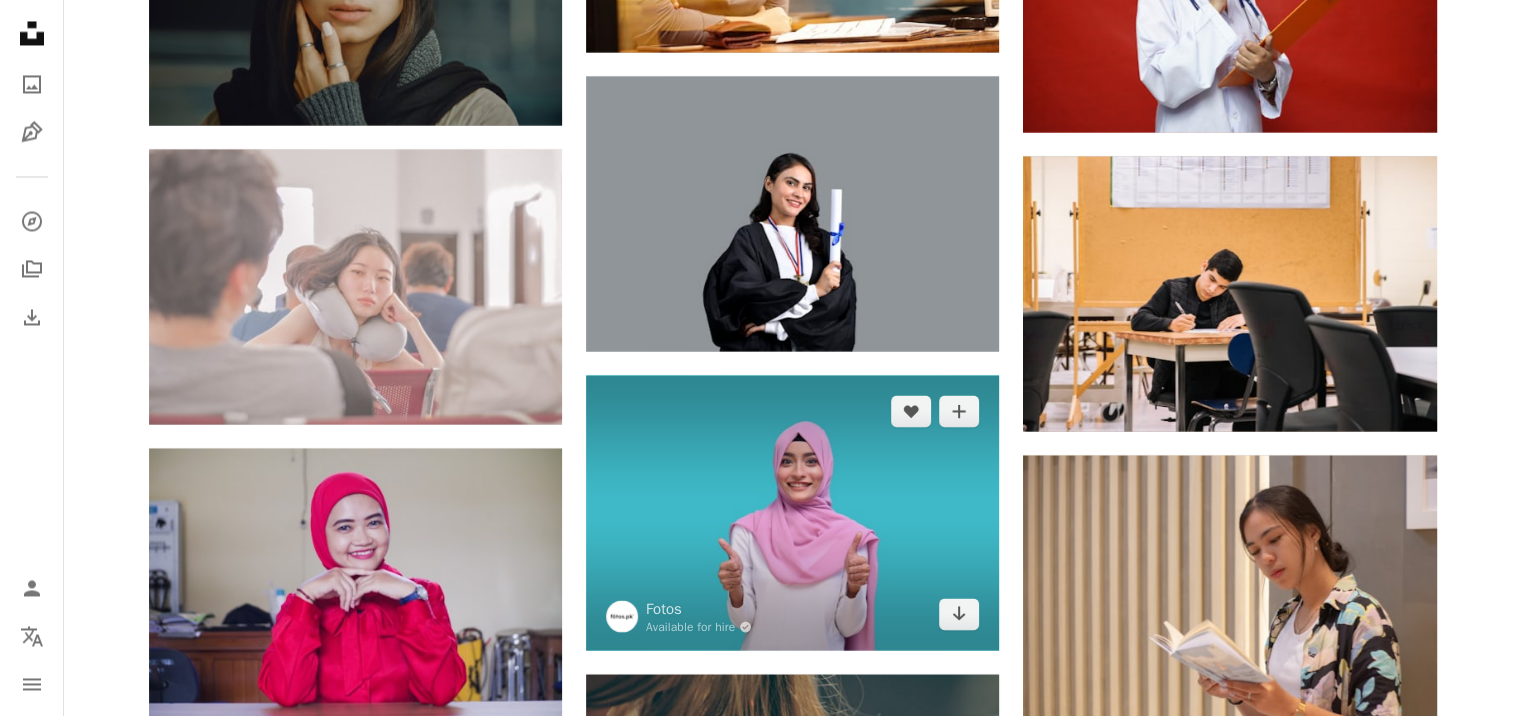 click at bounding box center [792, 512] 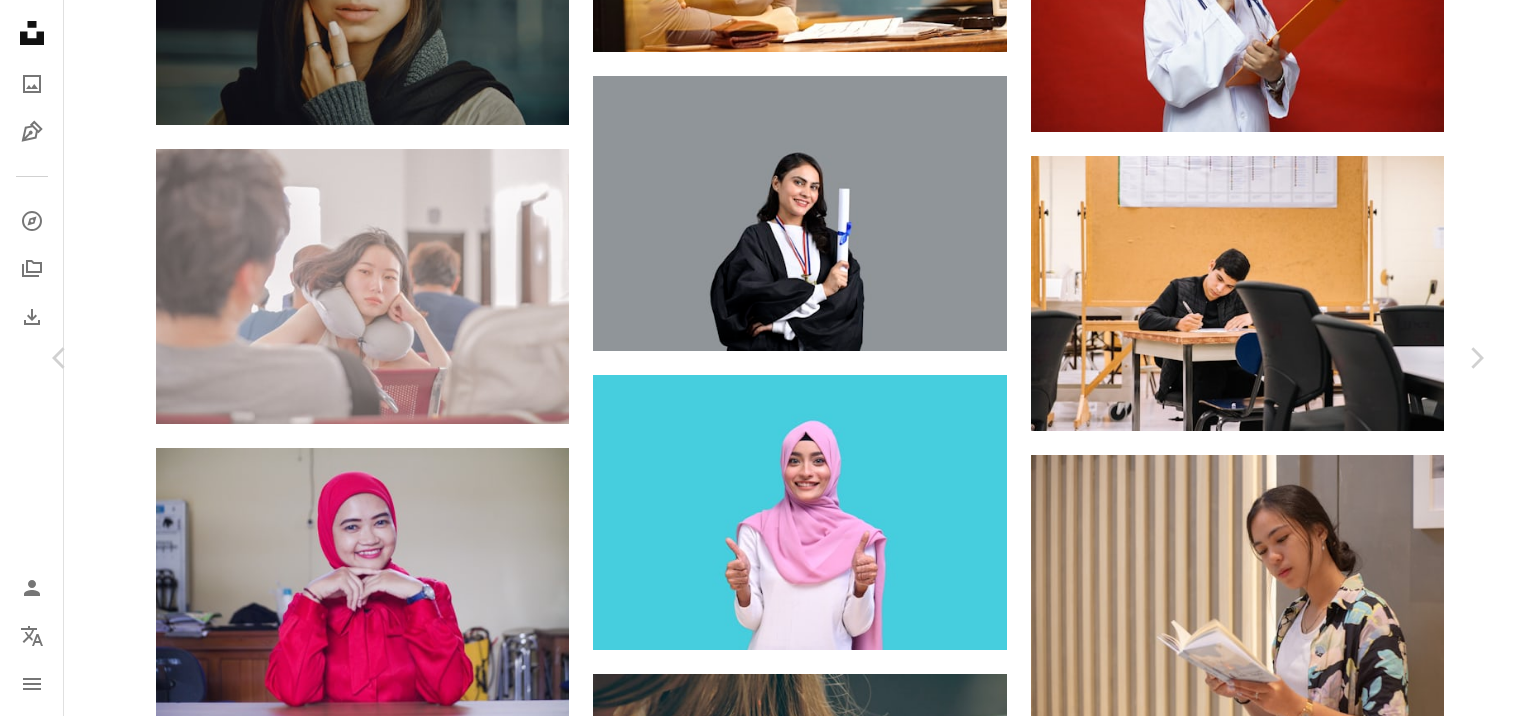 click at bounding box center [761, 4644] 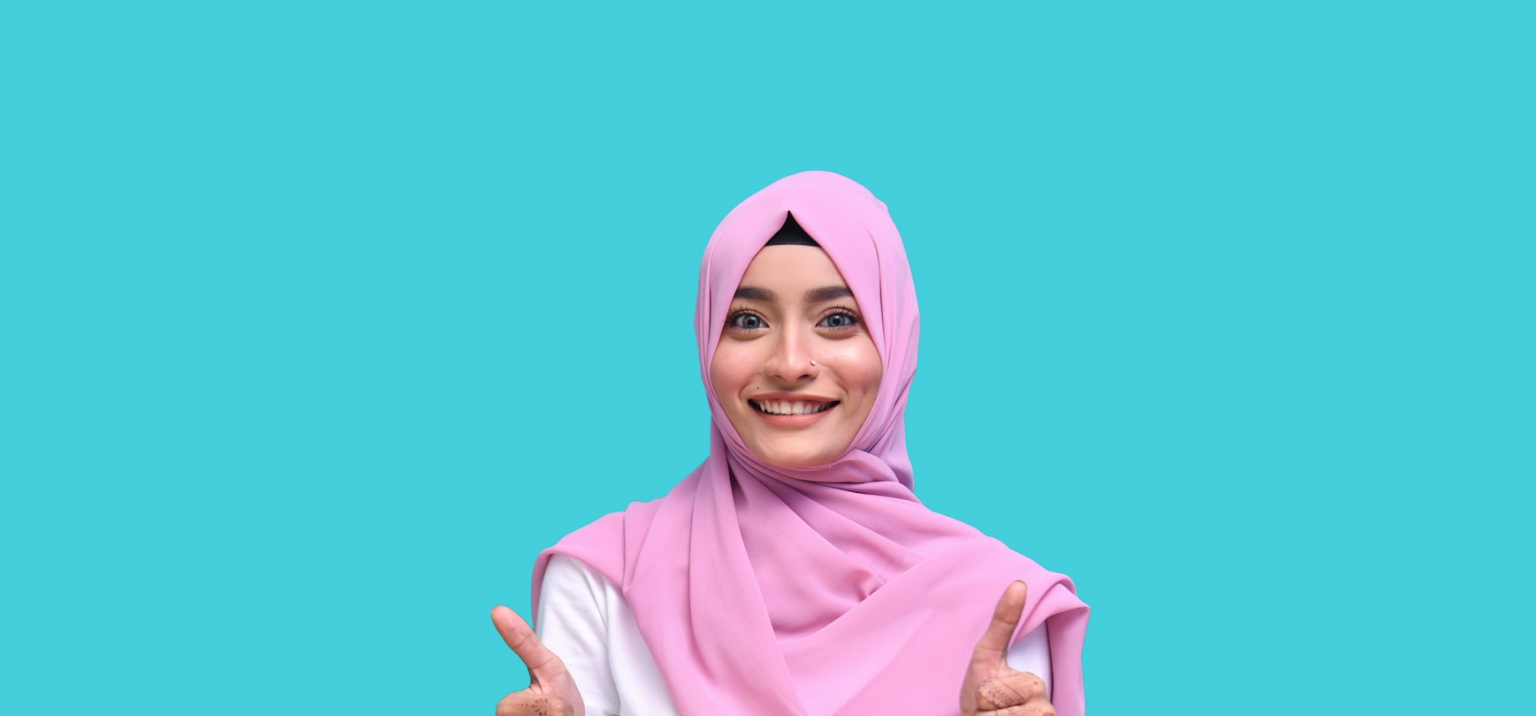 scroll, scrollTop: 144, scrollLeft: 0, axis: vertical 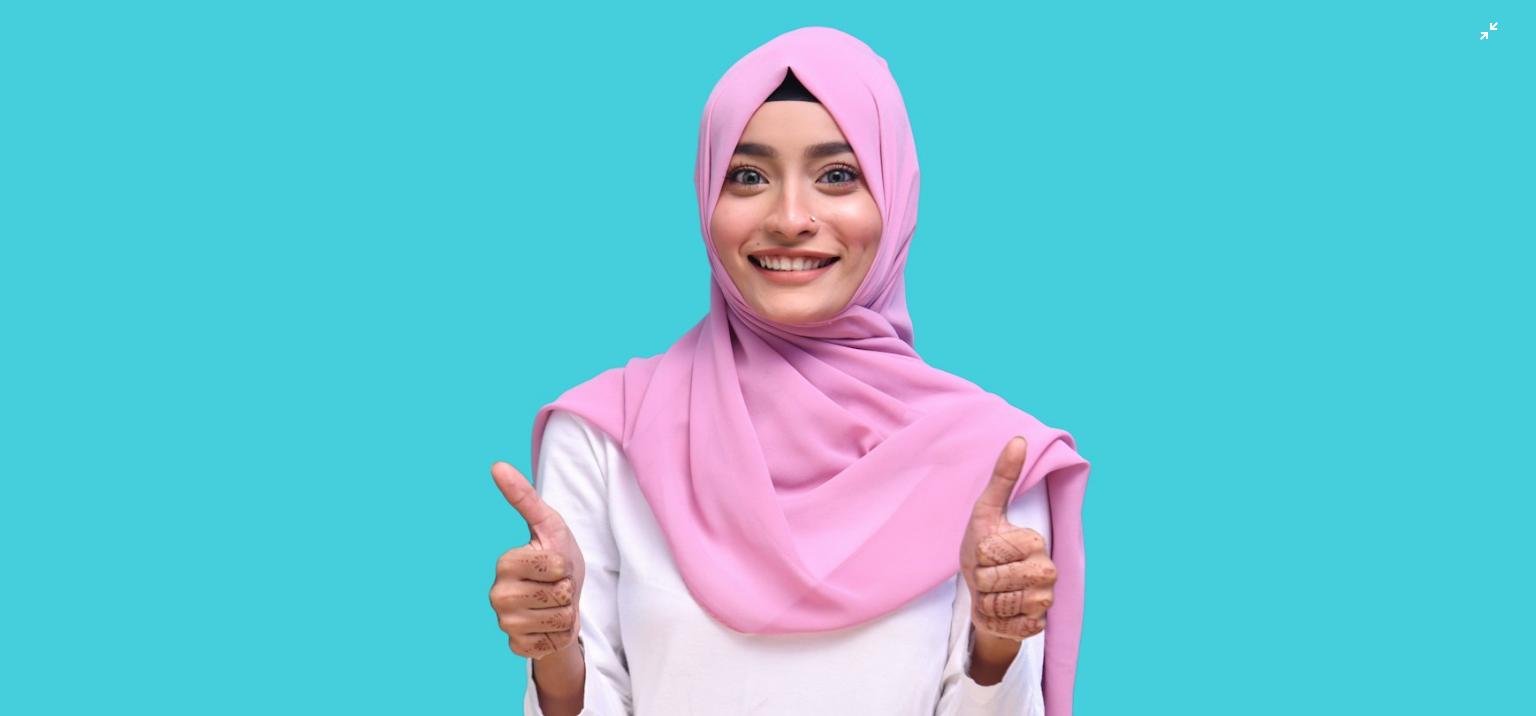 click at bounding box center (768, 367) 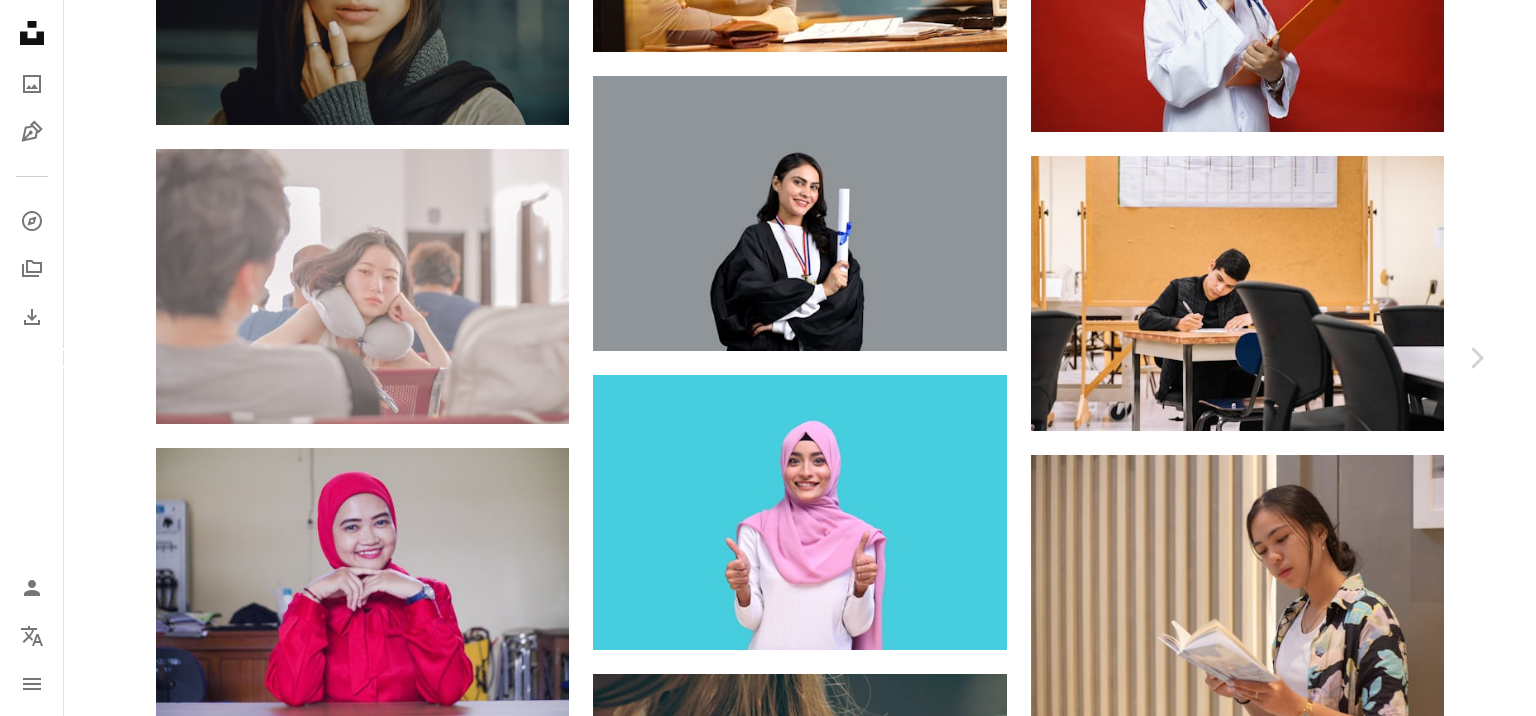 click on "Chevron left" 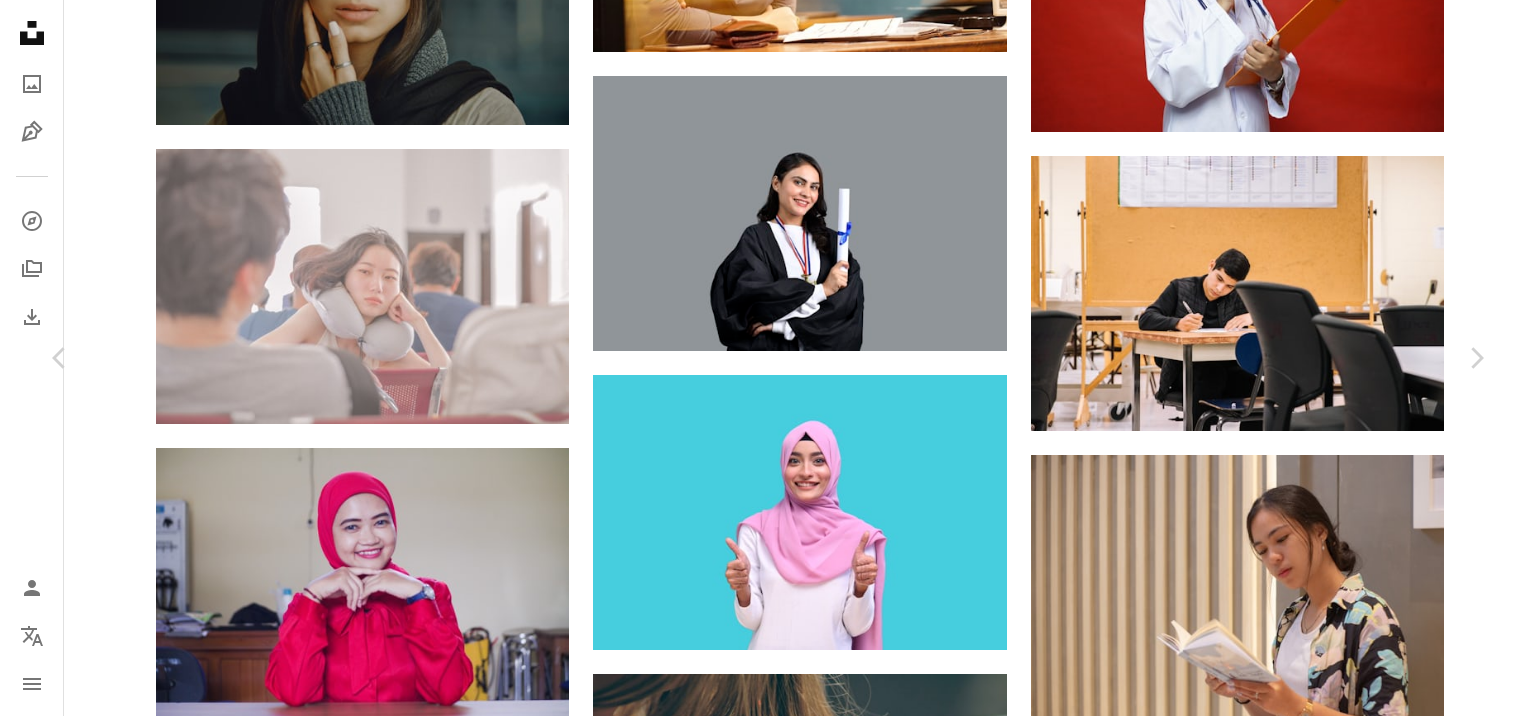 click on "An X shape Chevron left Chevron right [FIRST] [LAST] A heart A plus sign Download free Chevron down Zoom in Views [NUMBER] Downloads [NUMBER] A forward-right arrow Share Info icon Info More Actions Calendar outlined Published on May [DAY], [YEAR] Camera Canon, EOS 550D Safety Free to use under the Unsplash License office computer meeting purple desk smile corporate desktop computer office space employee smiley face purple aesthetic computers corporate office working on laptop corporate building smiley smile face girl working employees working Free stock photos Browse premium related images on iStock | Save 20% with code UNSPLASH20 Related images A heart A plus sign [FIRST] [LAST] Arrow pointing down Plus sign for Unsplash+ A heart A plus sign Getty Images For Unsplash+ A lock Download A heart A plus sign [FIRST] [LAST] Arrow pointing down Plus sign for Unsplash+ A heart A plus sign Getty Images For Unsplash+ A lock Download A heart A plus sign [FIRST] [LAST] A heart" at bounding box center (768, 4624) 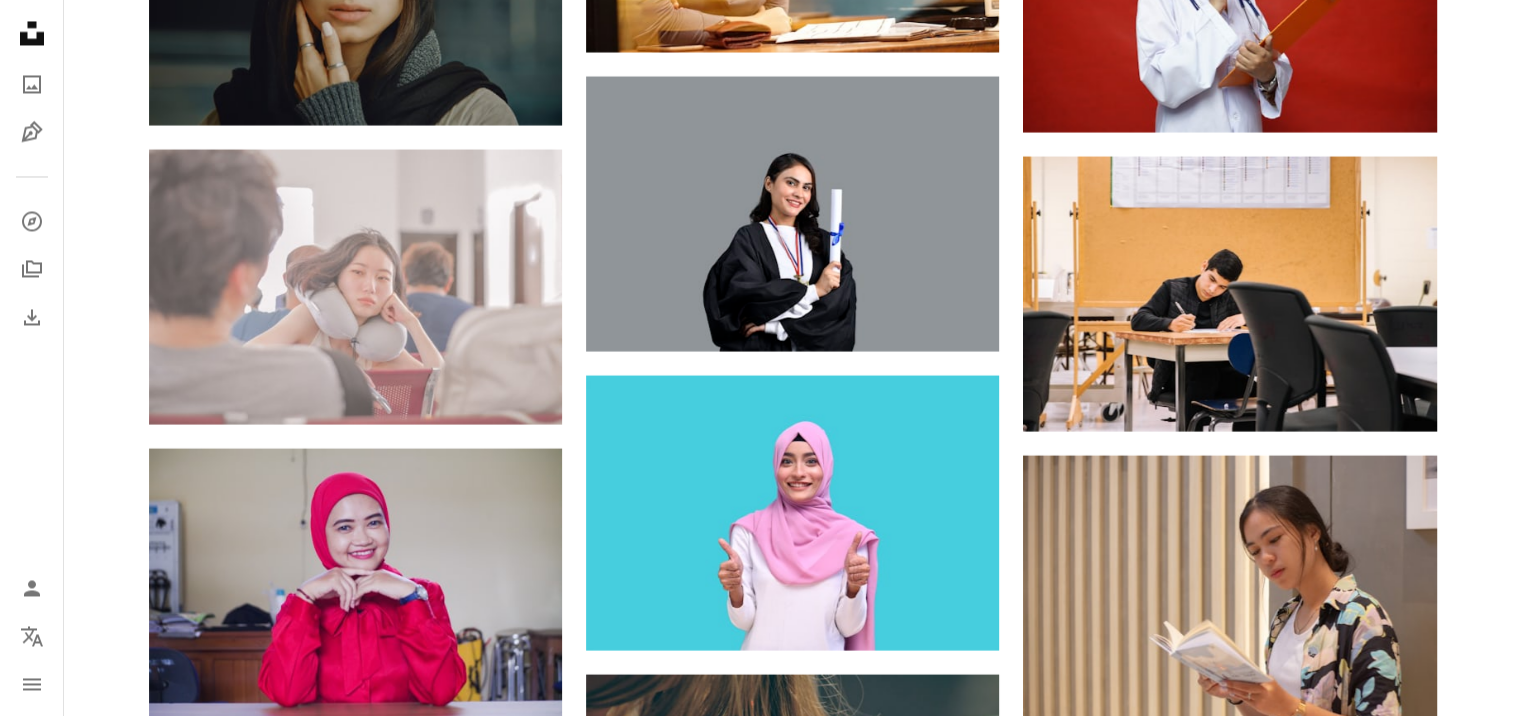 click at bounding box center [355, 1184] 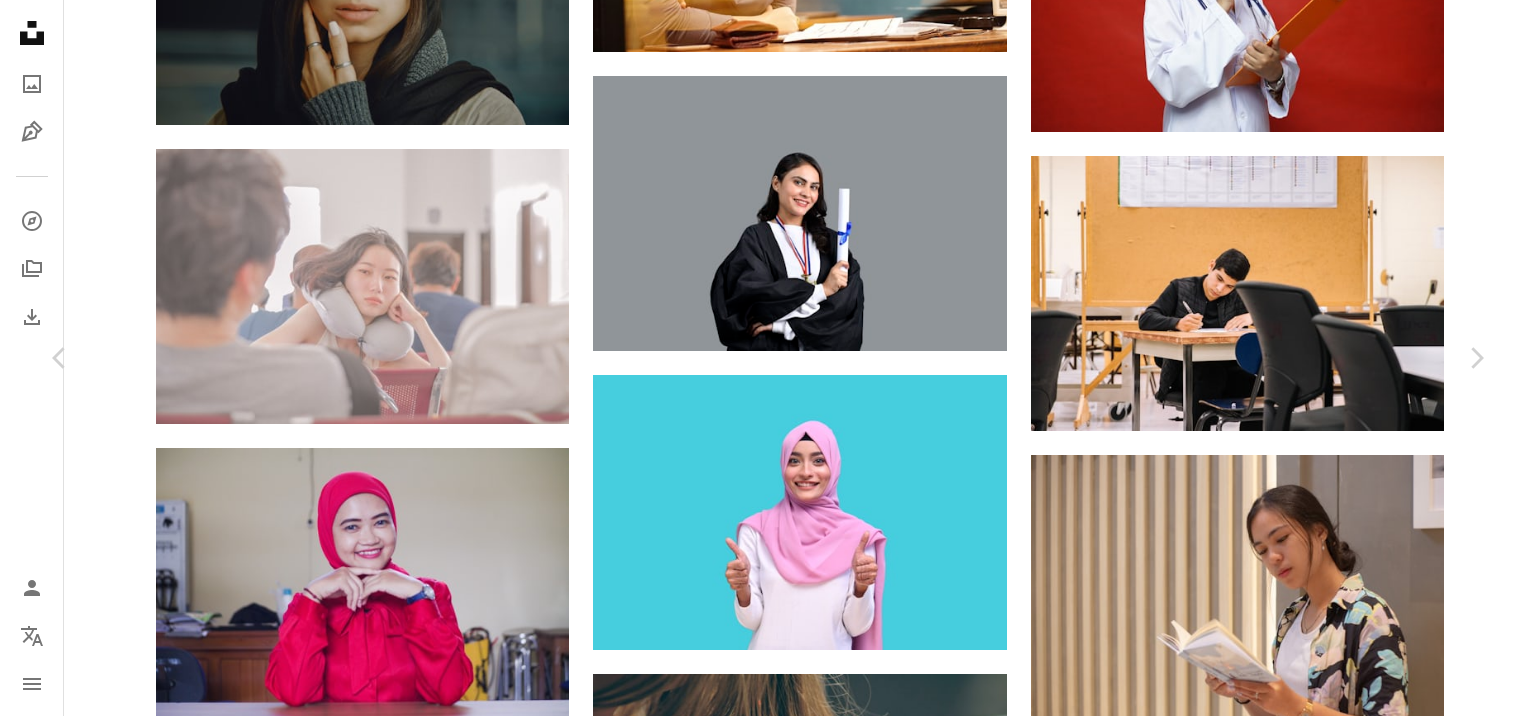 click at bounding box center (761, 4644) 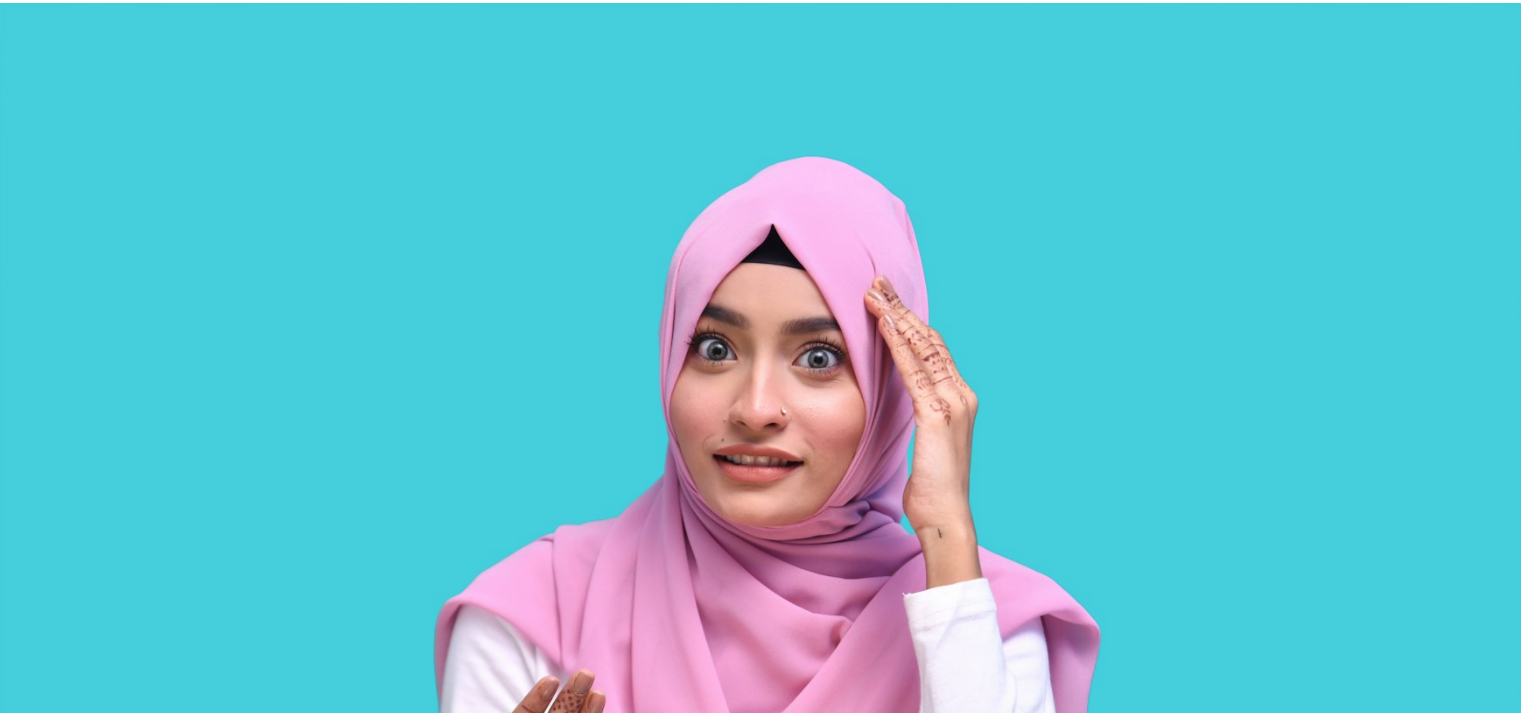 scroll, scrollTop: 144, scrollLeft: 0, axis: vertical 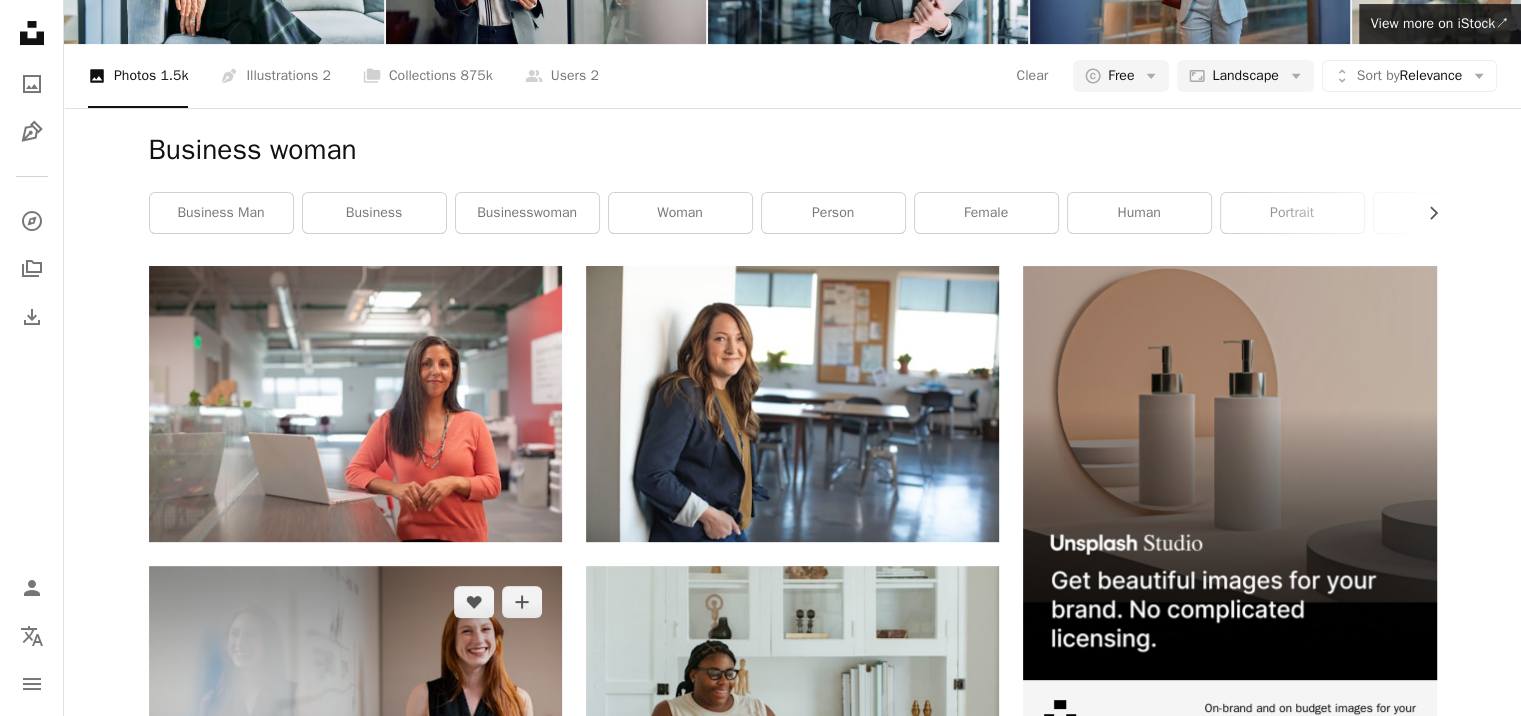 click at bounding box center [355, 704] 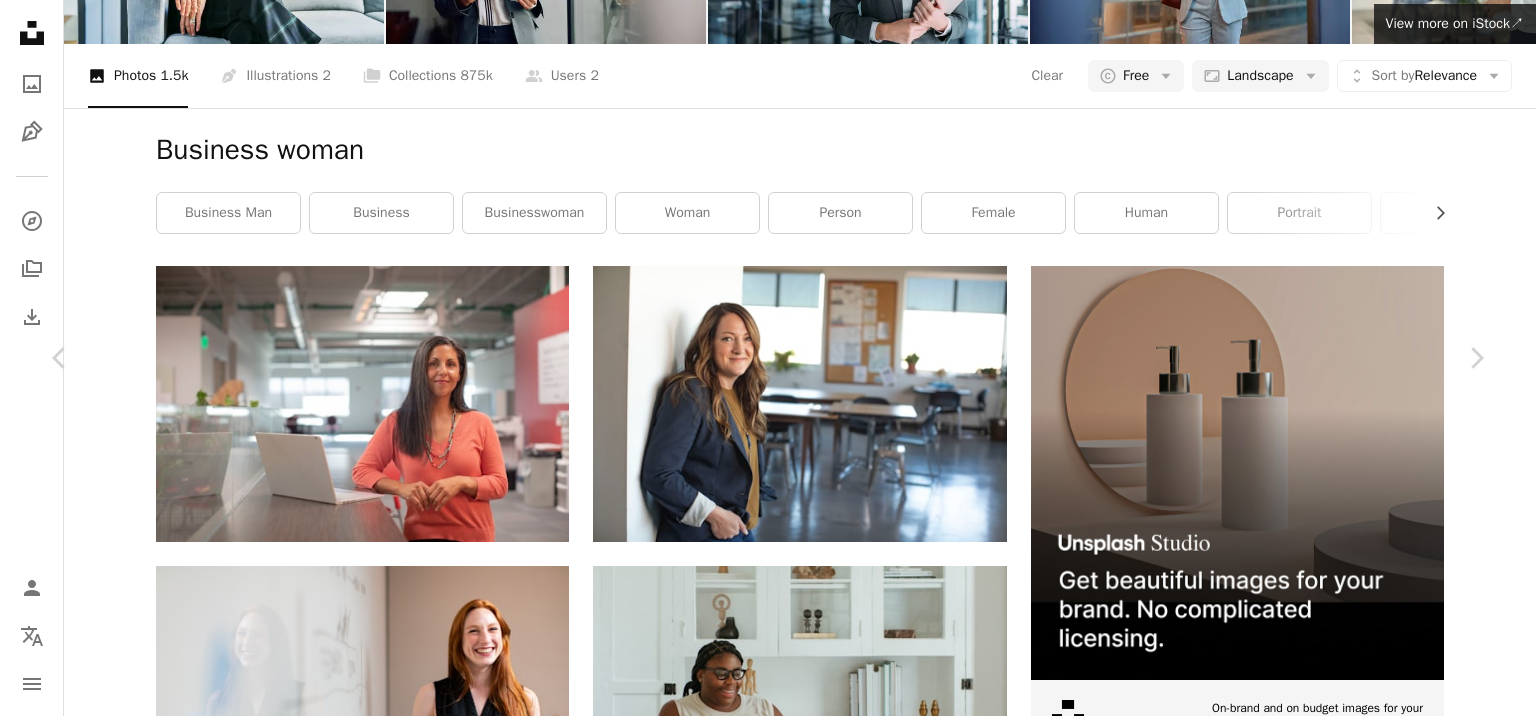 click on "A forward-right arrow Share Info icon Info More Actions Female software engineer in meeting by whiteboard Calendar outlined Published on [DATE] Camera SONY, ILCE-7RM3 Safety Free to use under the Unsplash License office business technology coding meeting engineering engineer software engineer professional woman whiteboard tutor software engineering smart girl female engineer female software engineer woman portrait human people school Free stock photos Browse premium related images on iStock | Save 20% with code UNSPLASH20 View more on iStock ↗ Related images A heart A plus sign [FIRST] [LAST] Available for hire For" at bounding box center (768, 11609) 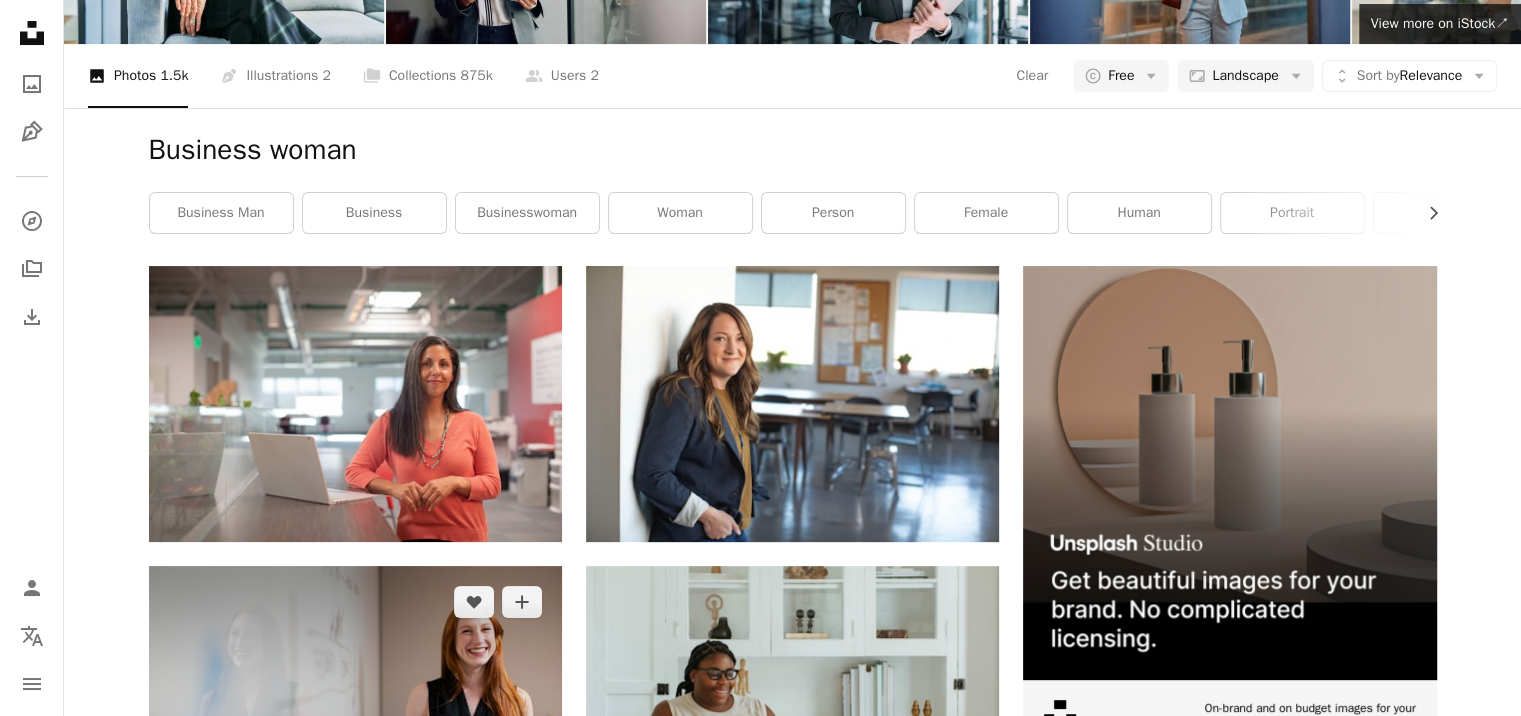 click on "Arrow pointing down" at bounding box center (522, 806) 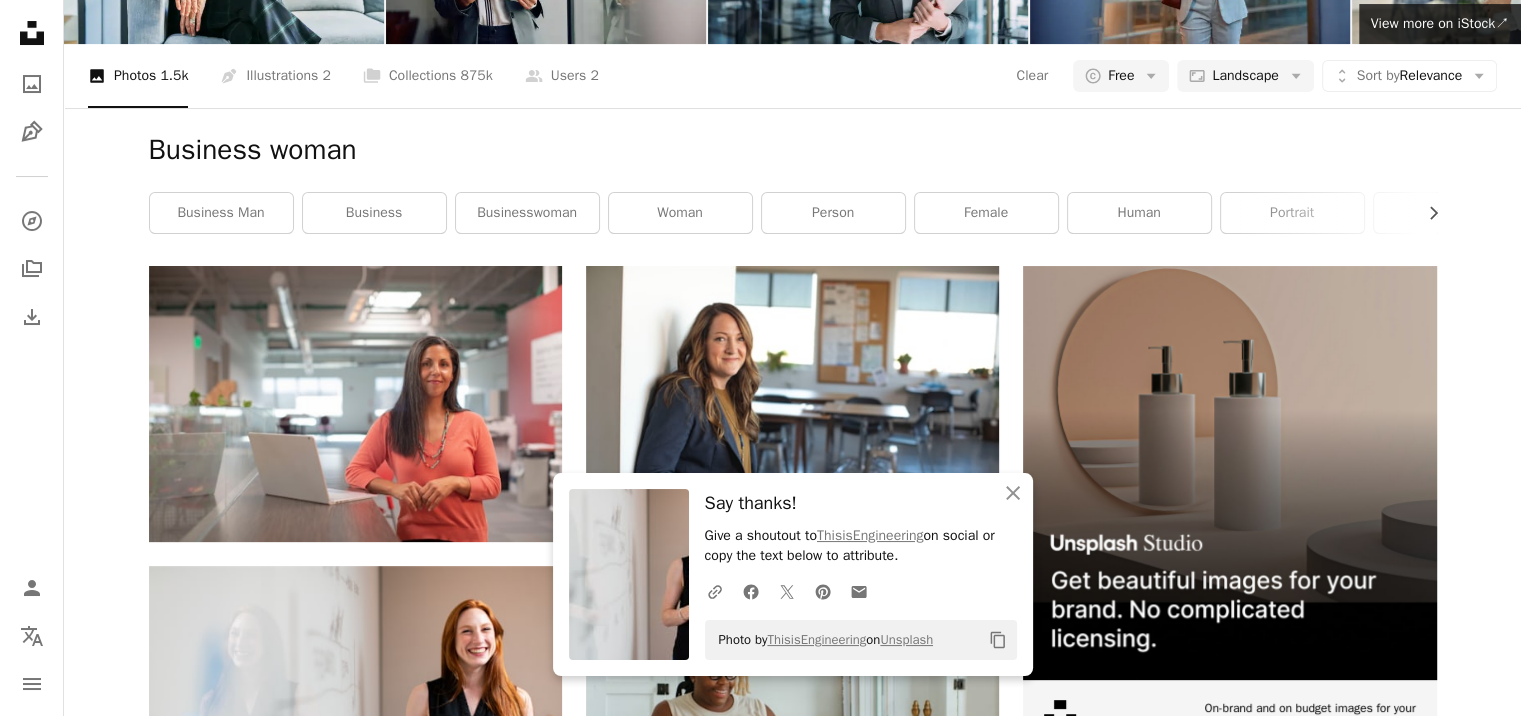 scroll, scrollTop: 0, scrollLeft: 0, axis: both 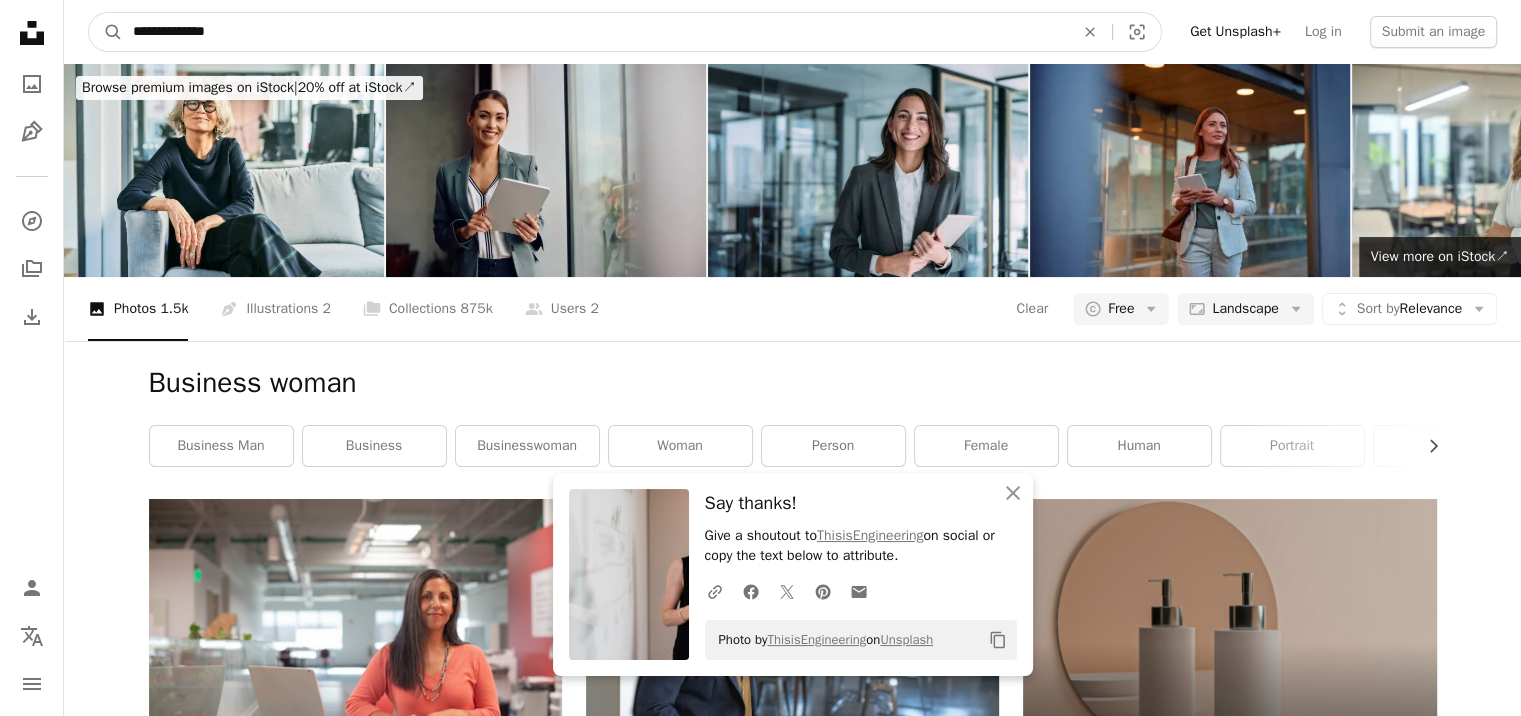 drag, startPoint x: 269, startPoint y: 30, endPoint x: 30, endPoint y: 34, distance: 239.03348 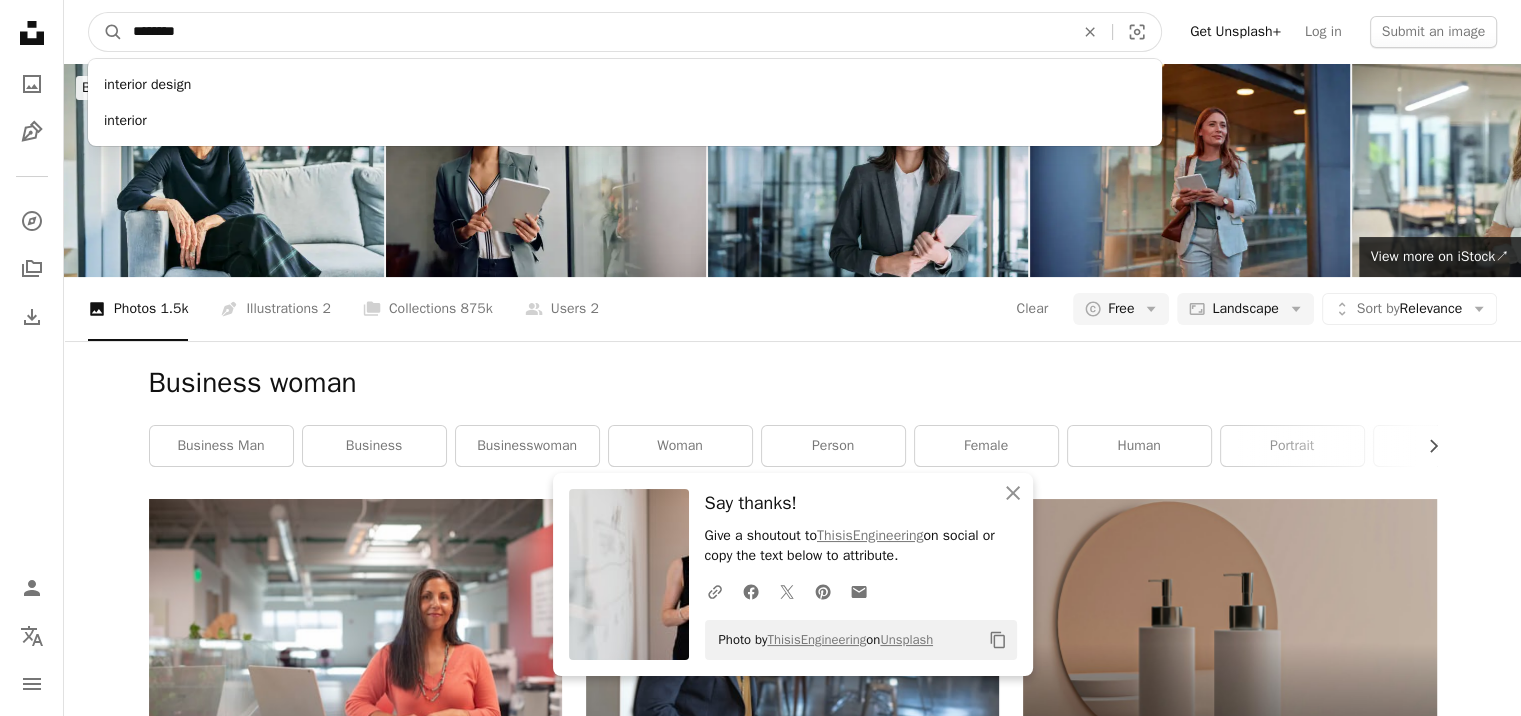 type on "********" 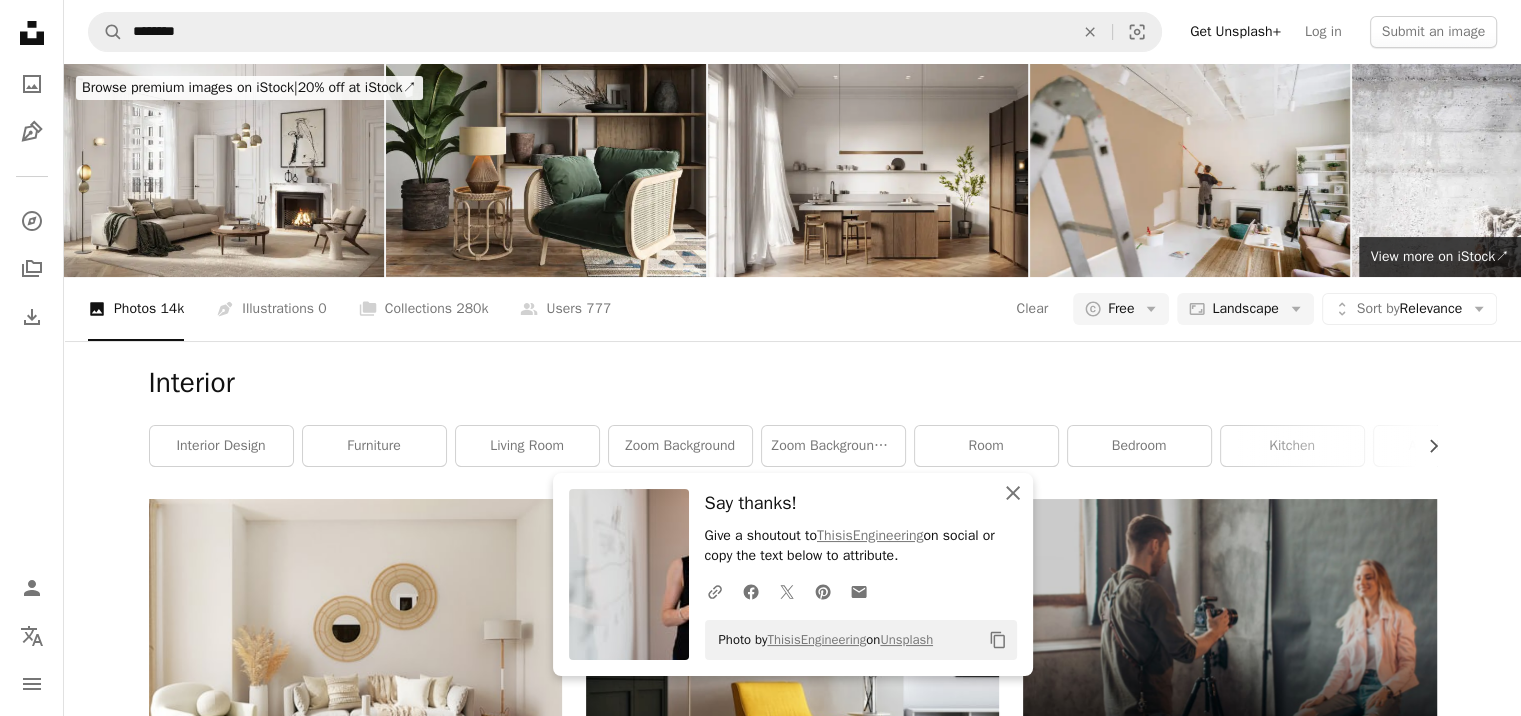 click 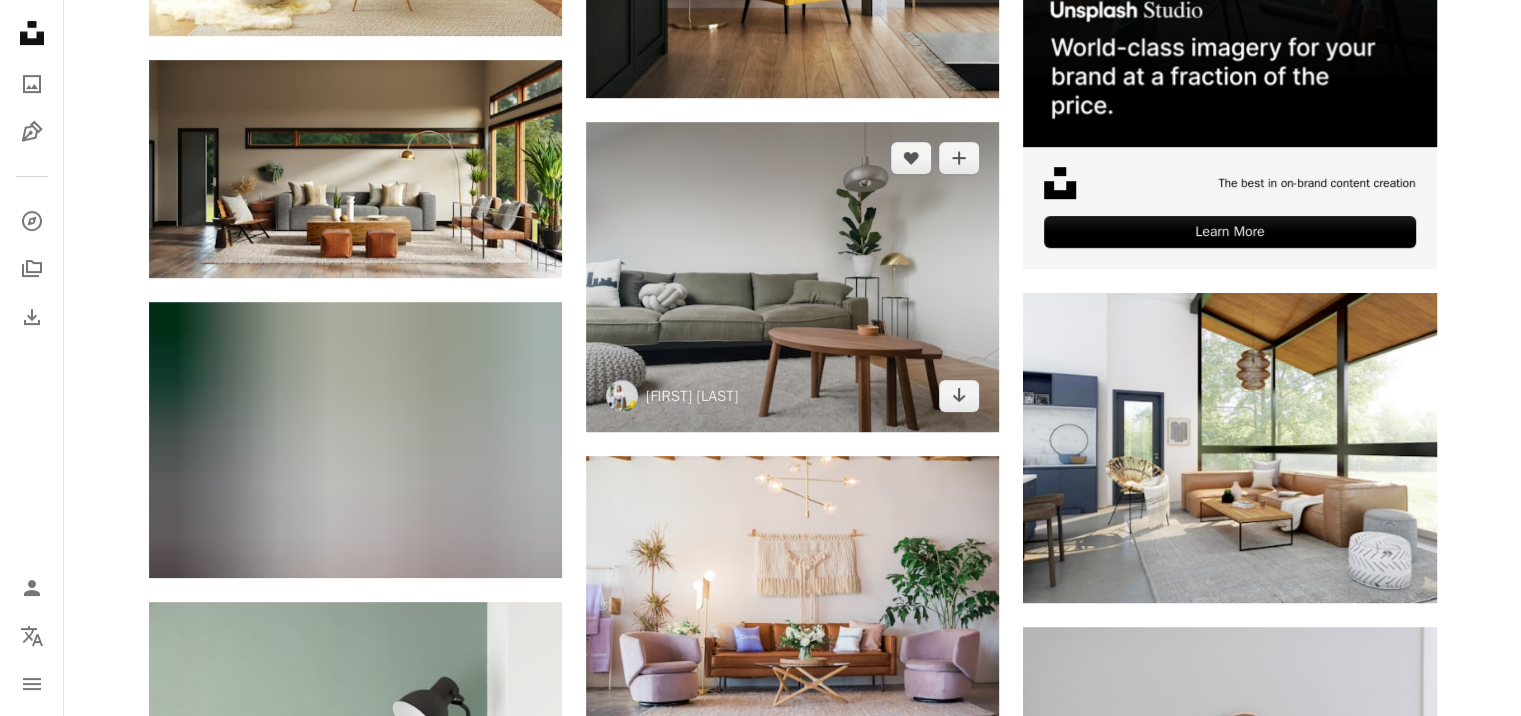 scroll, scrollTop: 1066, scrollLeft: 0, axis: vertical 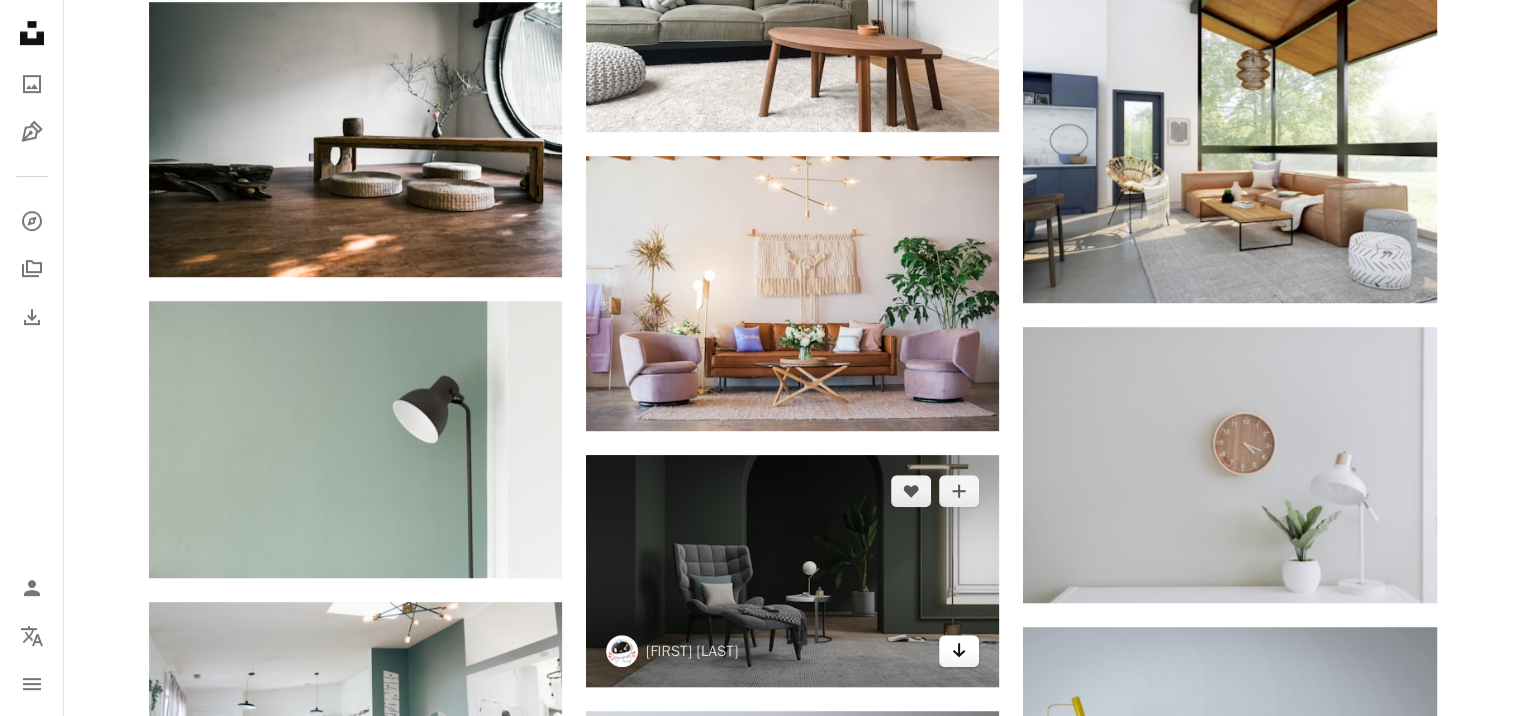 click on "Arrow pointing down" 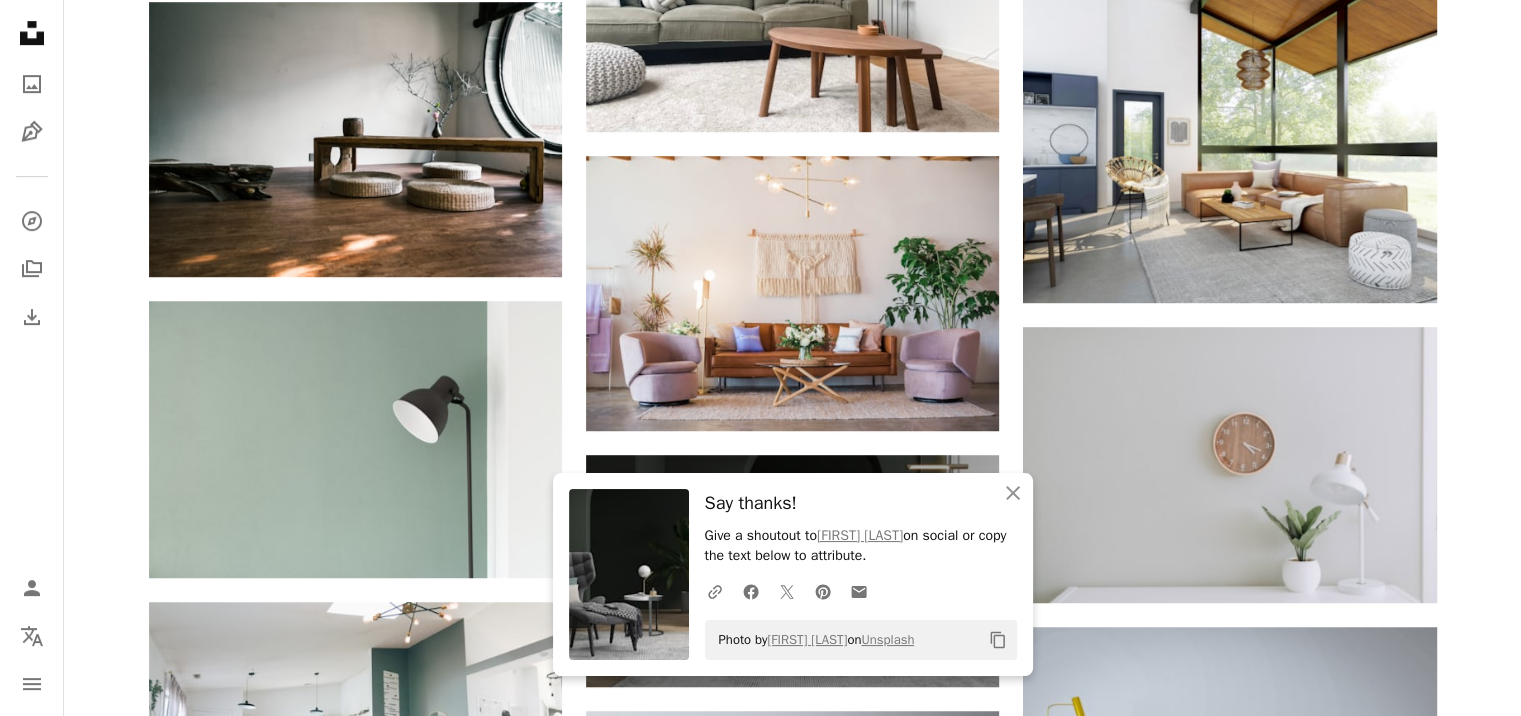 click 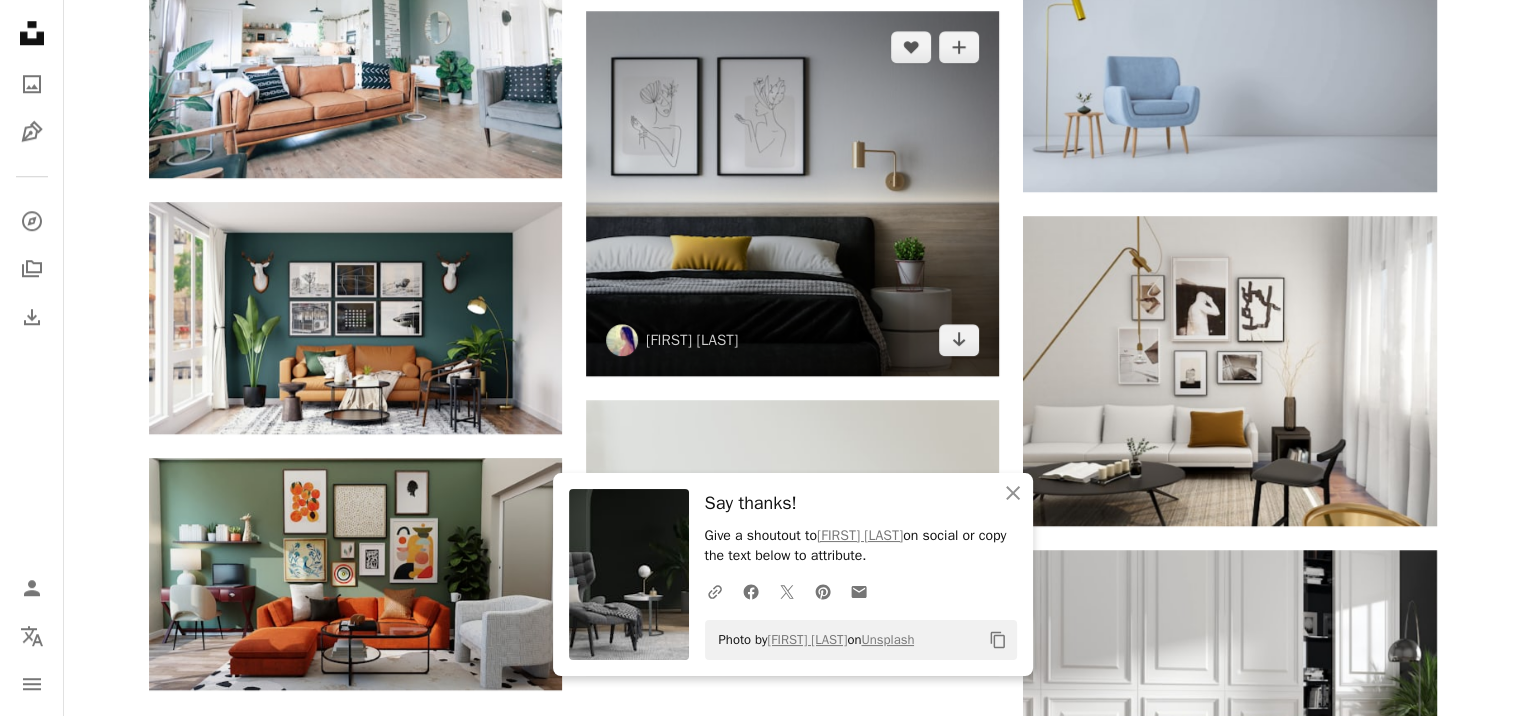 scroll, scrollTop: 1800, scrollLeft: 0, axis: vertical 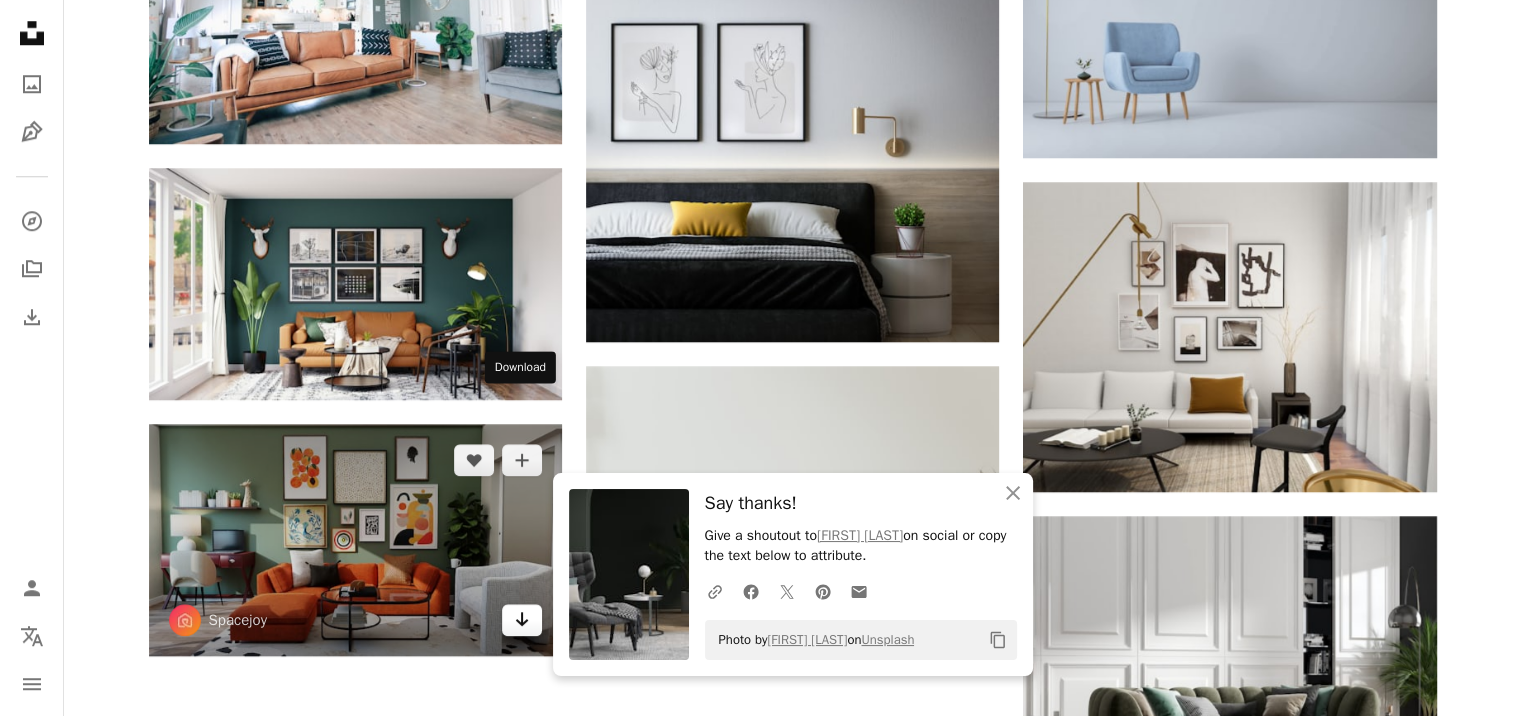 click on "Arrow pointing down" 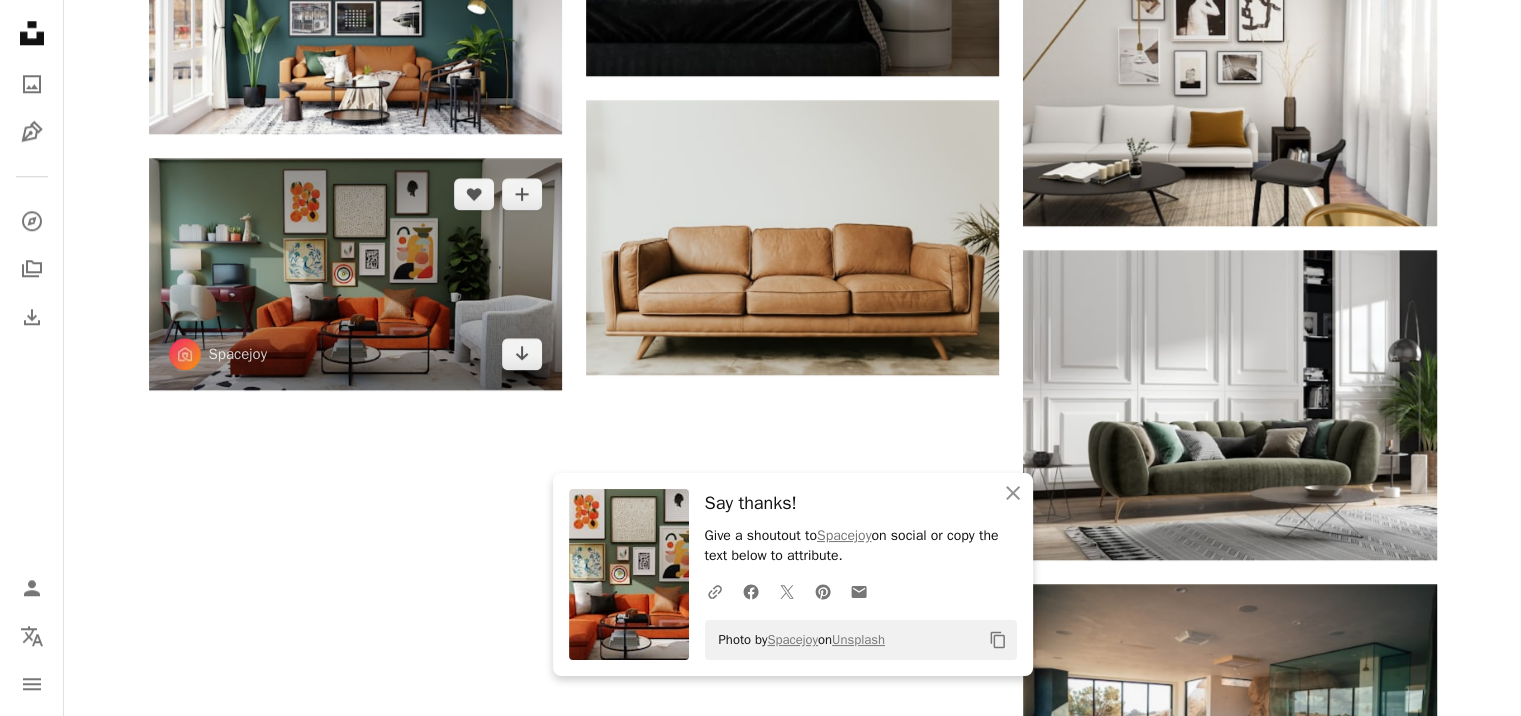 scroll, scrollTop: 2100, scrollLeft: 0, axis: vertical 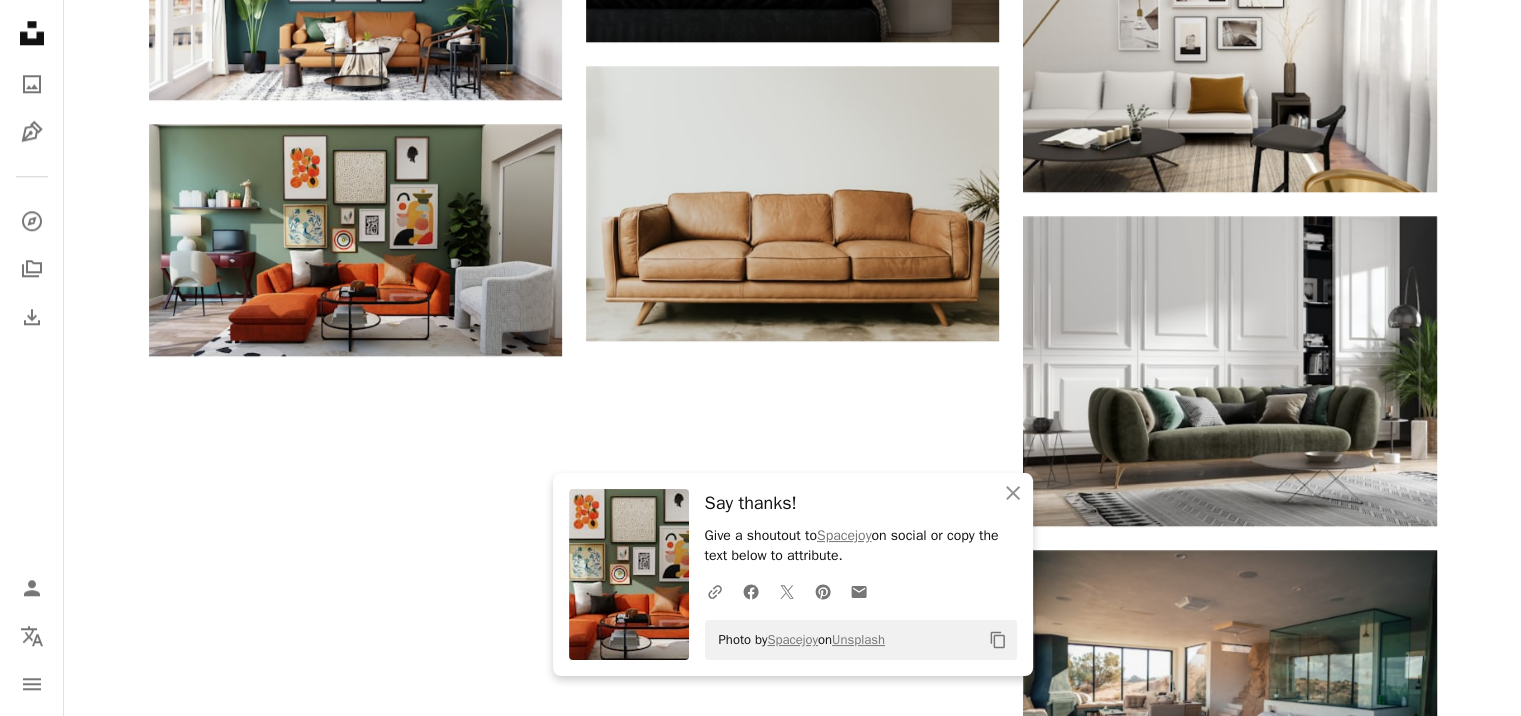 click on "Load more" at bounding box center [793, 1203] 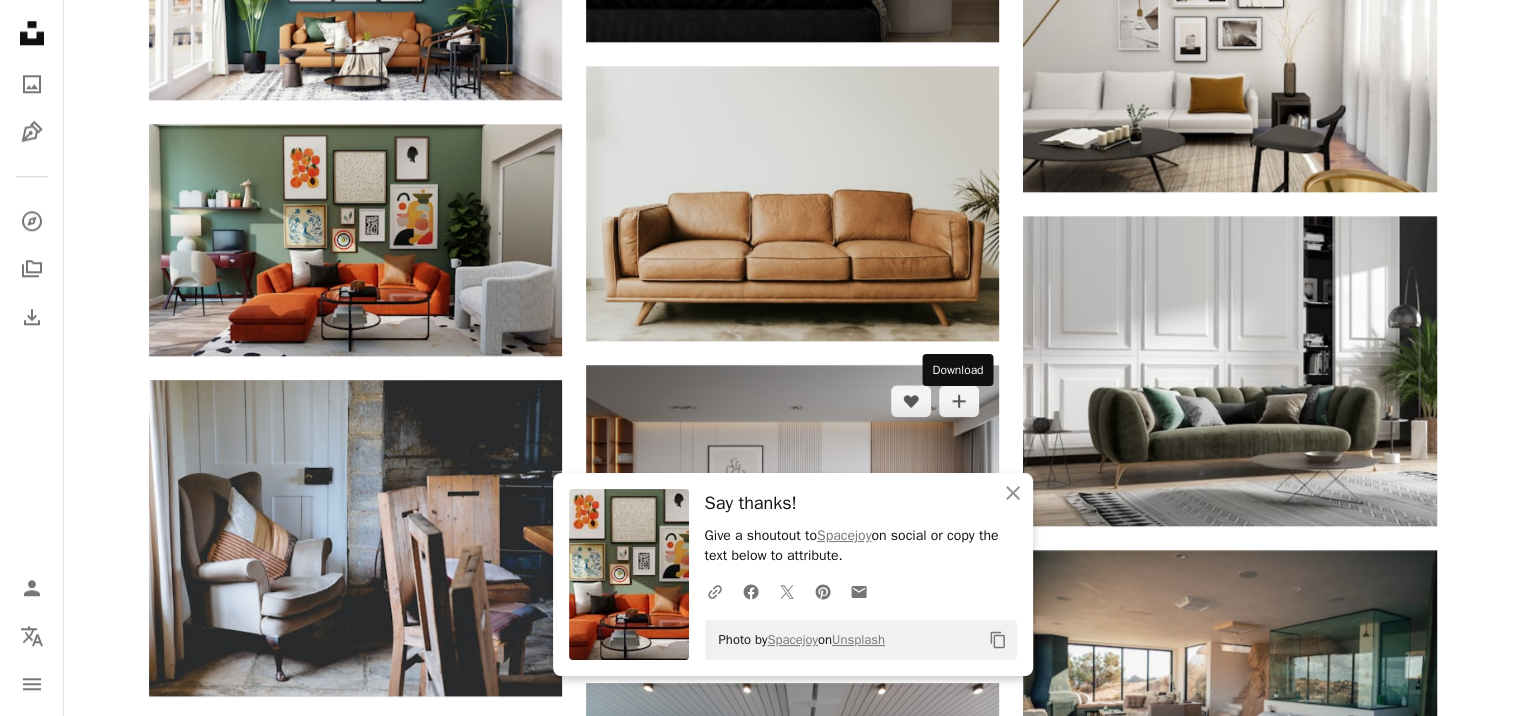 click on "Arrow pointing down" 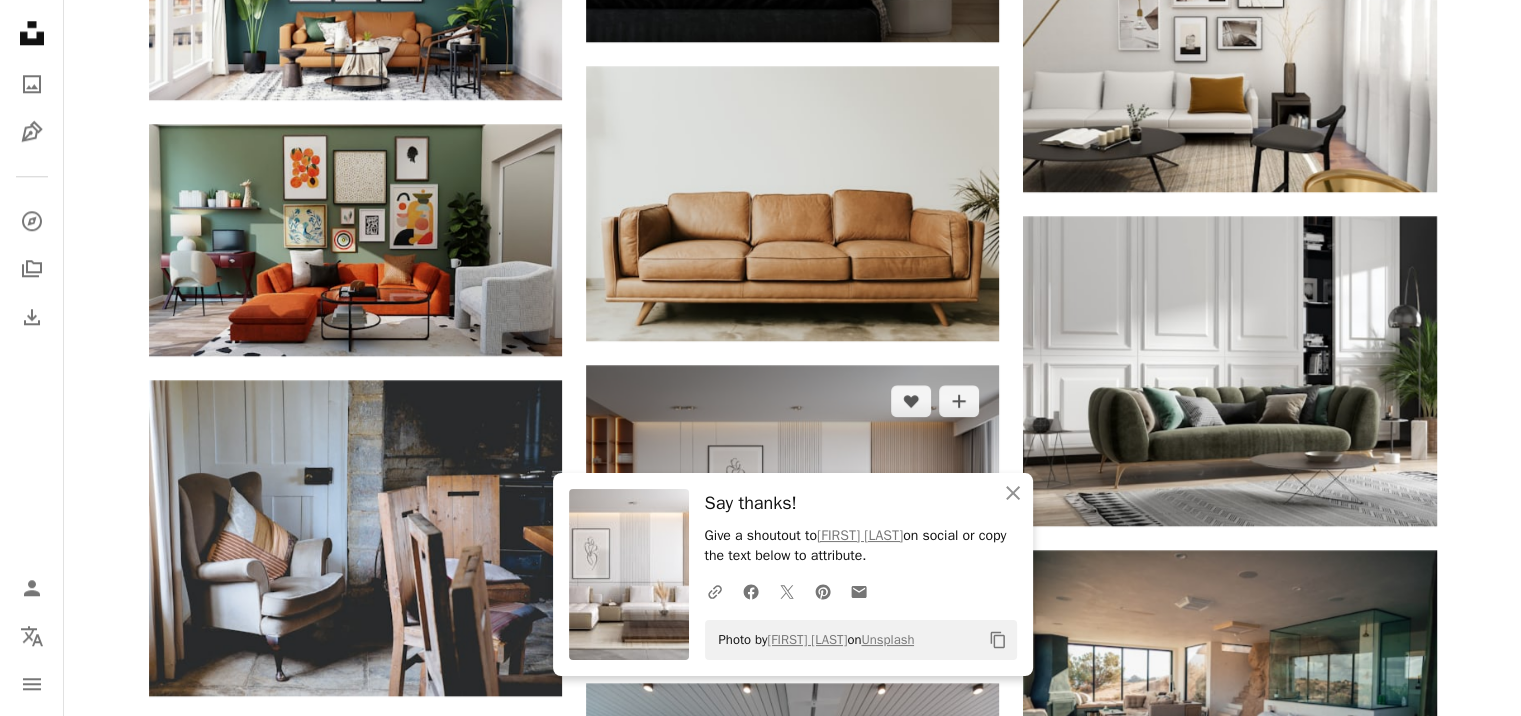 scroll, scrollTop: 2300, scrollLeft: 0, axis: vertical 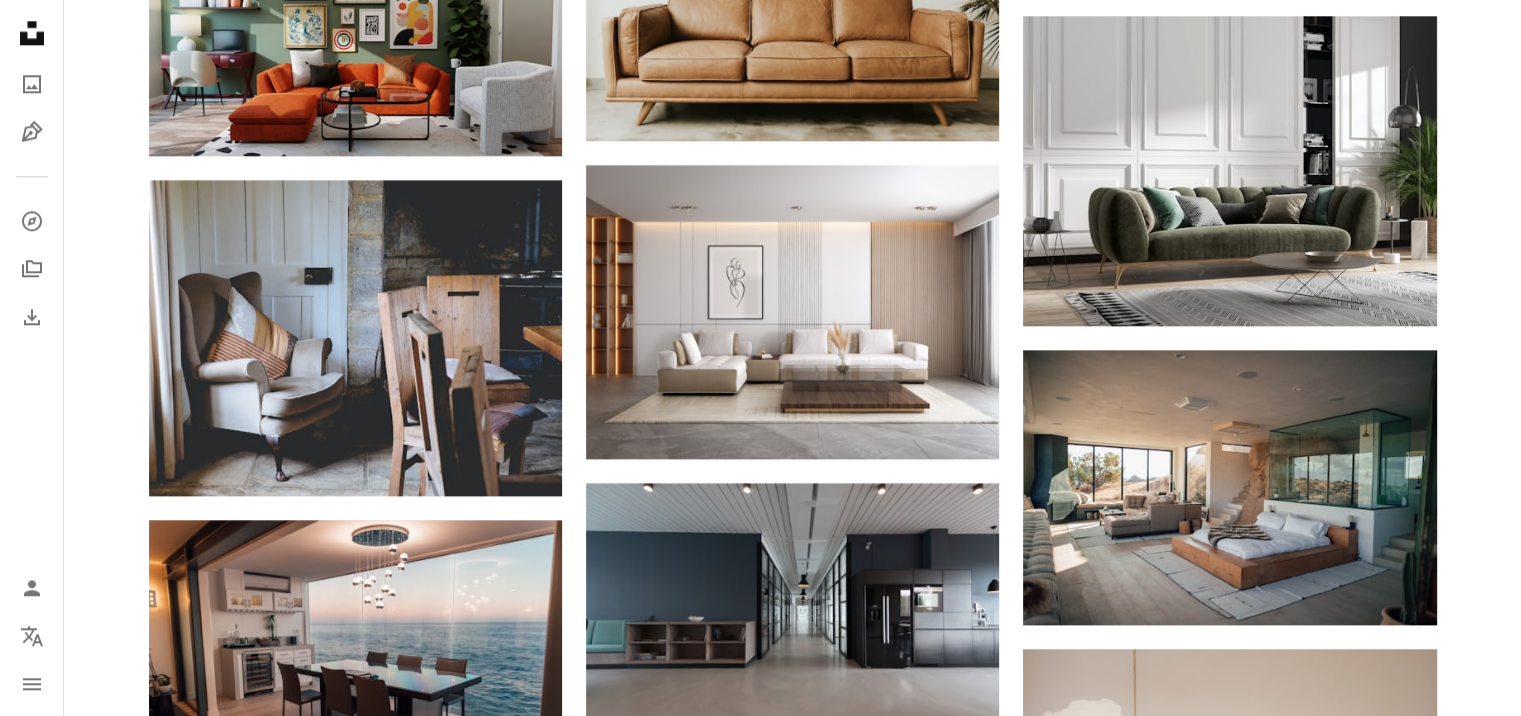 click on "Arrow pointing down" 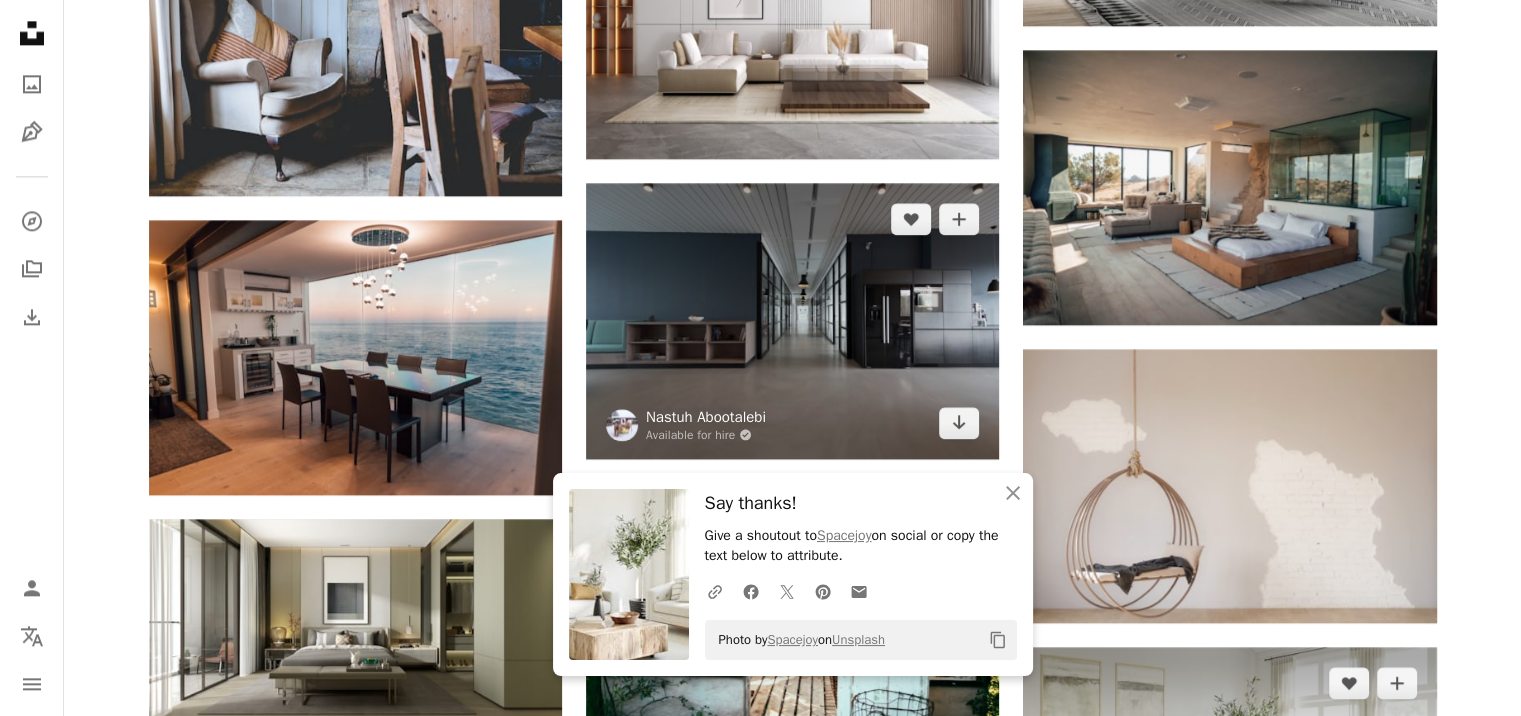 scroll, scrollTop: 2766, scrollLeft: 0, axis: vertical 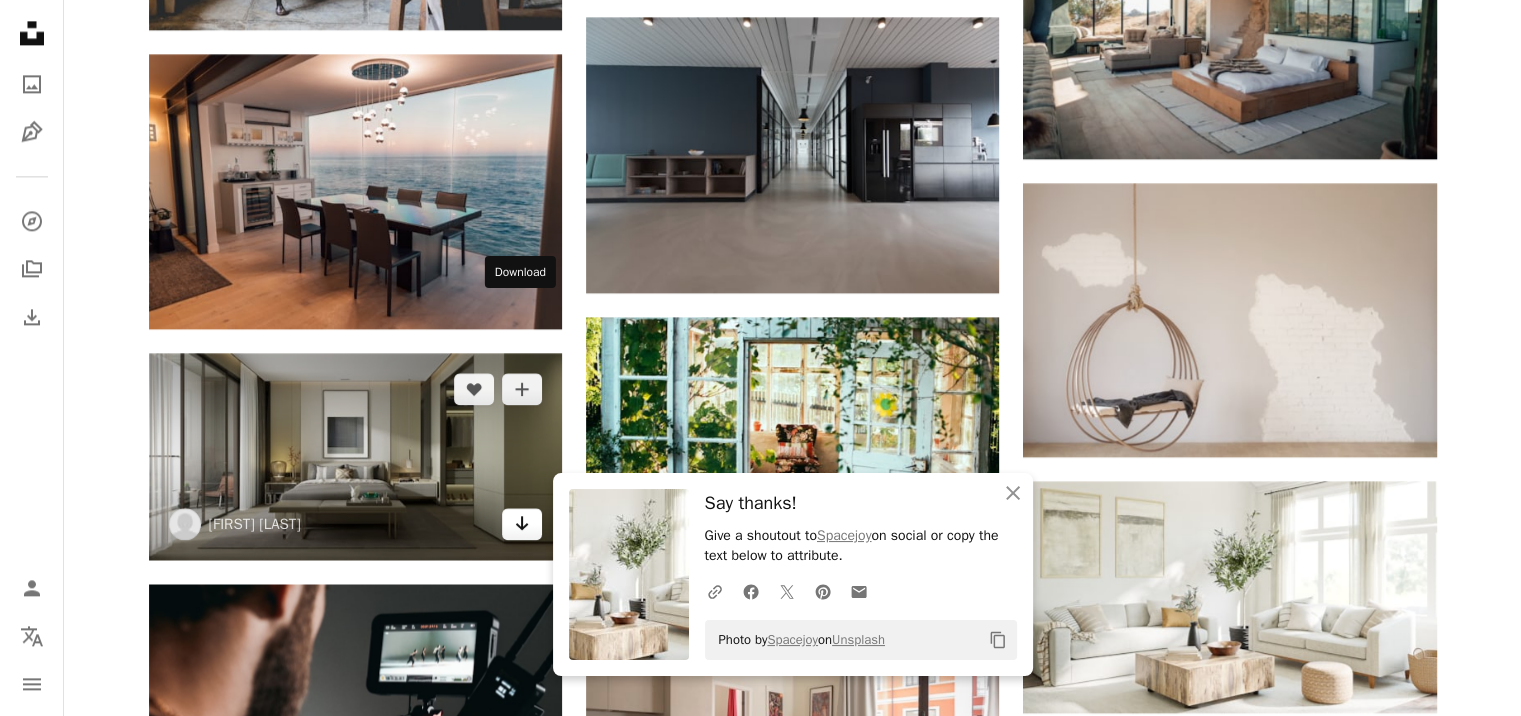 click on "Arrow pointing down" 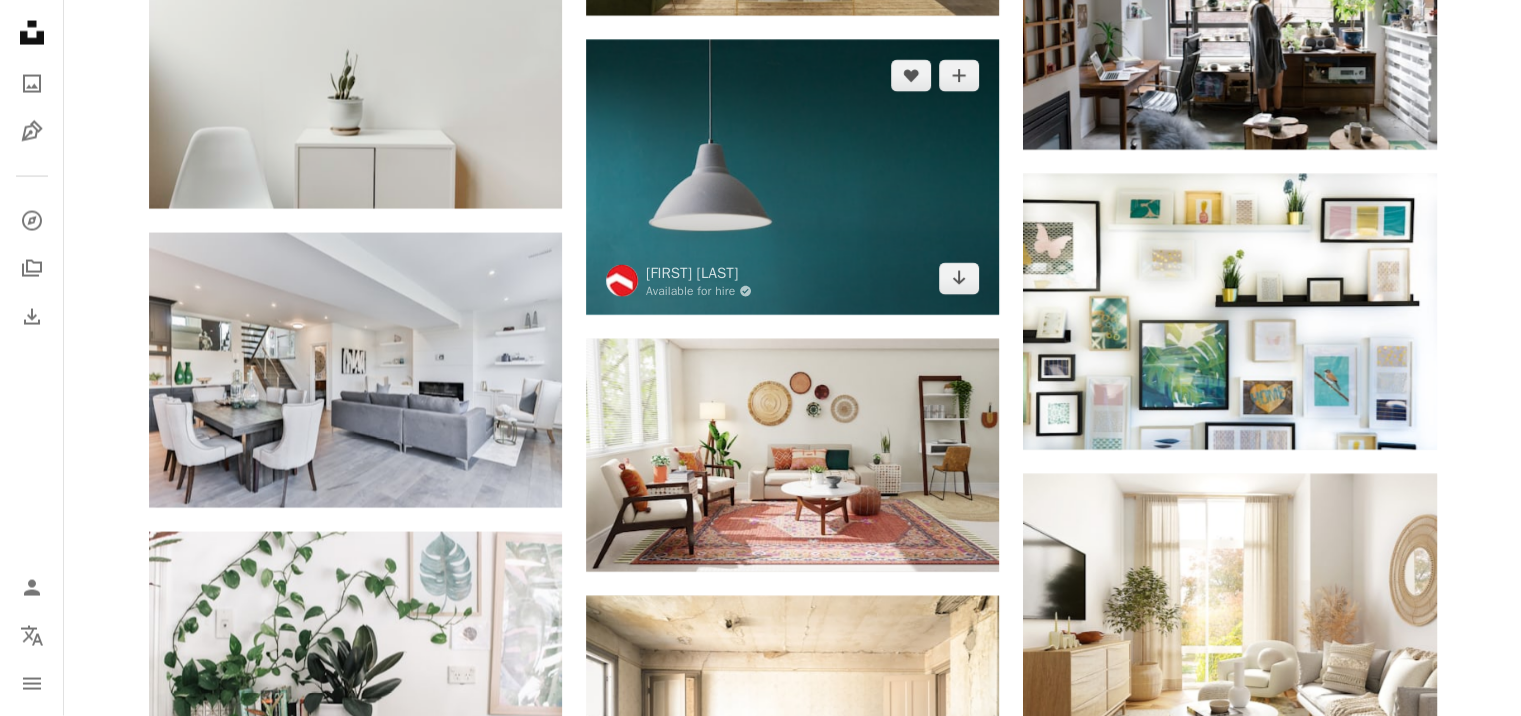 scroll, scrollTop: 4266, scrollLeft: 0, axis: vertical 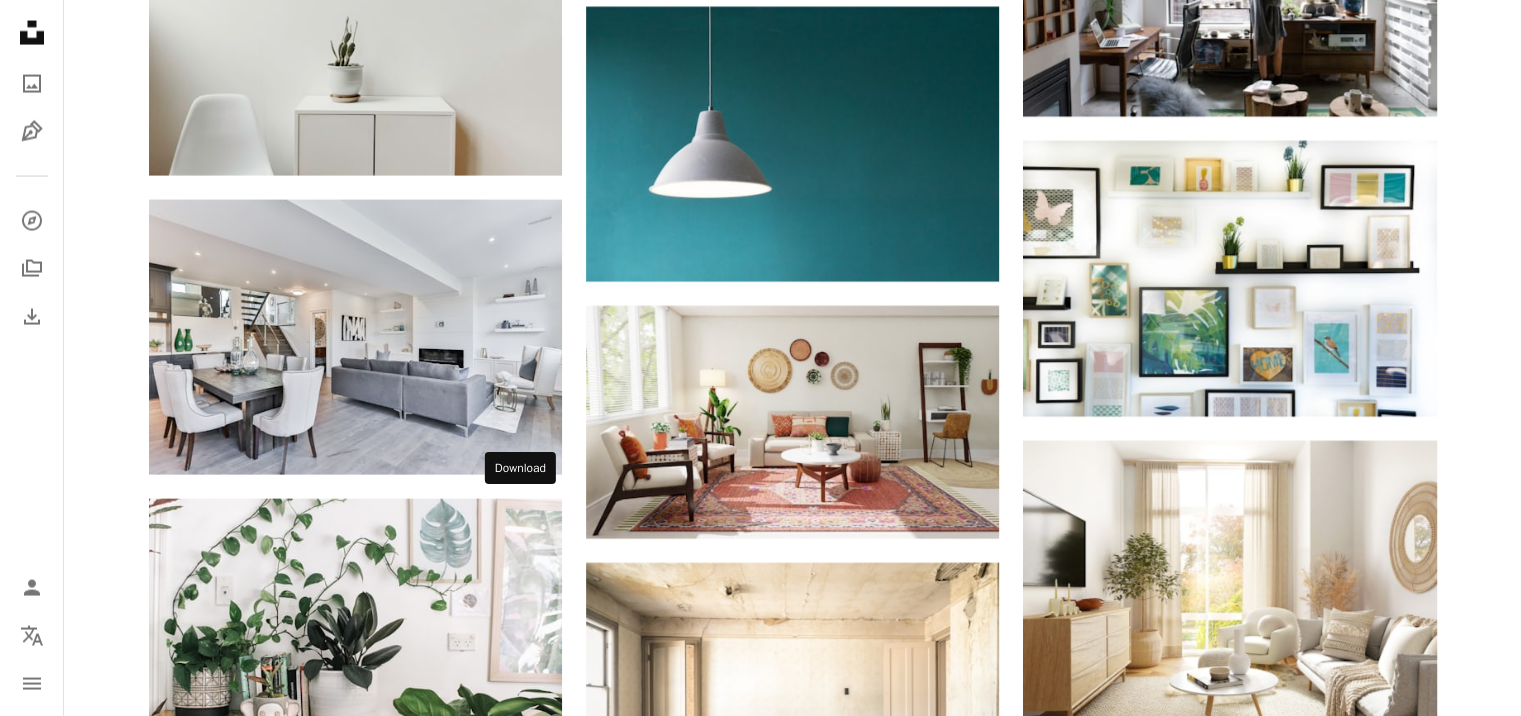 click on "Arrow pointing down" 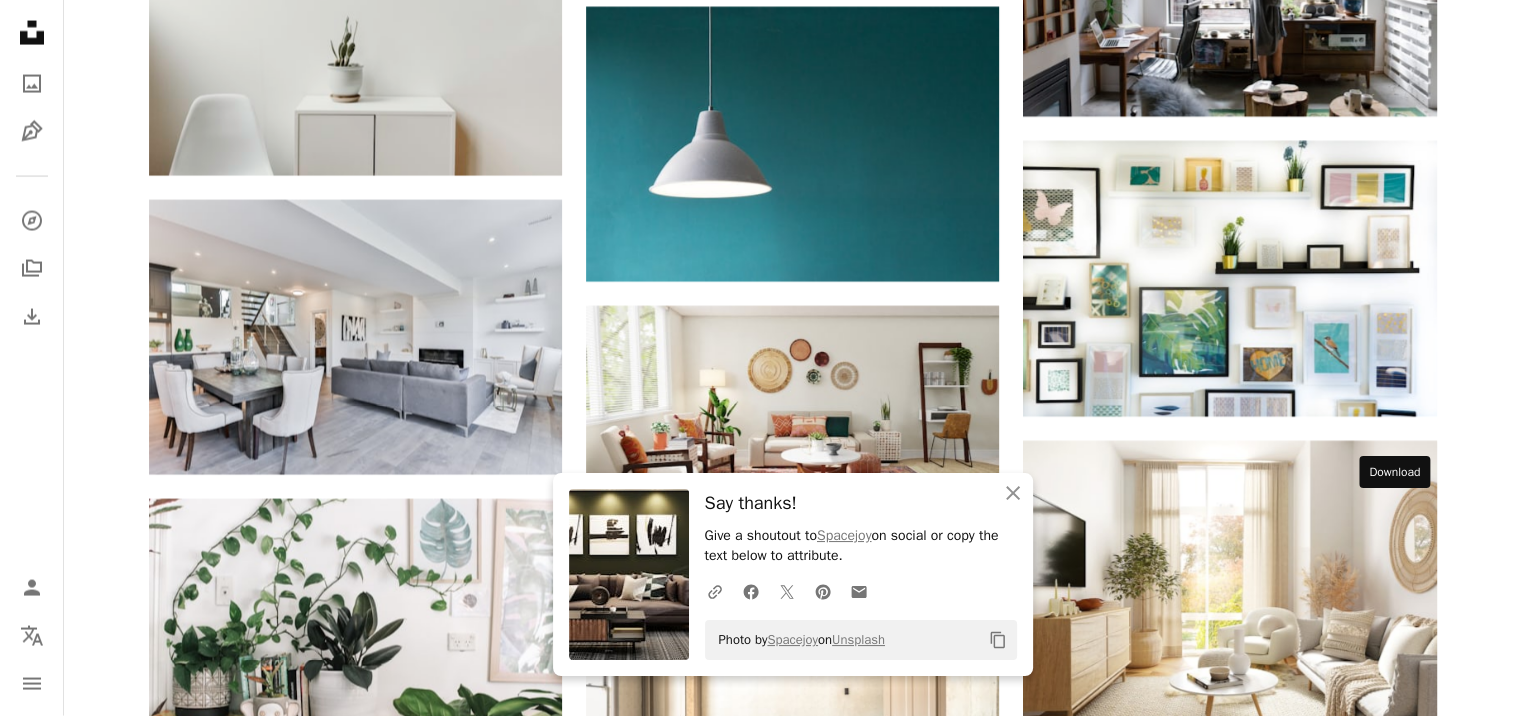 click on "Arrow pointing down" at bounding box center [1397, 1284] 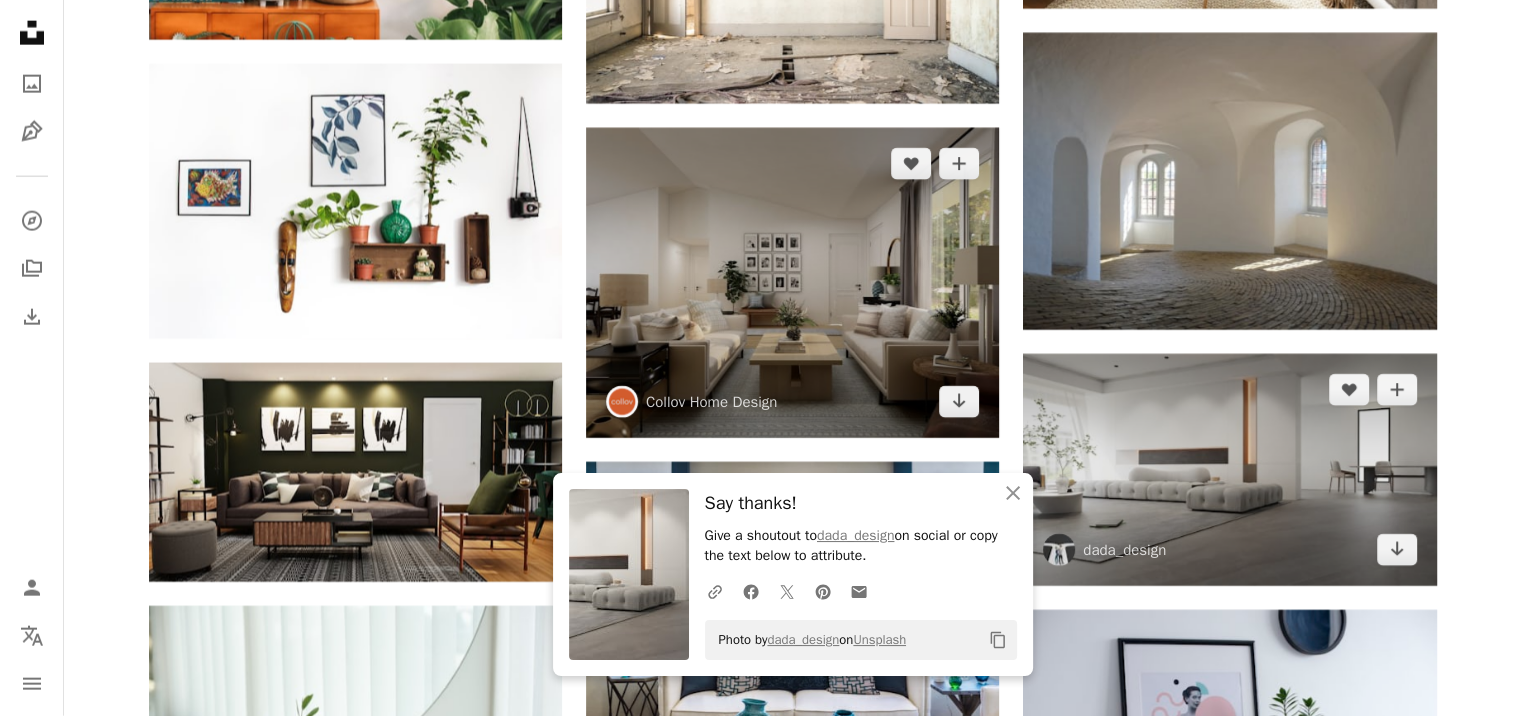 scroll, scrollTop: 5100, scrollLeft: 0, axis: vertical 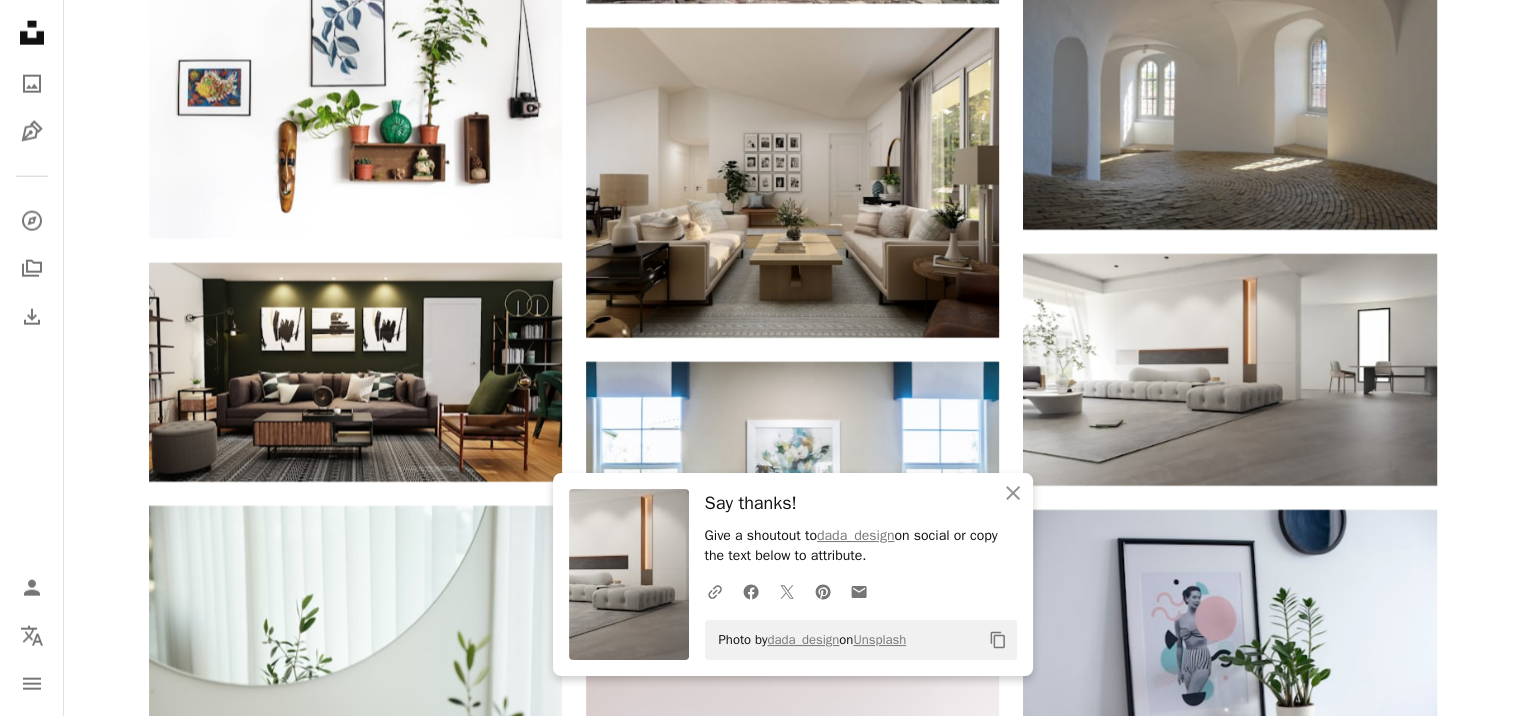 click on "Arrow pointing down" 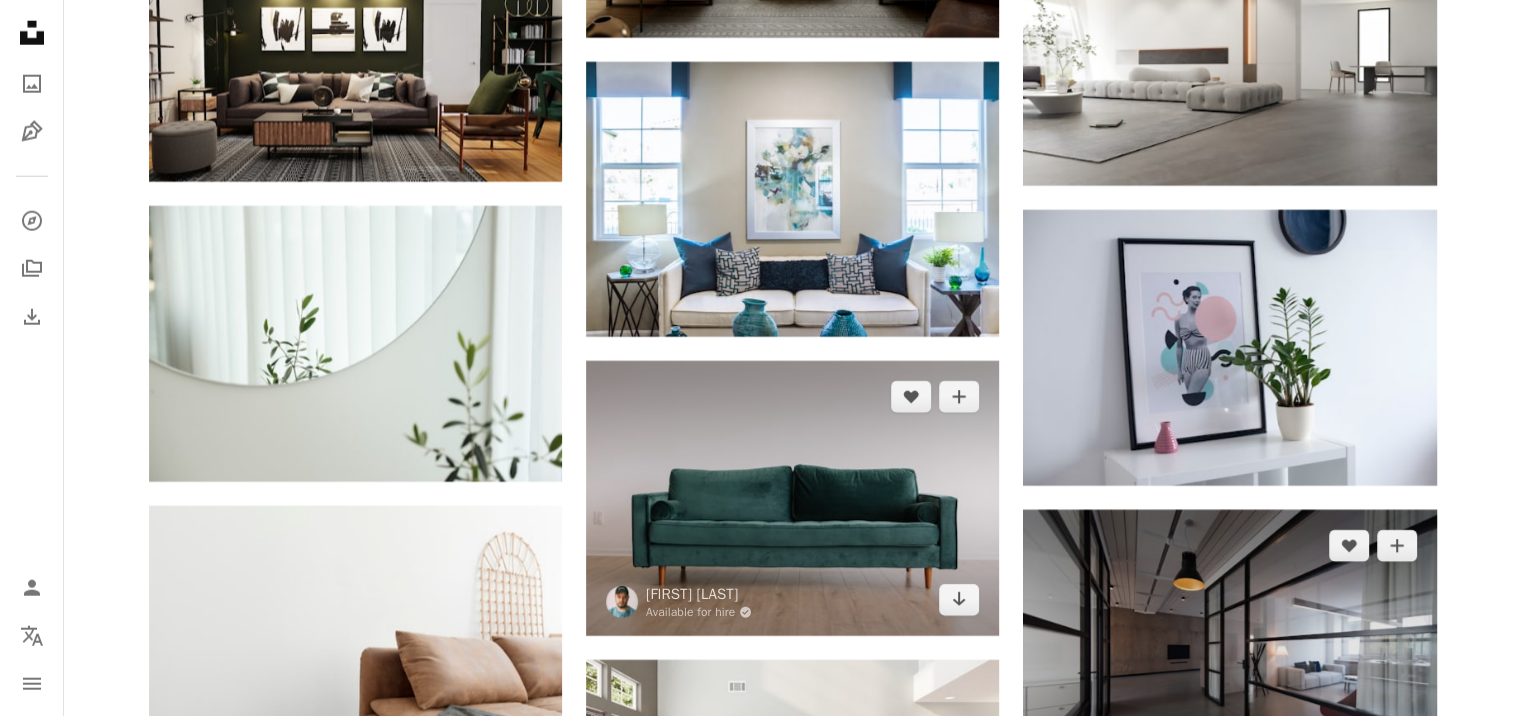 scroll, scrollTop: 5566, scrollLeft: 0, axis: vertical 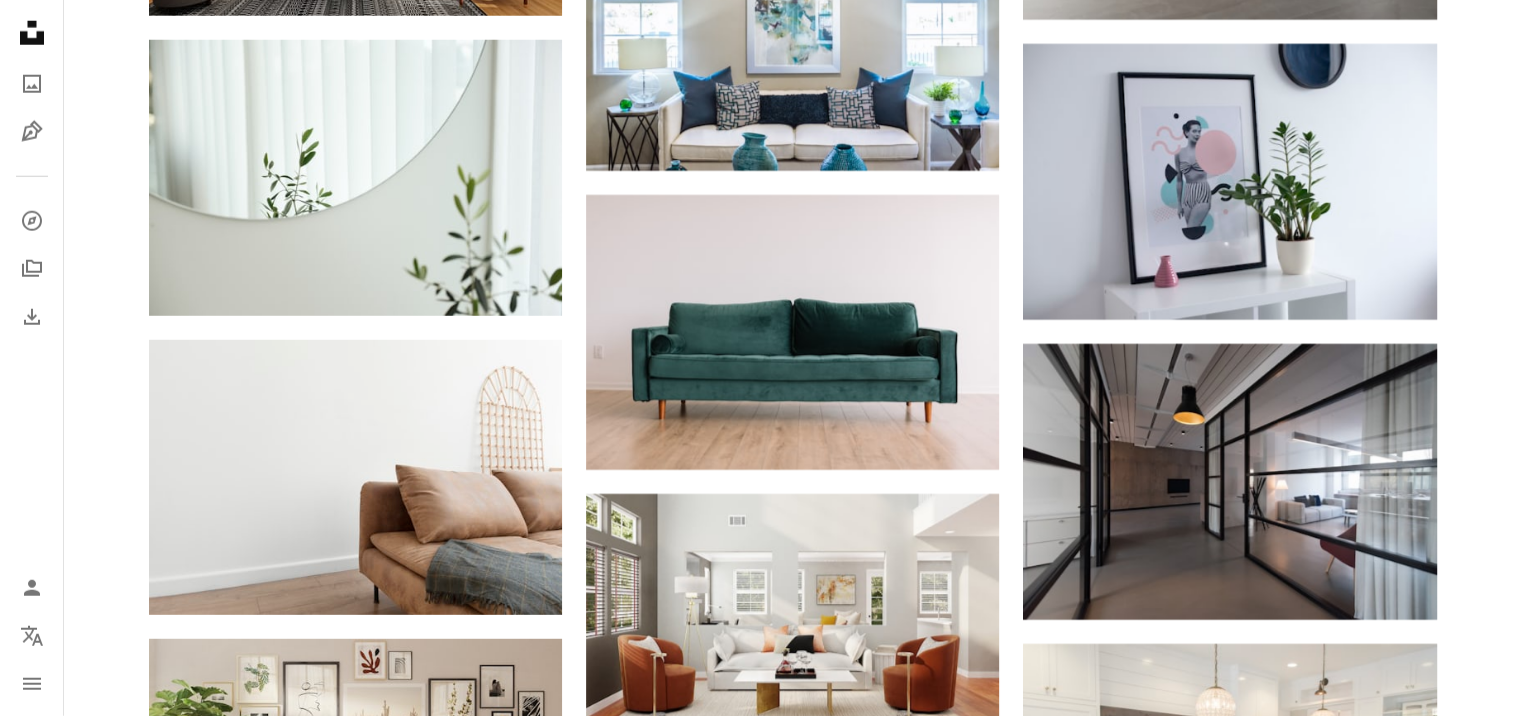 click on "Arrow pointing down" 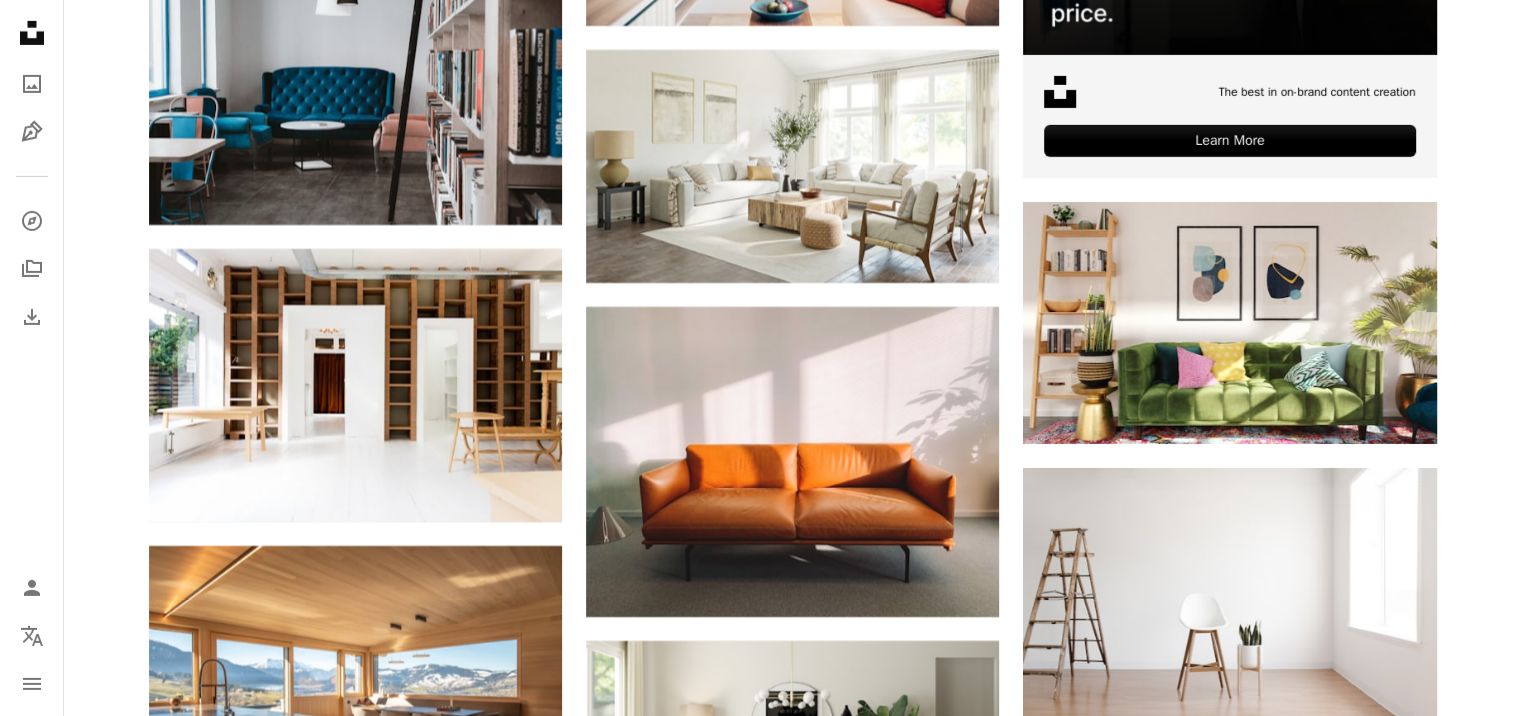 scroll, scrollTop: 6600, scrollLeft: 0, axis: vertical 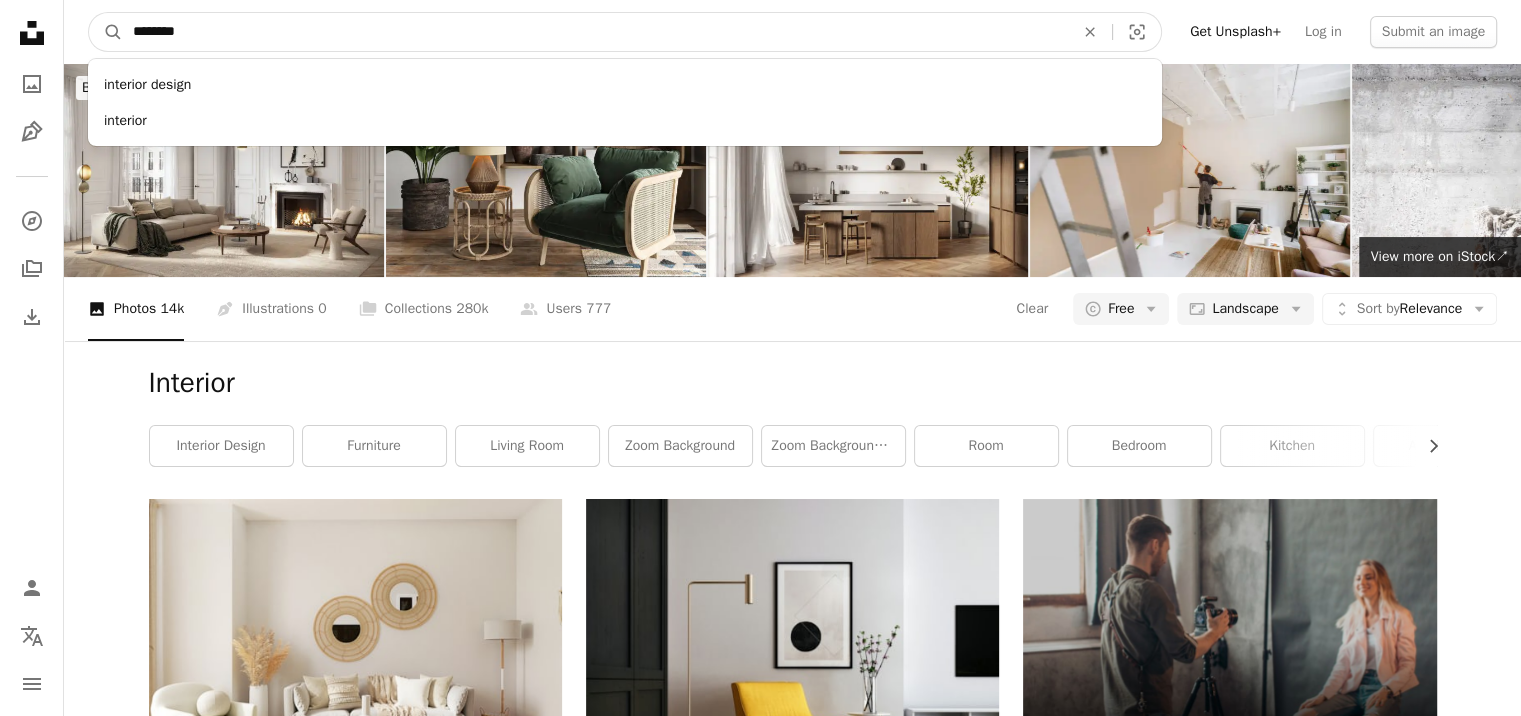 drag, startPoint x: 194, startPoint y: 30, endPoint x: 79, endPoint y: 31, distance: 115.00435 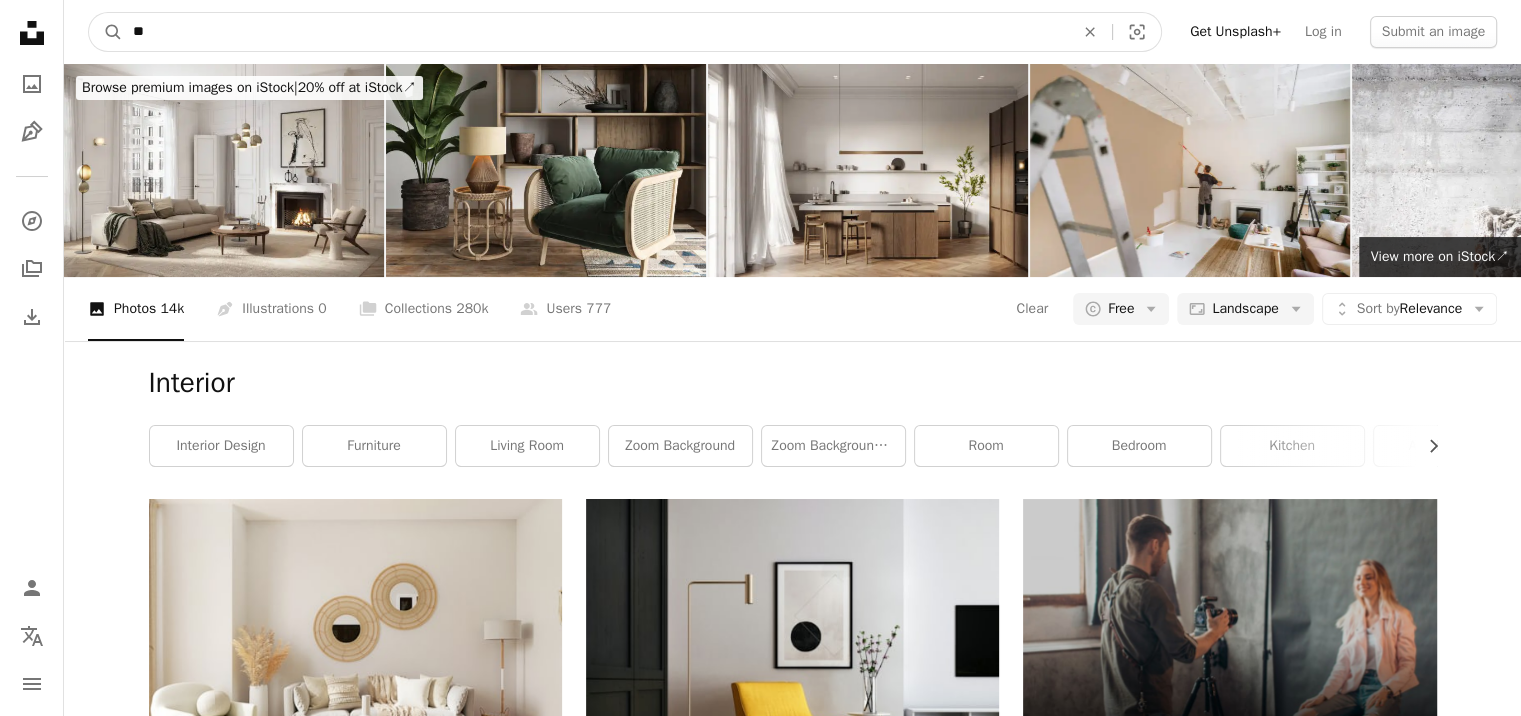 type on "*" 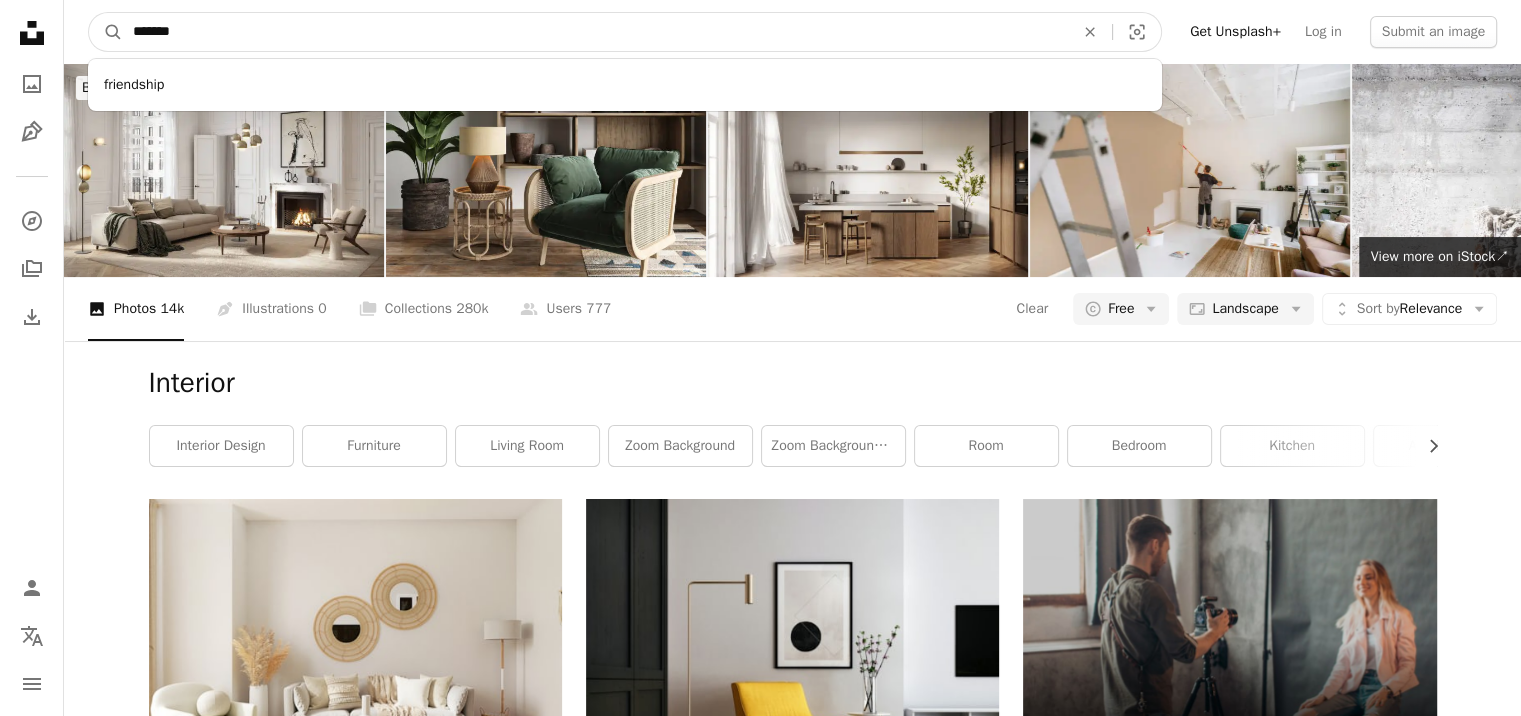 type on "*******" 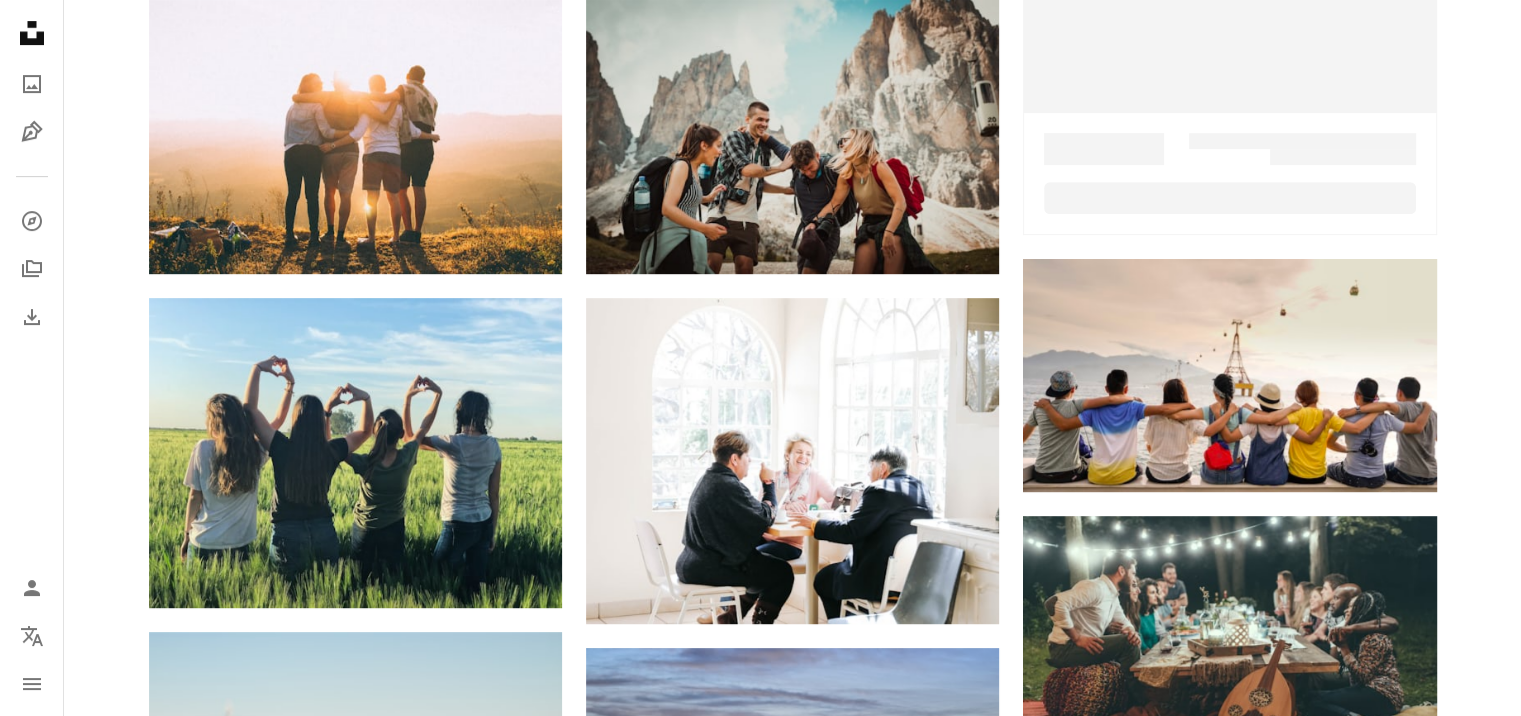 scroll, scrollTop: 900, scrollLeft: 0, axis: vertical 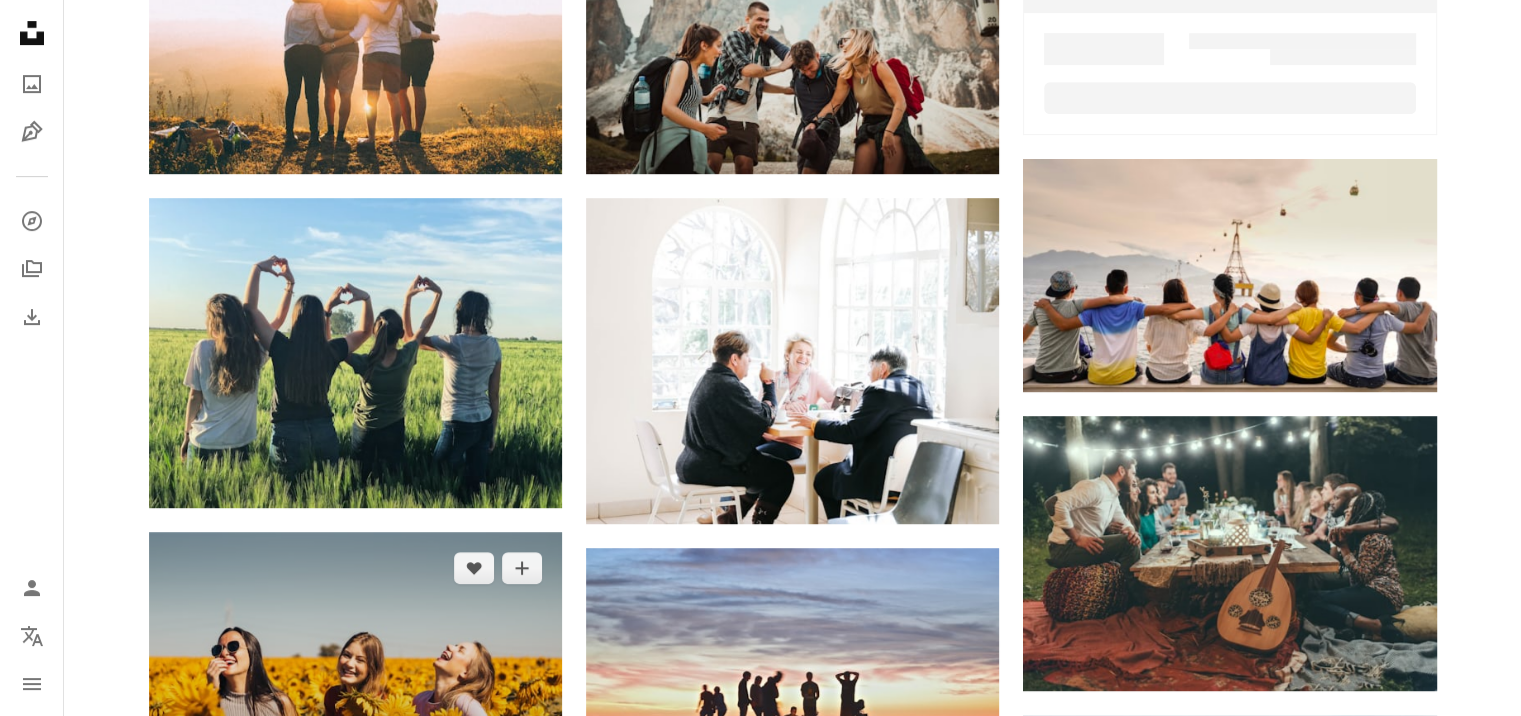 click at bounding box center [355, 669] 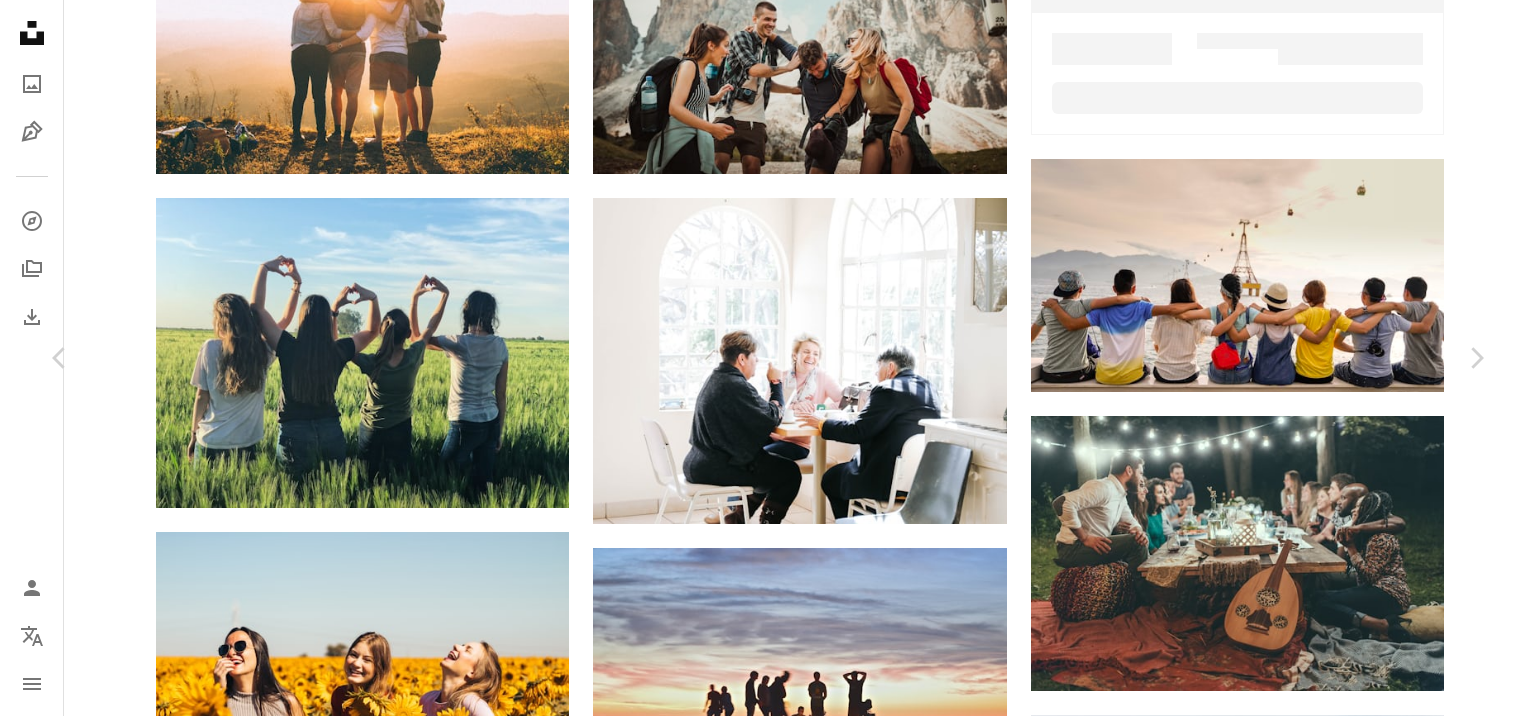 click on "An X shape Chevron left Chevron right [FIRST] [LAST] Available for hire A checkmark inside of a circle A heart A plus sign Download free Chevron down Zoom in Views 30,843,154 Downloads 255,240 Featured in Photos , Health & Wellness , Friends A forward-right arrow Share Info icon Info More Actions A map marker [CITY], [STATE], [COUNTRY] Calendar outlined Published on [MONTH] [DAY], [YEAR] Camera Canon, EOS Rebel T6 Safety Free to use under the Unsplash License flowers people female happy women wellness friends sunflower blossom girlfriend sunglasses fun relationship yellow flower sunflower wallpaper girls photo sun flower laughter girl friends happy wallpaper Backgrounds Browse premium related images on iStock | Save 20% with code UNSPLASH20 View more on iStock ↗ Related images A heart A plus sign [FIRST] [LAST] Available for hire A checkmark inside of a circle Arrow pointing down Plus sign for Unsplash+ A heart A plus sign [FIRST] Images For Unsplash+ A lock Download A heart A plus sign [FIRST] [LAST] A heart." at bounding box center [768, 3464] 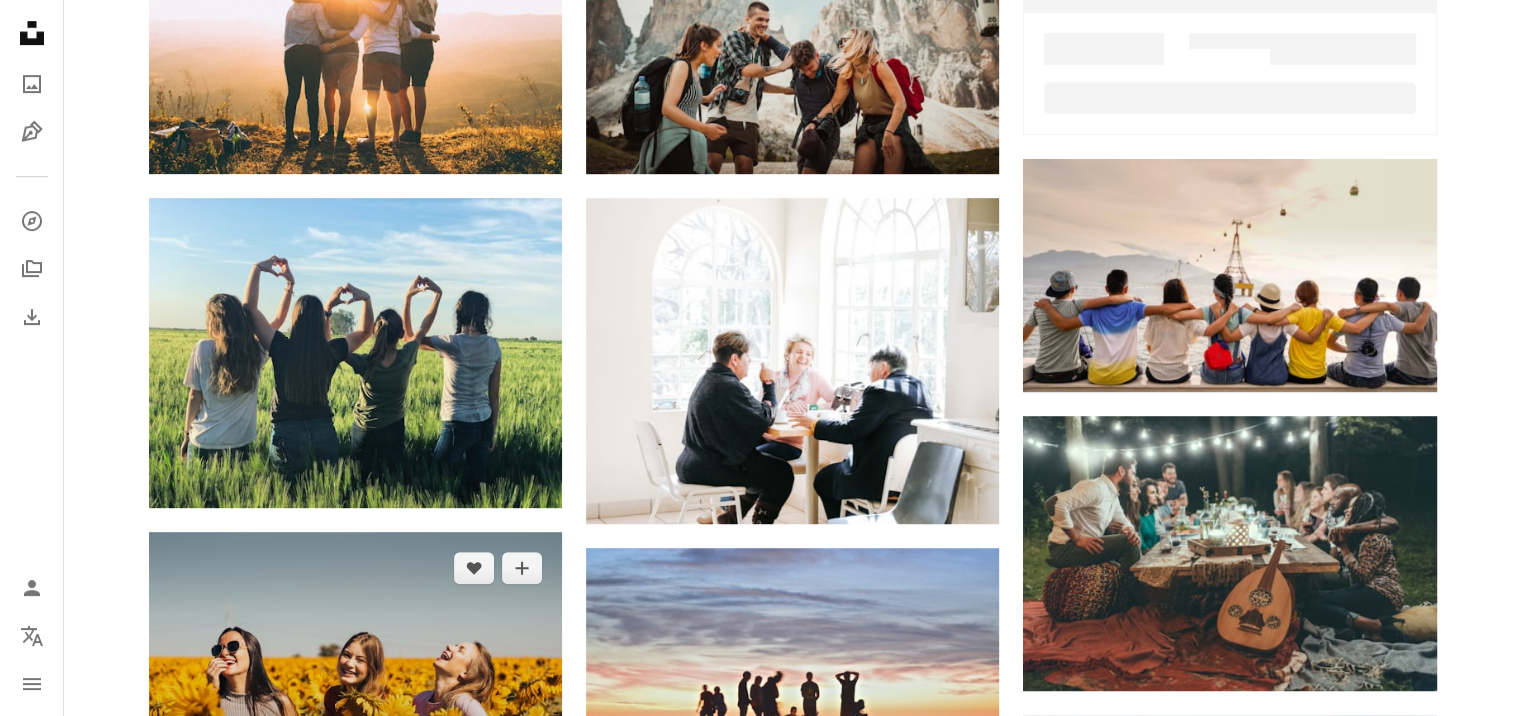 click on "Arrow pointing down" 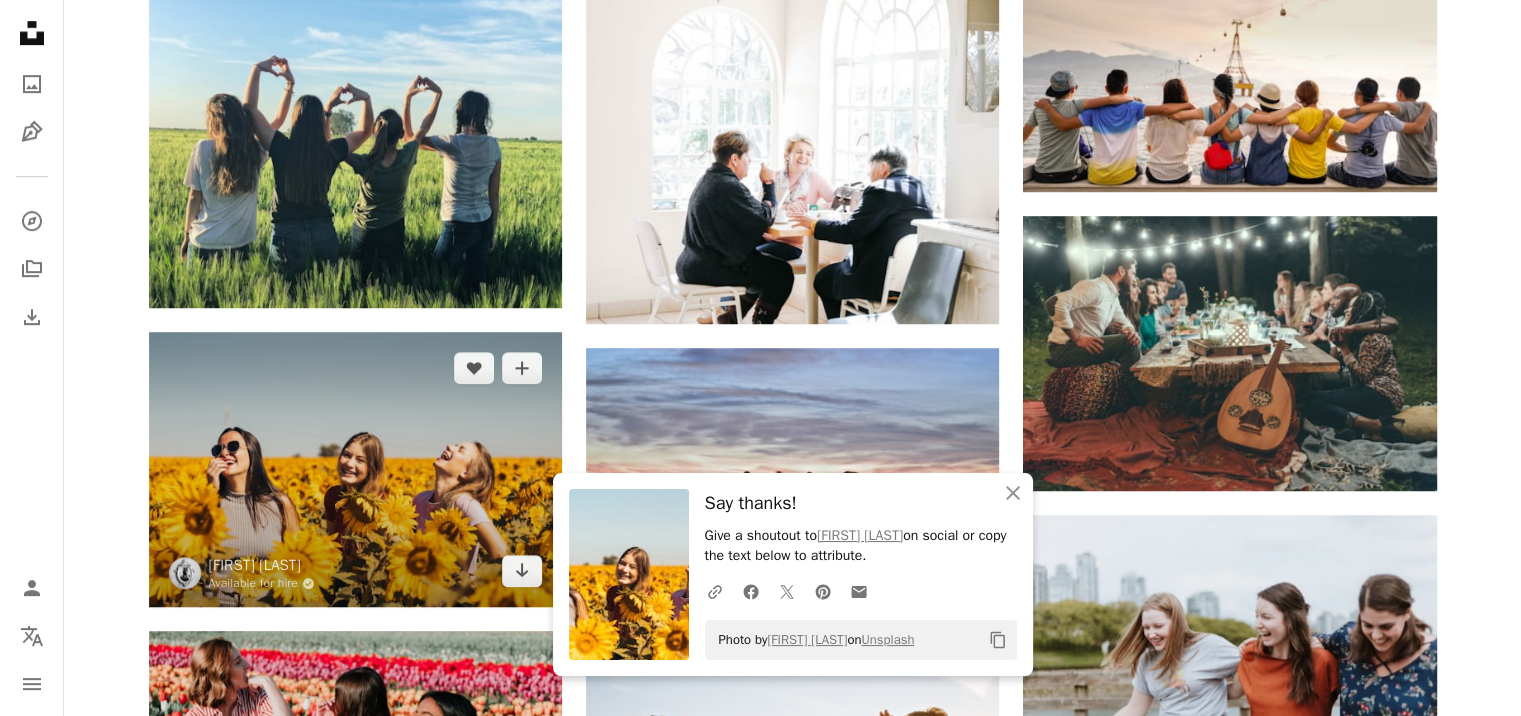 scroll, scrollTop: 1266, scrollLeft: 0, axis: vertical 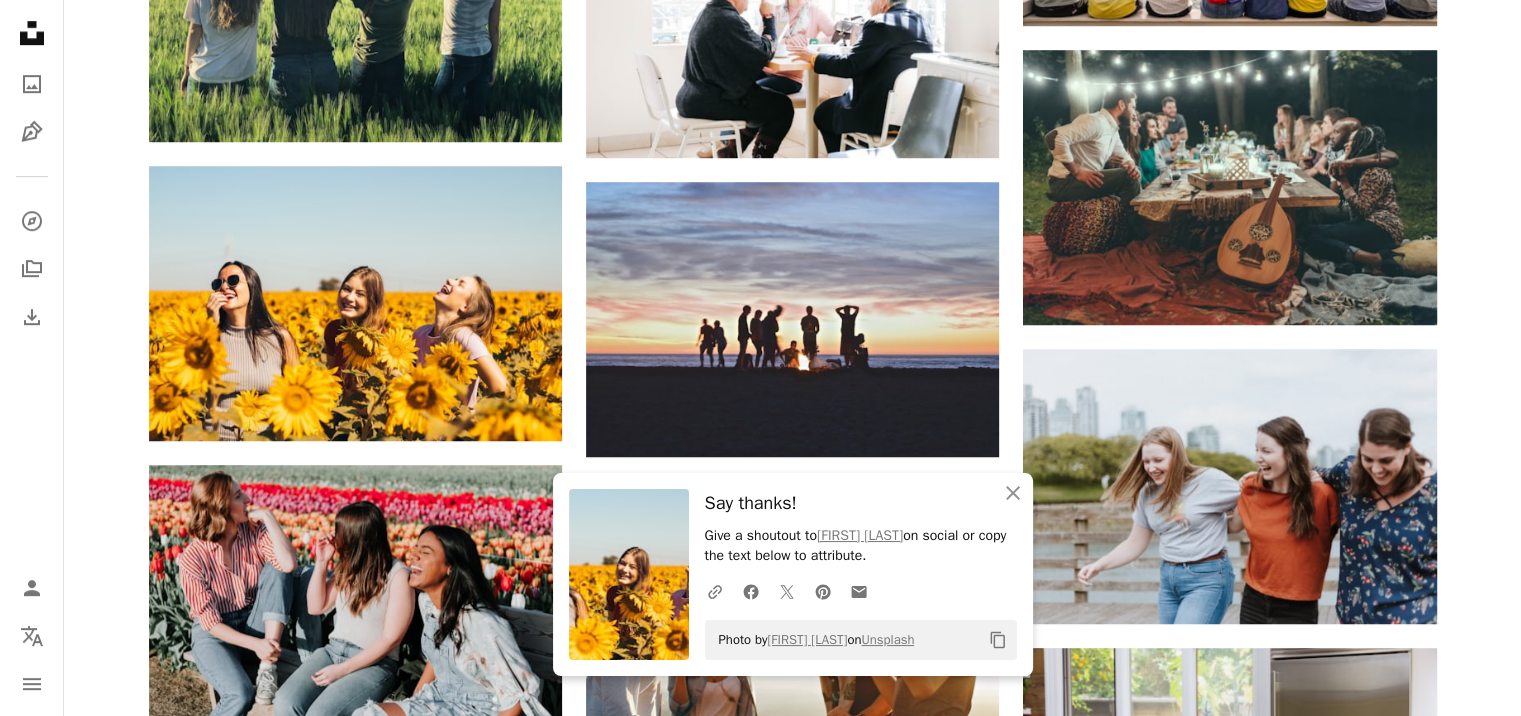click at bounding box center [1229, 1085] 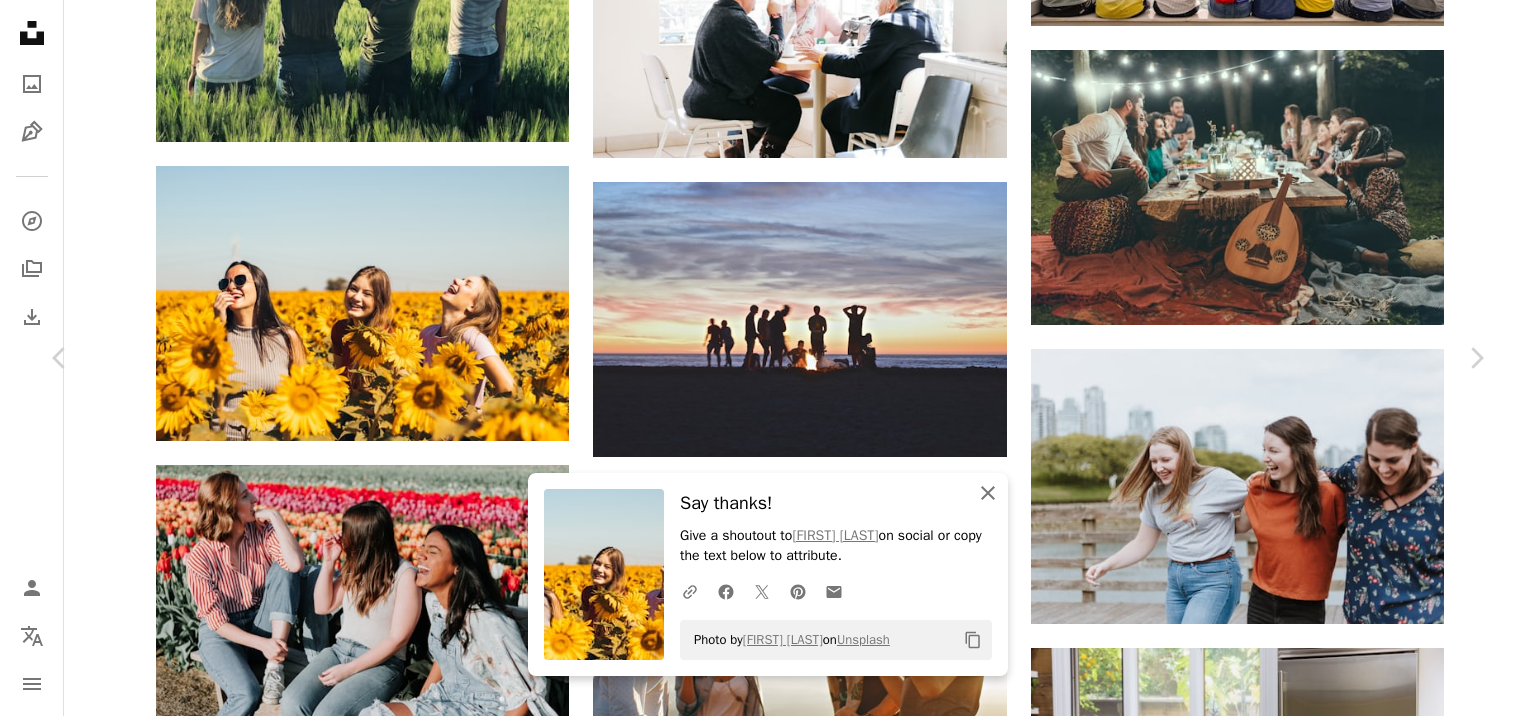 click on "An X shape" 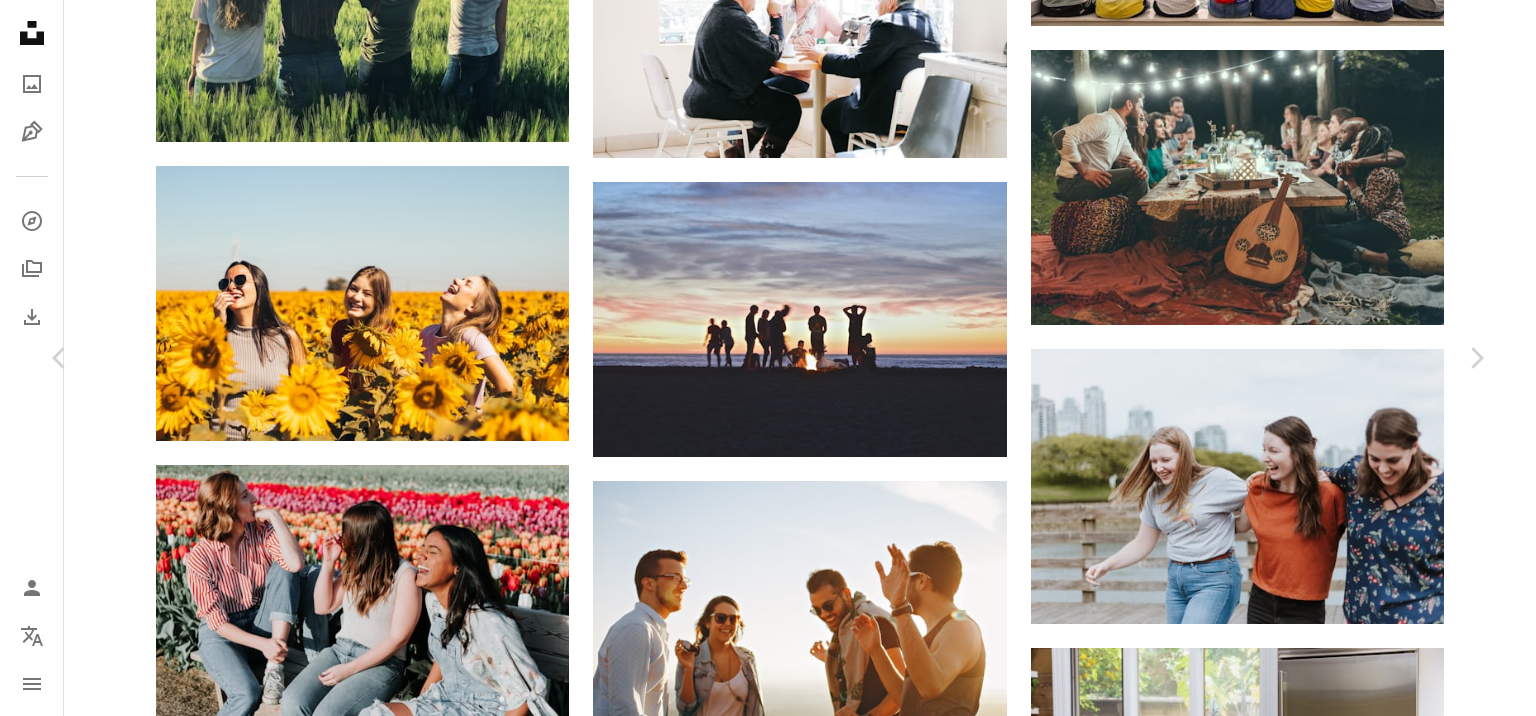 click on "A forward-right arrow Share Info icon Info More Actions Friends at the beach | Follow on Instagram: @[USERNAME] A map marker [CITY], [STATE] [COUNTRY] Calendar outlined Published on [DATE] Camera NIKON CORPORATION, NIKON D850 Safety Free to use under the Unsplash License friends group of friend together friendship group of friends group photo group people beach woman portrait girl human people photo face grey female photography clothing smile Free stock photos Browse premium related images on iStock | Save 20% with code UNSPLASH20 View more on iStock ↗ Related images A heart A plus sign [FIRST] [LAST] Arrow pointing down Plus sign for Unsplash+ A heart A plus sign Getty Images For Unsplash+ A lock Download A heart A plus sign [FIRST] [LAST] Available for hire A checkmark inside of a circle Arrow pointing down For" at bounding box center (768, 3098) 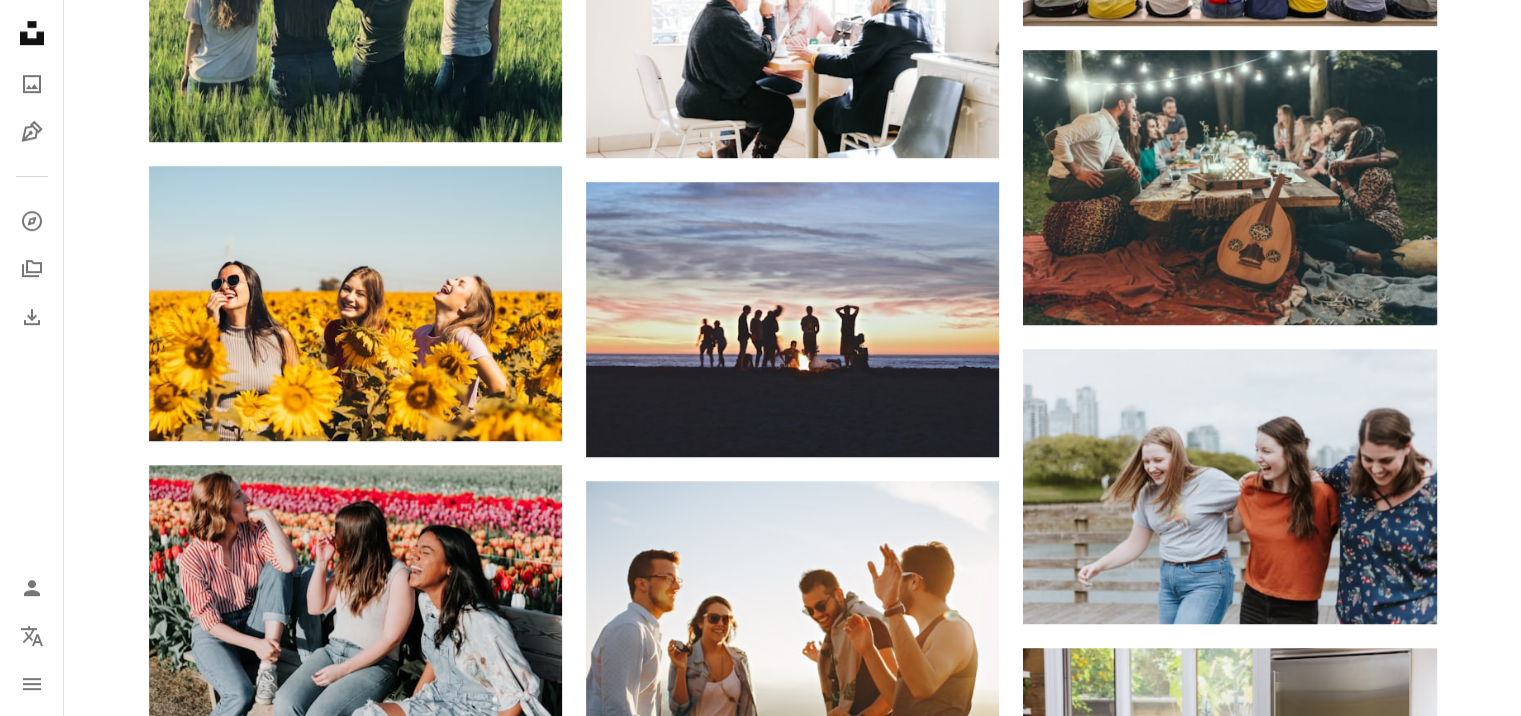 scroll, scrollTop: 1533, scrollLeft: 0, axis: vertical 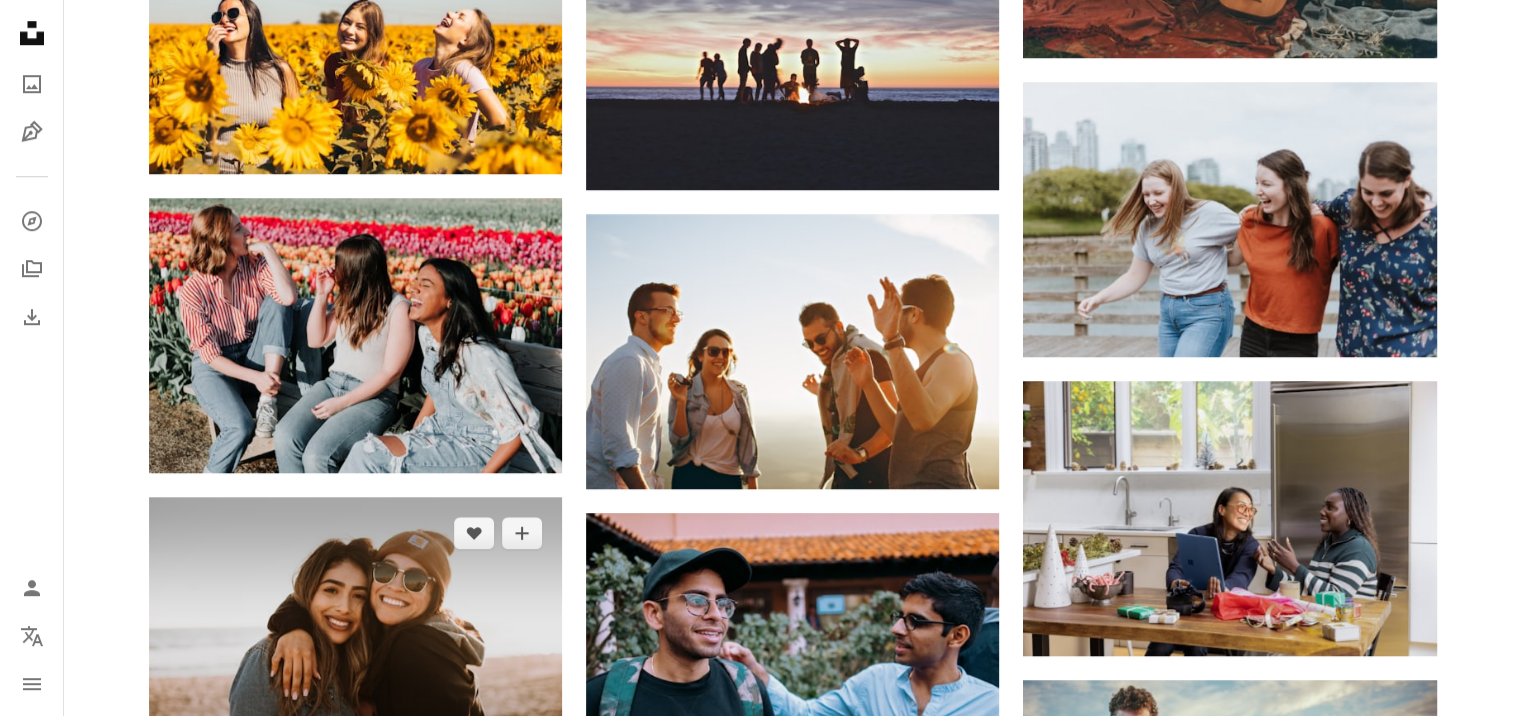 click at bounding box center [355, 634] 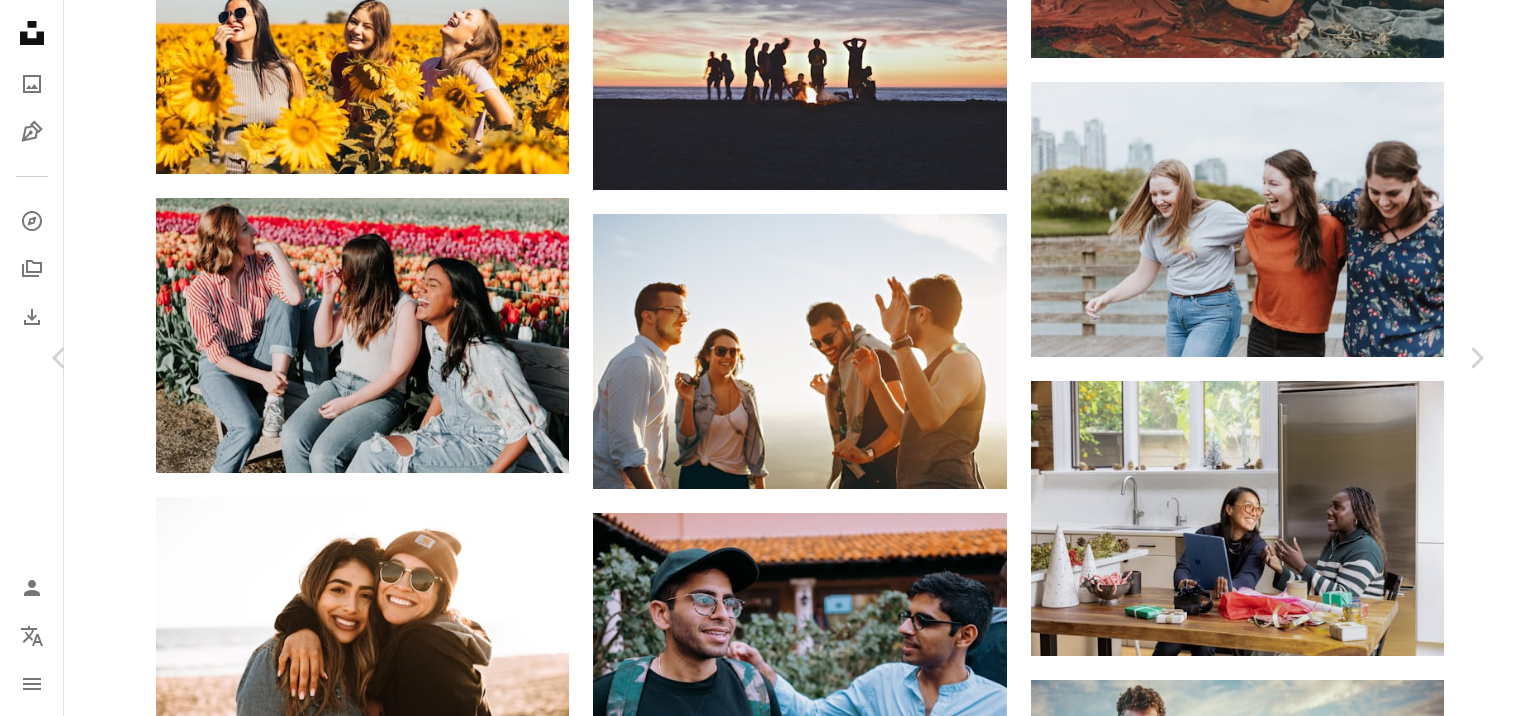 click on "A forward-right arrow Share Info icon Info More Actions A map marker [CITY] [CITY], [COUNTRY] Calendar outlined Published on [DATE] Camera Canon, EOS 6D Safety Free to use under the Unsplash License woman girl people sunset happy friends smile hair sand company glass friend happiness friendship laughing golden mexican hispanic latina Creative Commons images Browse premium related images on iStock | Save 20% with code UNSPLASH20 View more on iStock ↗ Related images A heart A plus sign [FIRST] [LAST] Available for hire A checkmark inside of a circle Arrow pointing down Plus sign for Unsplash+ A heart A plus sign A. C. For Unsplash+ A lock Download A heart A plus sign [FIRST] [LAST] Available for hire A checkmark inside of a circle A heart A heart" at bounding box center (768, 4901) 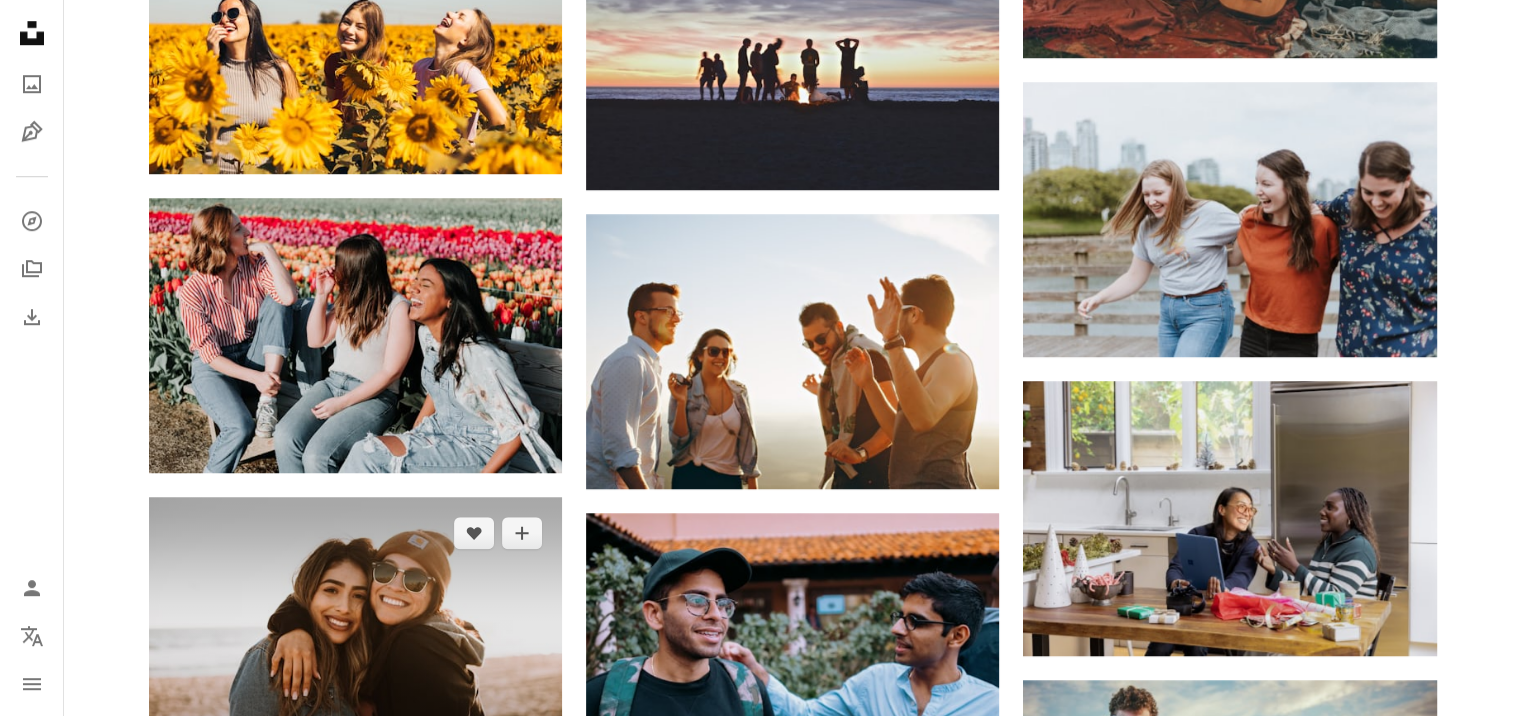 click on "Arrow pointing down" at bounding box center [522, 737] 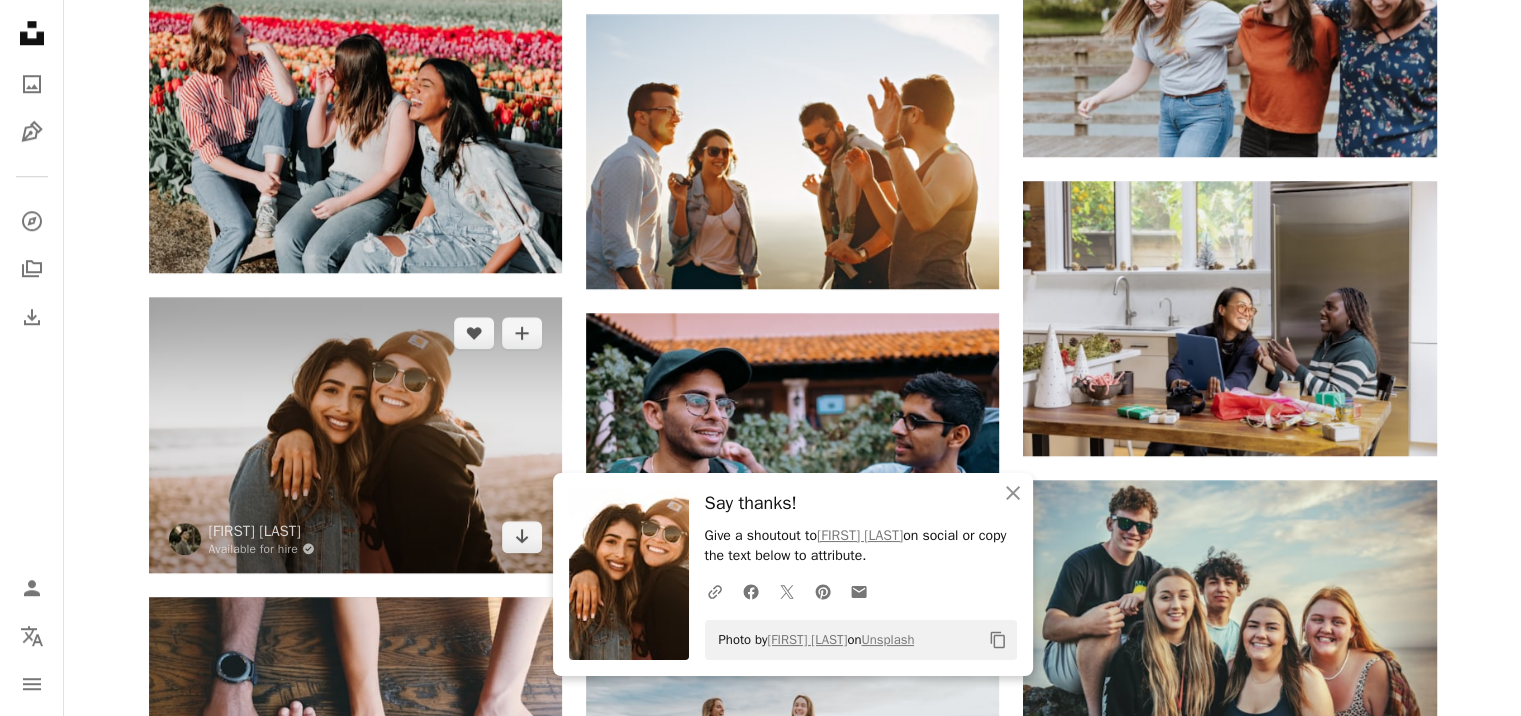 scroll, scrollTop: 2000, scrollLeft: 0, axis: vertical 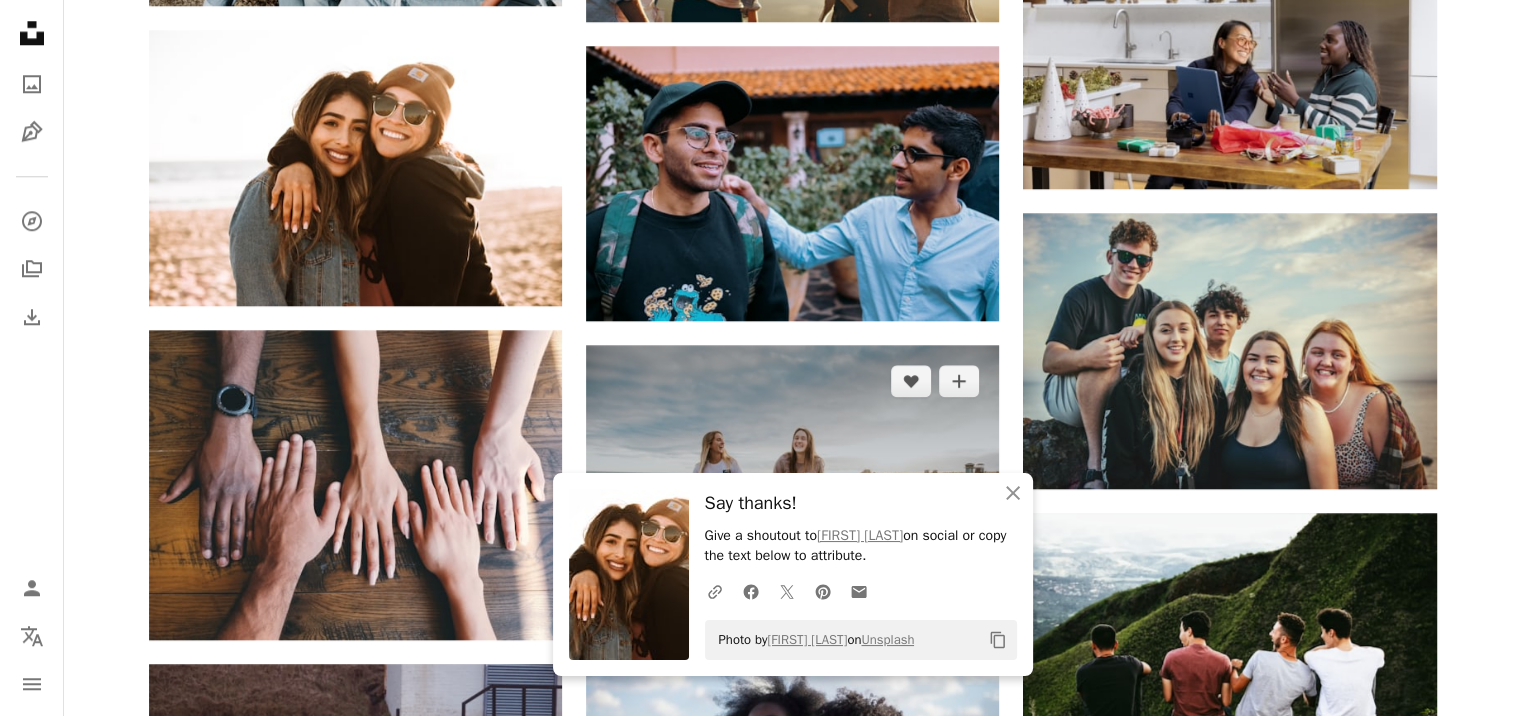 click at bounding box center [792, 482] 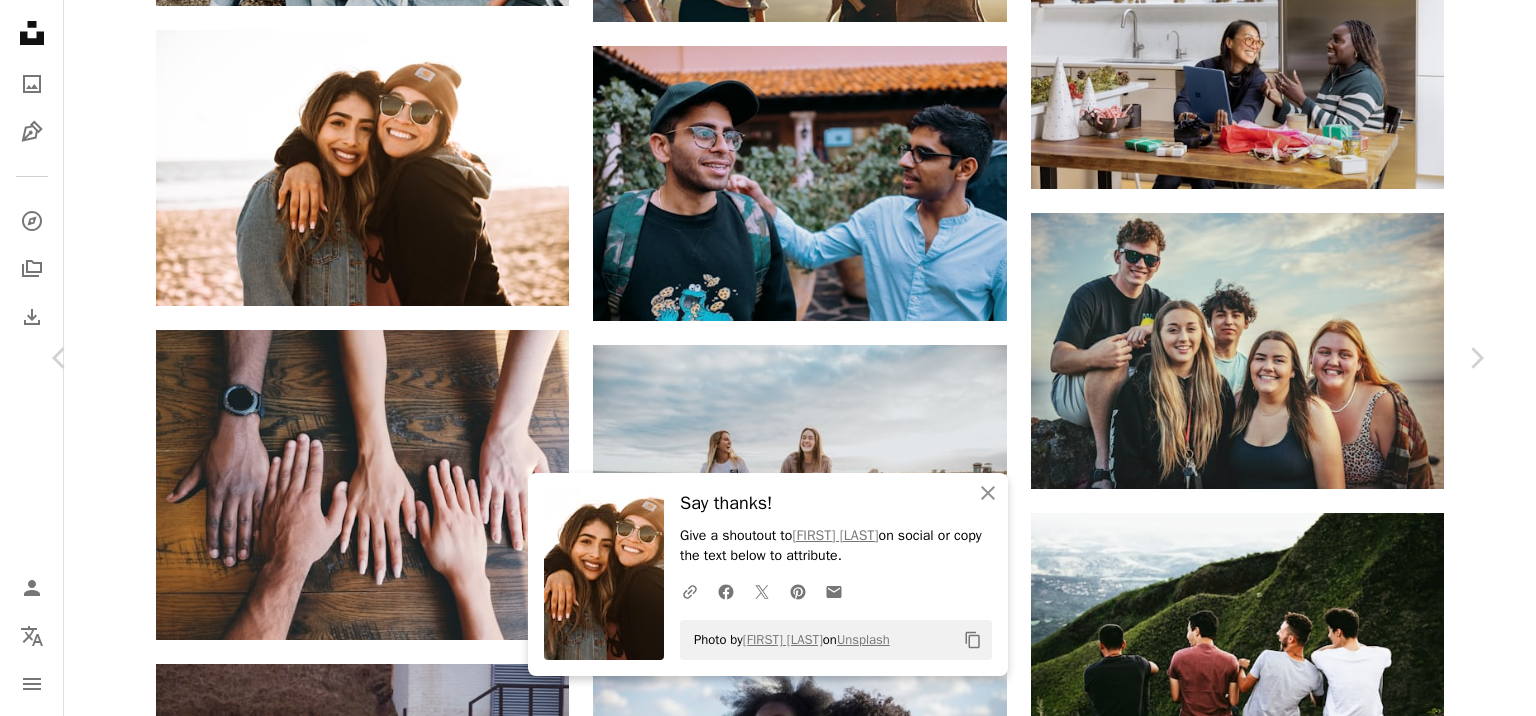 click on "A forward-right arrow Share Info icon Info More Actions Cali Smile A map marker [CITY] [CITY], [COUNTRY] Calendar outlined Published on [DATE] Camera Canon, EOS 6D Safety Free to use under the Unsplash License beach female happy friends sand freedom wave girls happiness california friendship youth jeans denim teens young female happy girls cali hapy Public domain images Browse premium related images on iStock | Save 20% with code UNSPLASH20 View more on iStock ↗ Related images A heart A plus sign [FIRST] [LAST] A. C." at bounding box center (768, 4434) 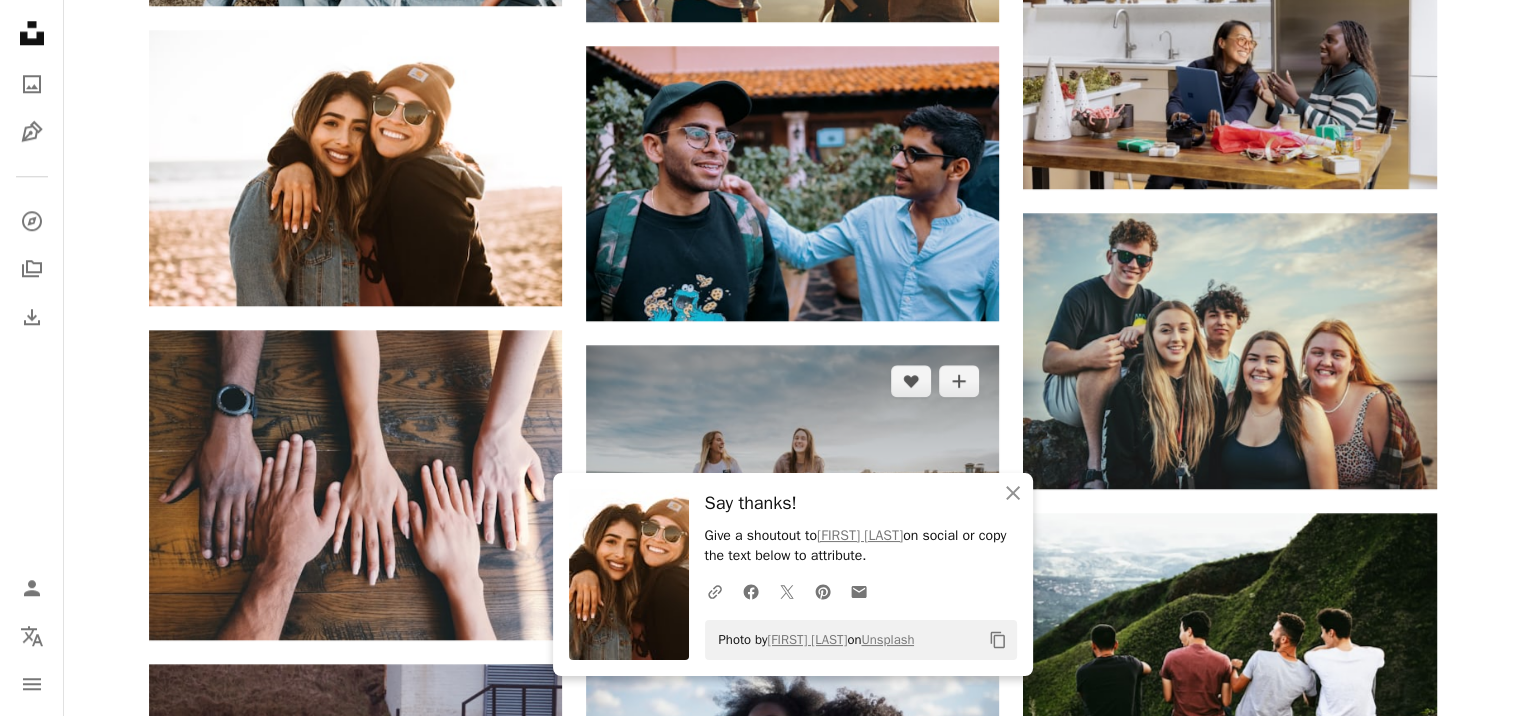 click 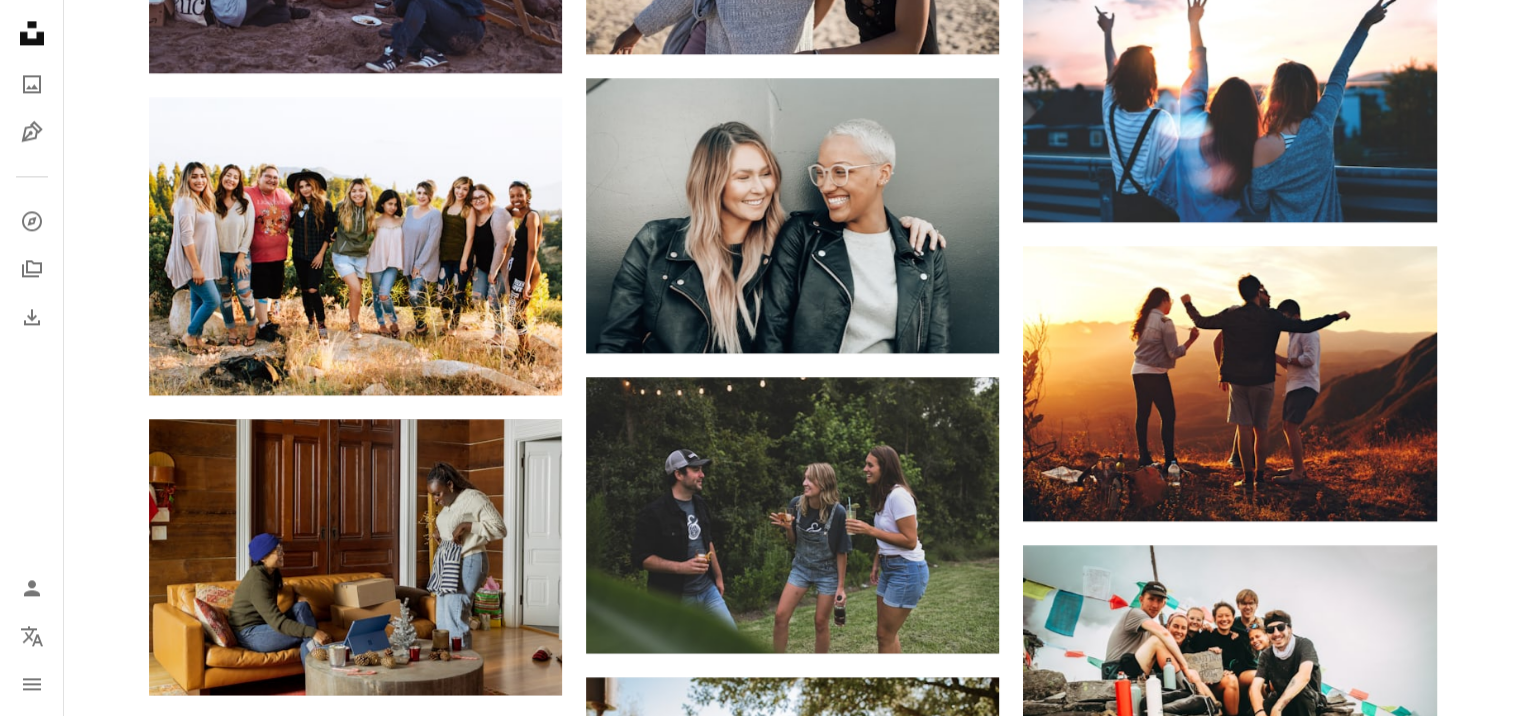 scroll, scrollTop: 3200, scrollLeft: 0, axis: vertical 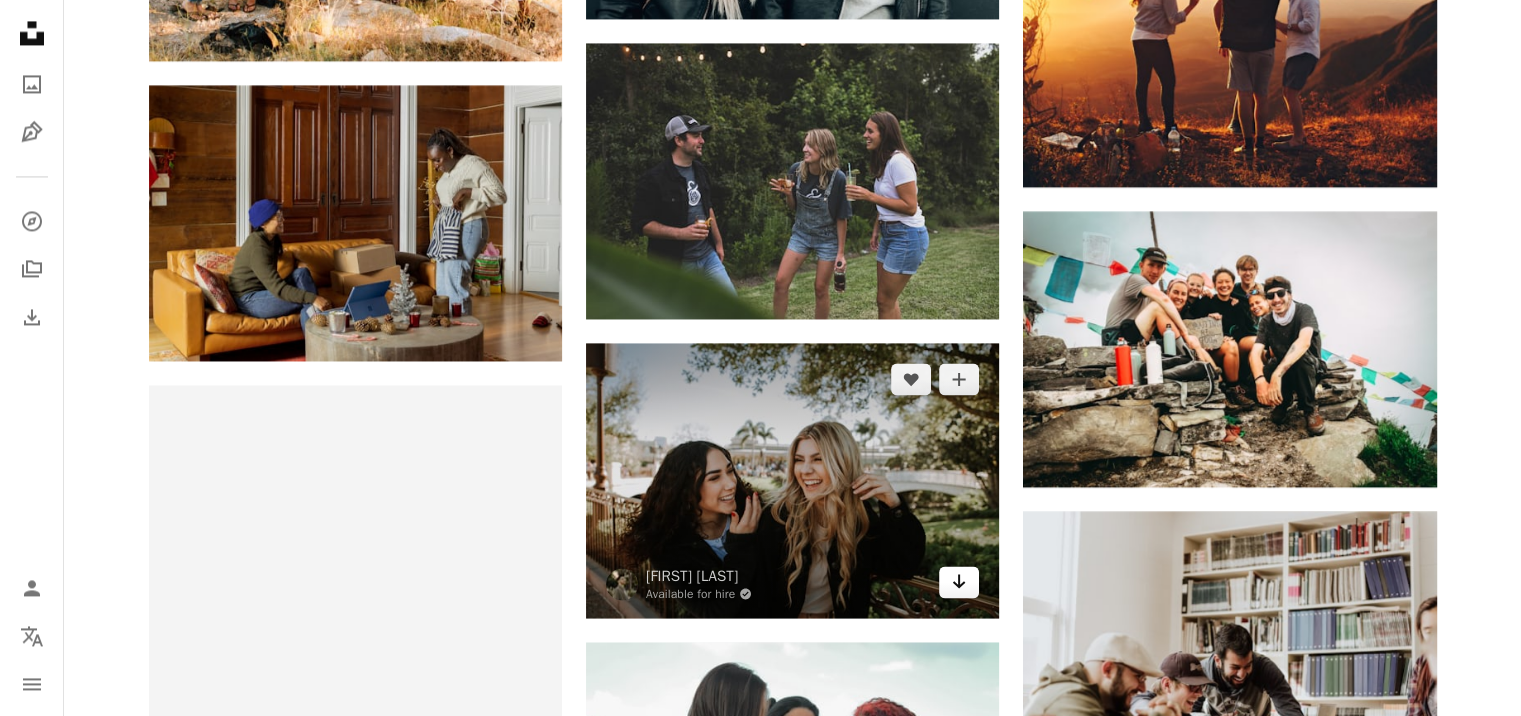 click on "Arrow pointing down" at bounding box center [959, 582] 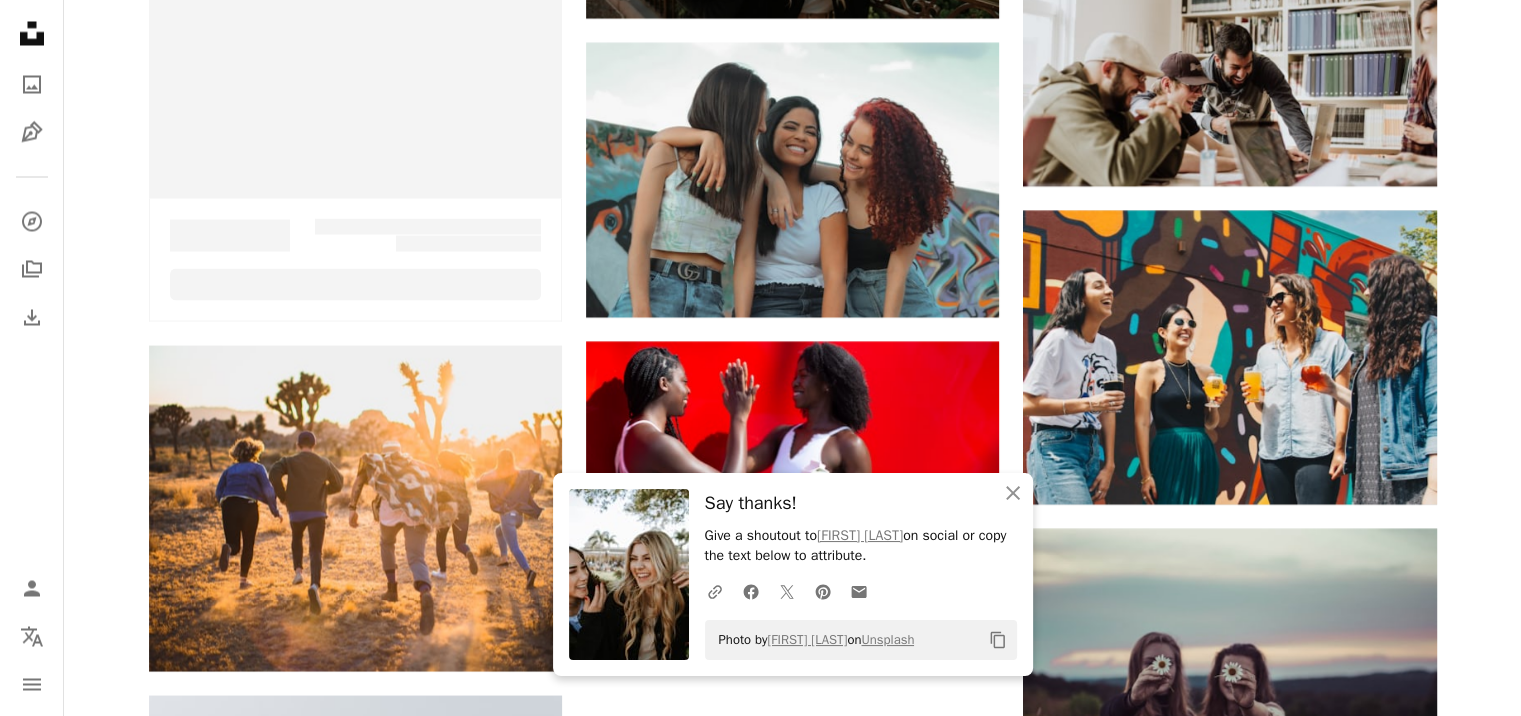 scroll, scrollTop: 4033, scrollLeft: 0, axis: vertical 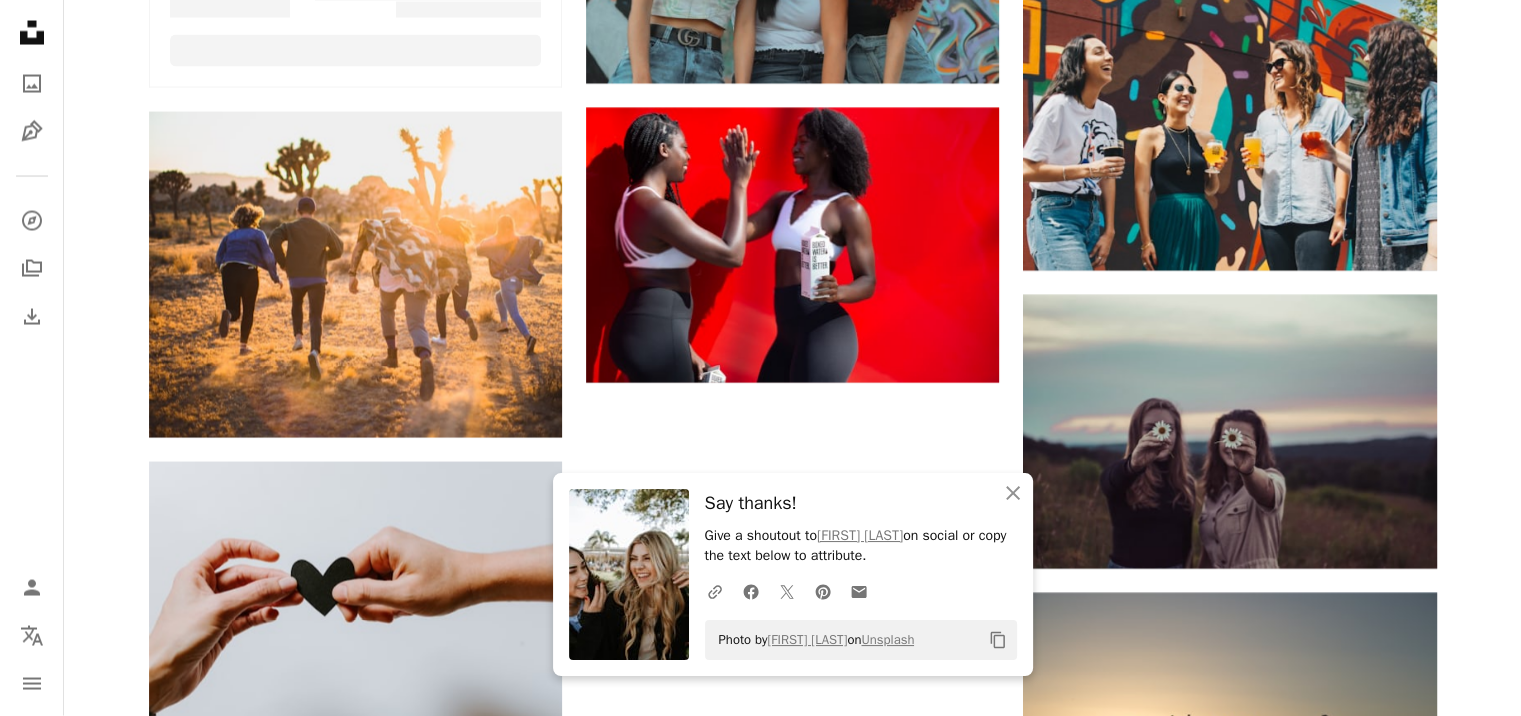 click on "Load more" at bounding box center (793, 1205) 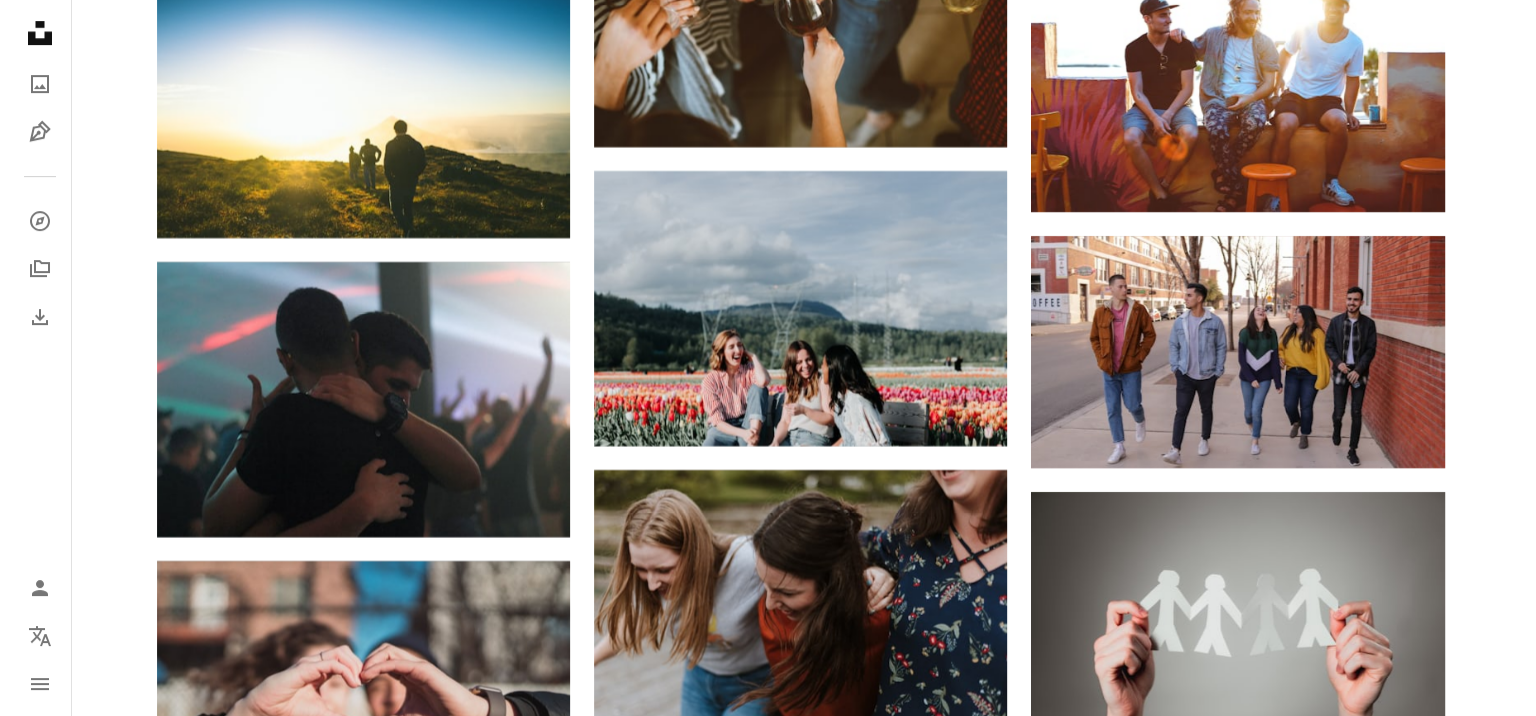 scroll, scrollTop: 8800, scrollLeft: 0, axis: vertical 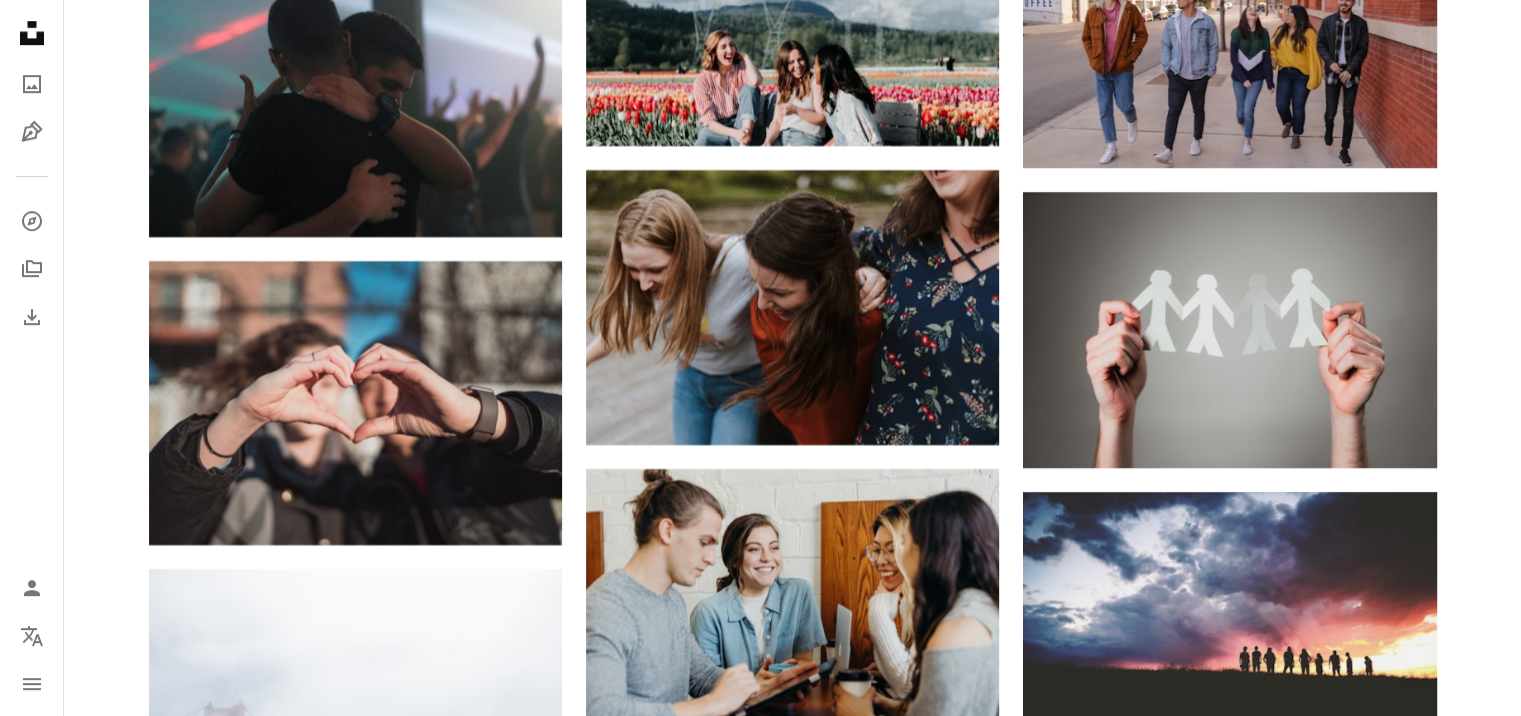 click at bounding box center (355, 1306) 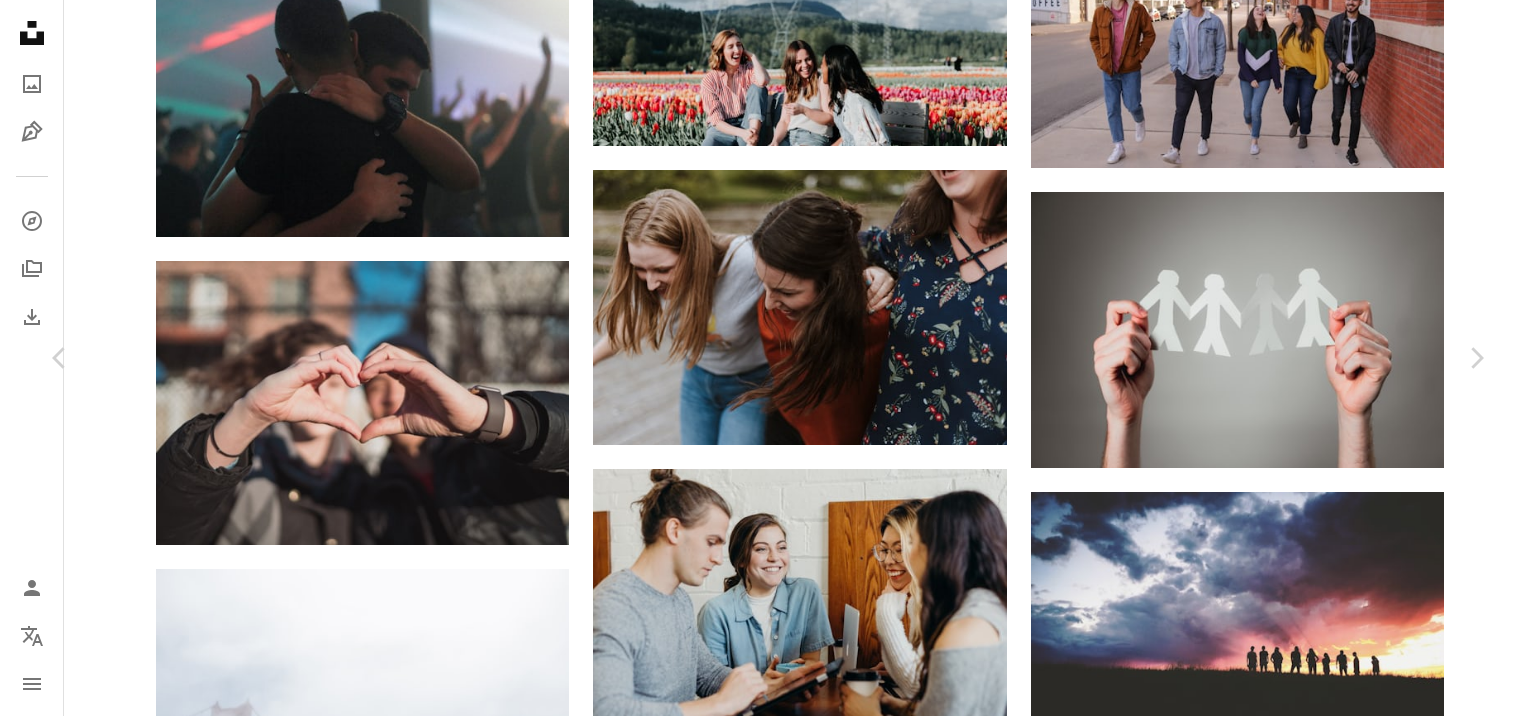 click at bounding box center [761, 5350] 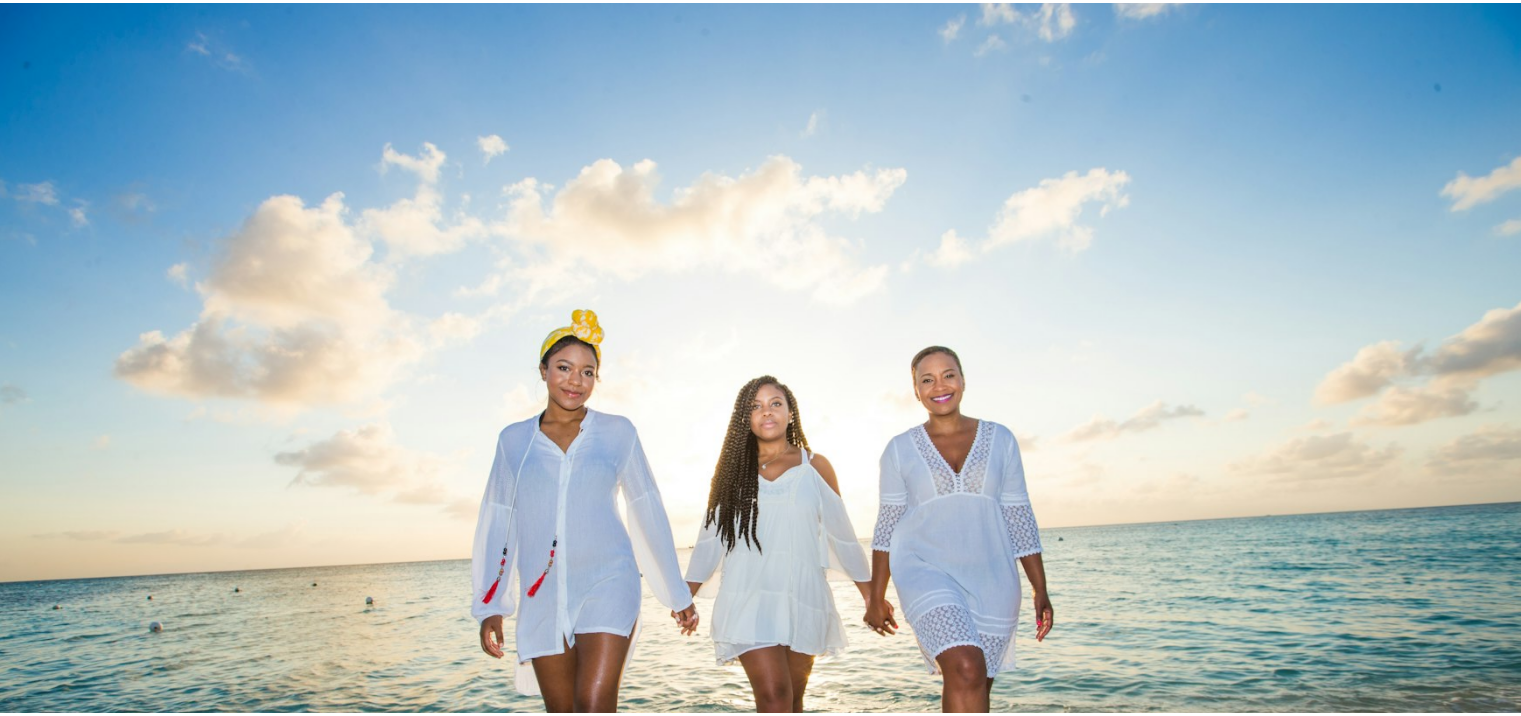 scroll, scrollTop: 144, scrollLeft: 0, axis: vertical 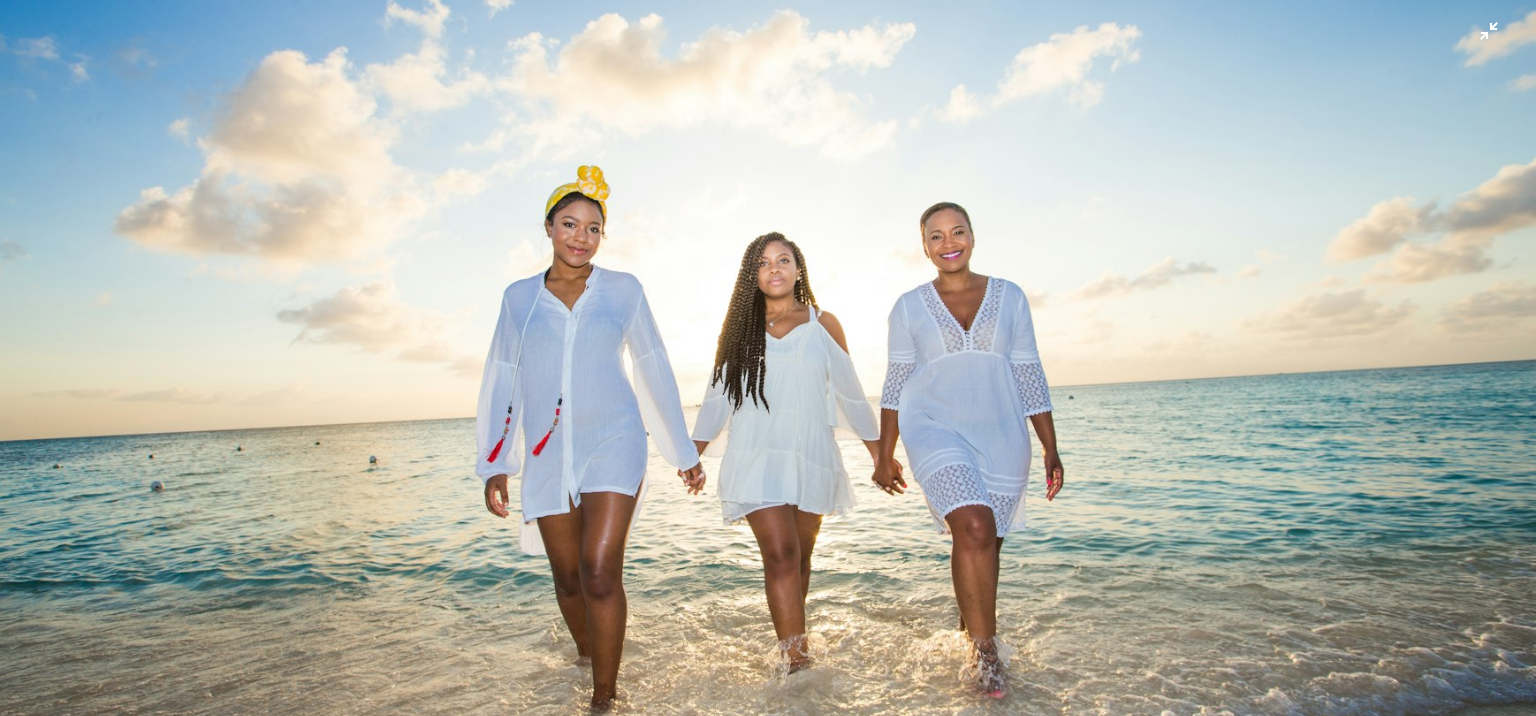 click at bounding box center [768, 367] 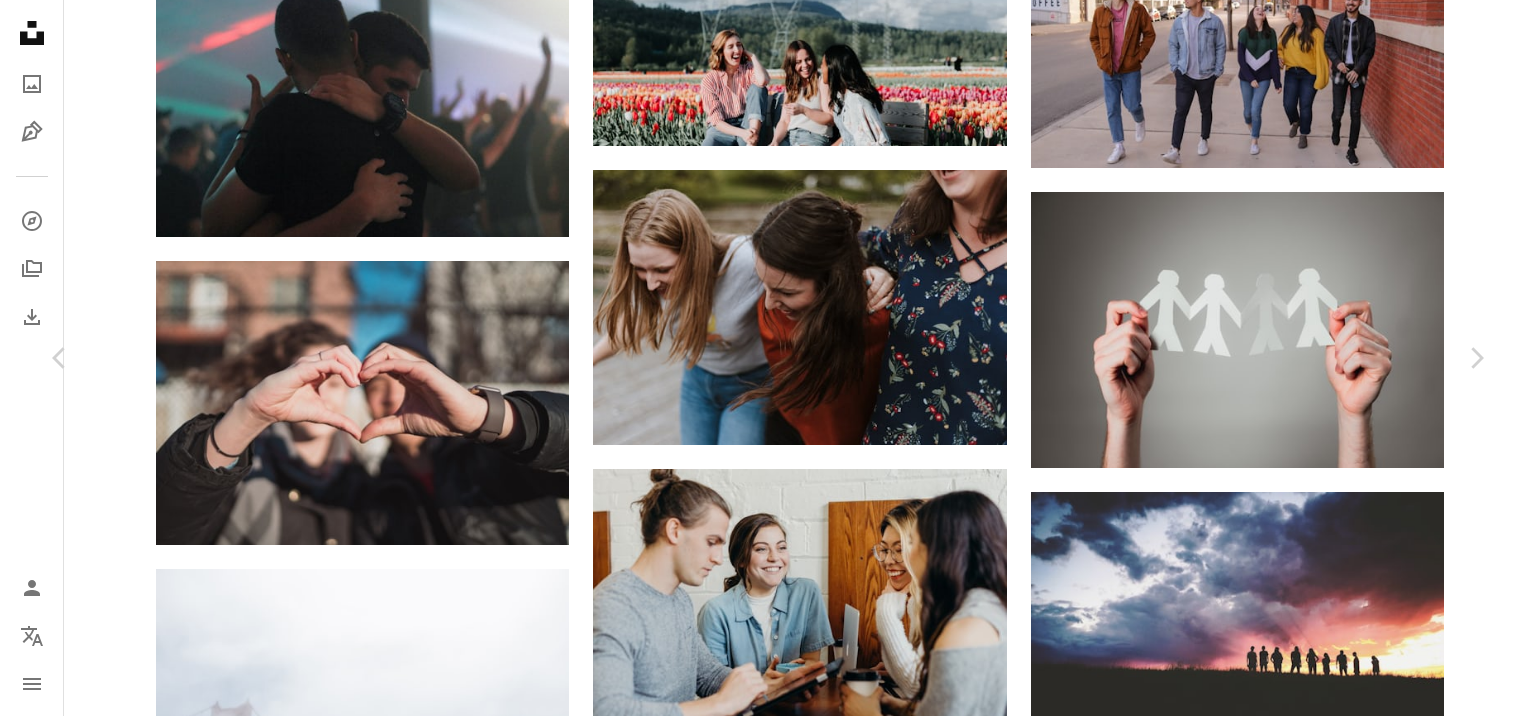 click on "An X shape Chevron left Chevron right [FIRST] [LAST] [LAST] Available for hire A checkmark inside of a circle A heart A plus sign Download free Chevron down Zoom in Views 8,226,840 Downloads 32,895 A forward-right arrow Share Info icon Info More Actions Walking on Water A map marker Cayman Islands Calendar outlined Published on  [MONTH] [DAY], [YEAR] Camera Canon, EOS-1D X Safety Free to use under the  Unsplash License beach sea female women friends sand group of friend group holding hands together friendship group of friends band togetherness group photo group people squad white clothing woman black Free stock photos Browse premium related images on iStock  |  Save 20% with code UNSPLASH20 View more on iStock  ↗ Related images A heart A plus sign [FIRST] [LAST] Arrow pointing down A heart A plus sign [FIRST] [LAST] Available for hire A checkmark inside of a circle Arrow pointing down A heart A plus sign [FIRST] [LAST] Arrow pointing down A heart A plus sign [FIRST] [LAST] Arrow pointing down A heart A plus sign [FIRST] [LAST] Available for hire A heart For" at bounding box center (768, 5330) 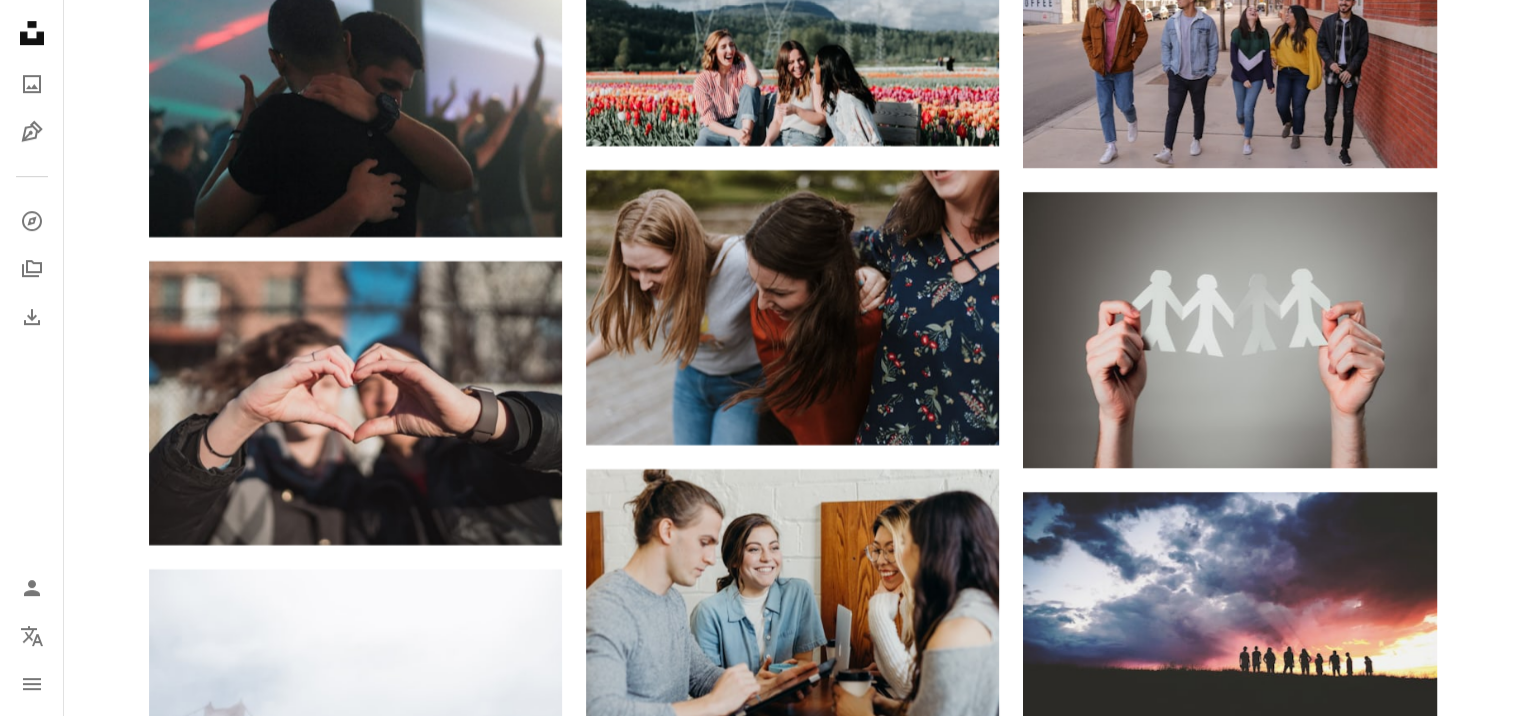 scroll, scrollTop: 9100, scrollLeft: 0, axis: vertical 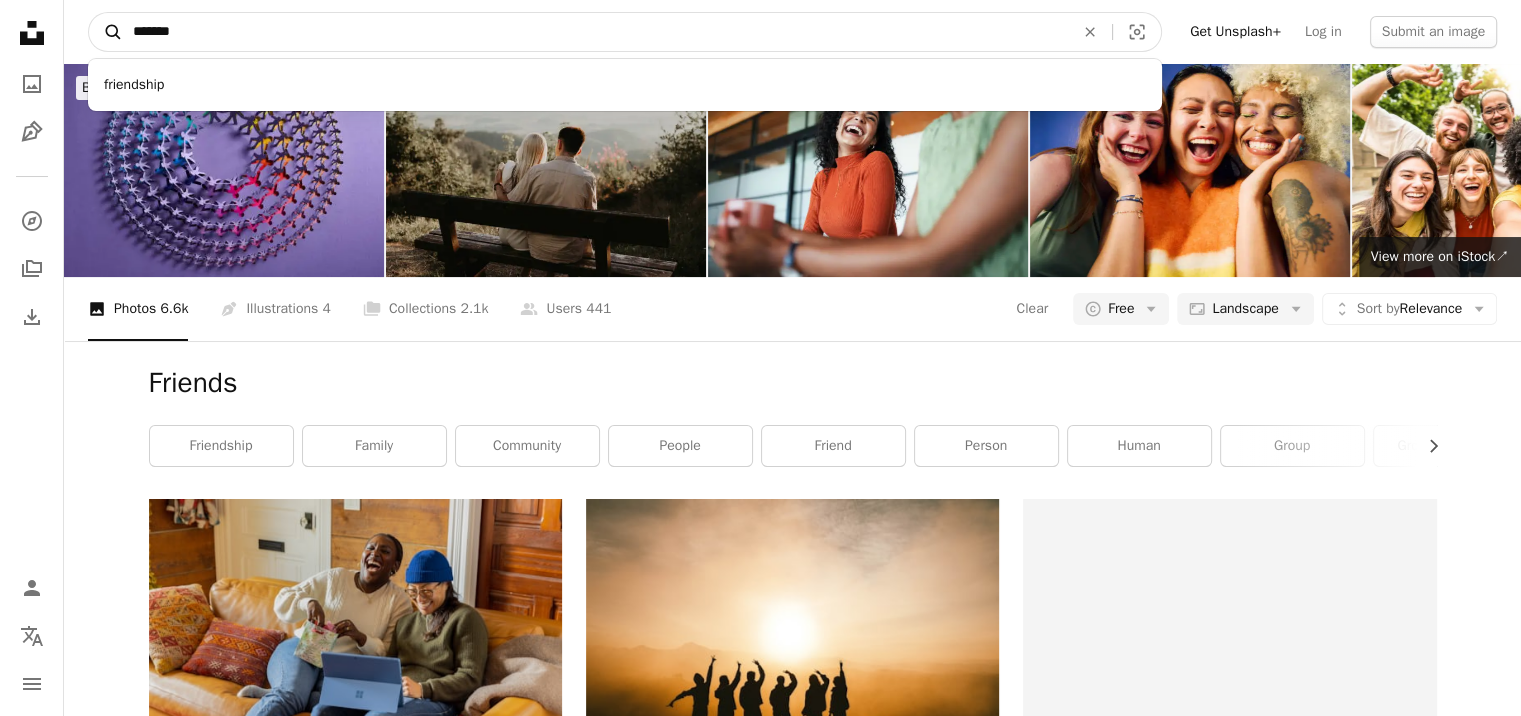 drag, startPoint x: 232, startPoint y: 31, endPoint x: 96, endPoint y: 19, distance: 136.52838 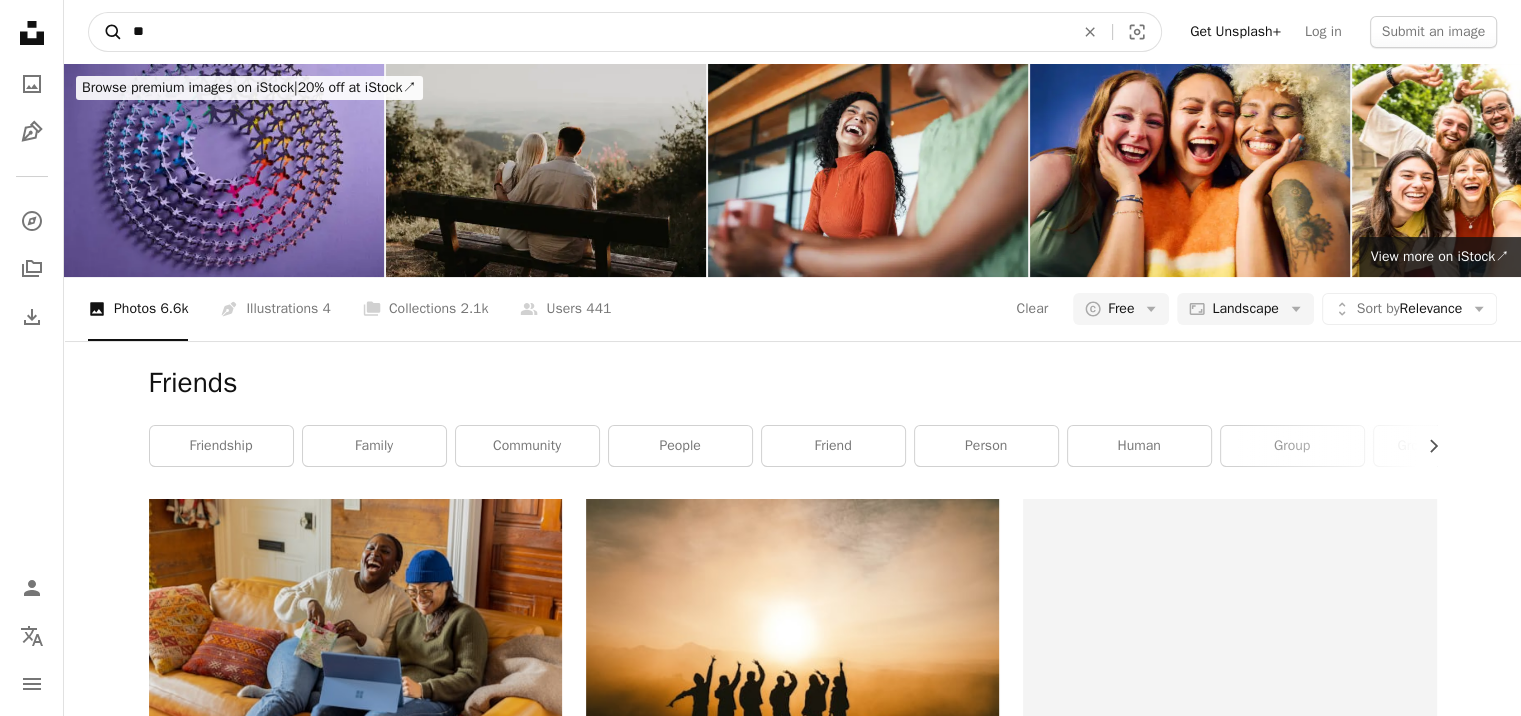 type on "*" 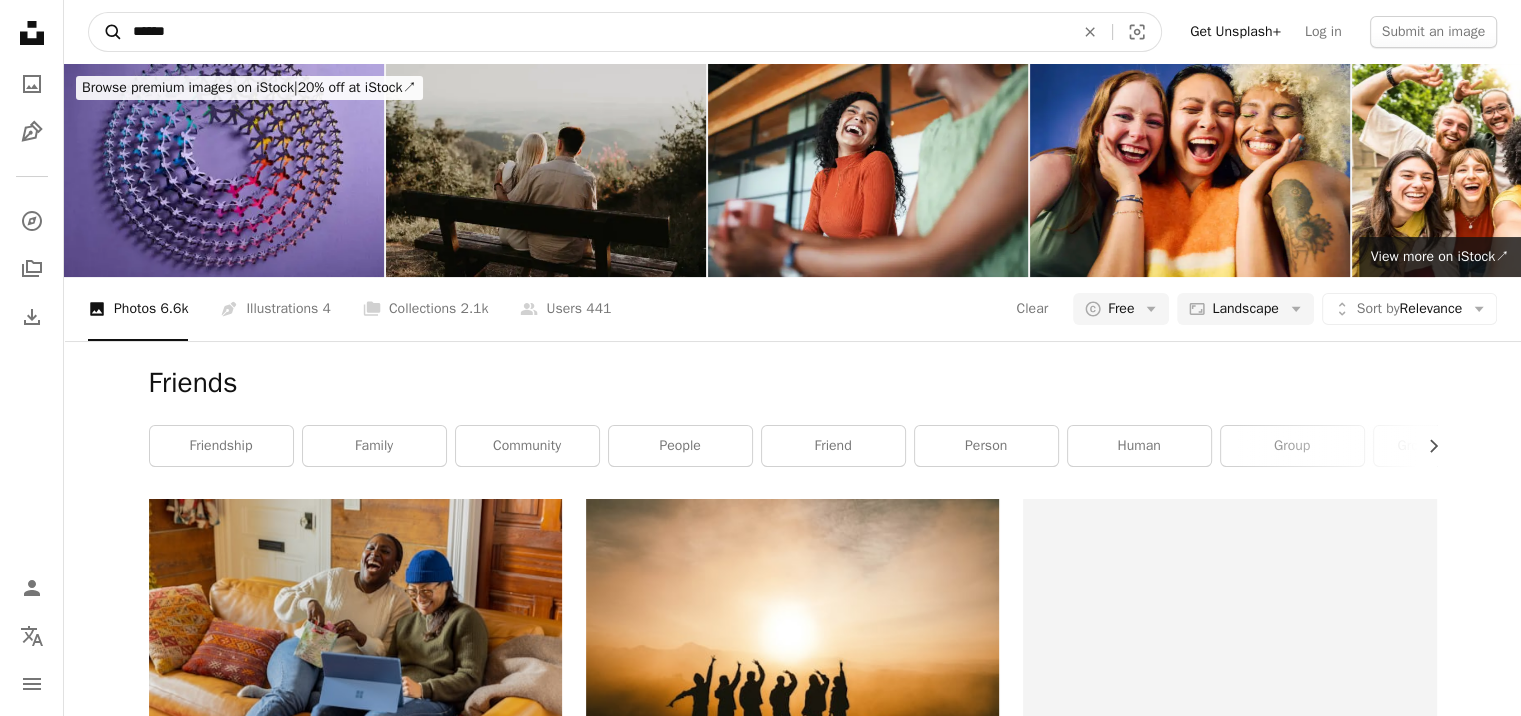 type on "******" 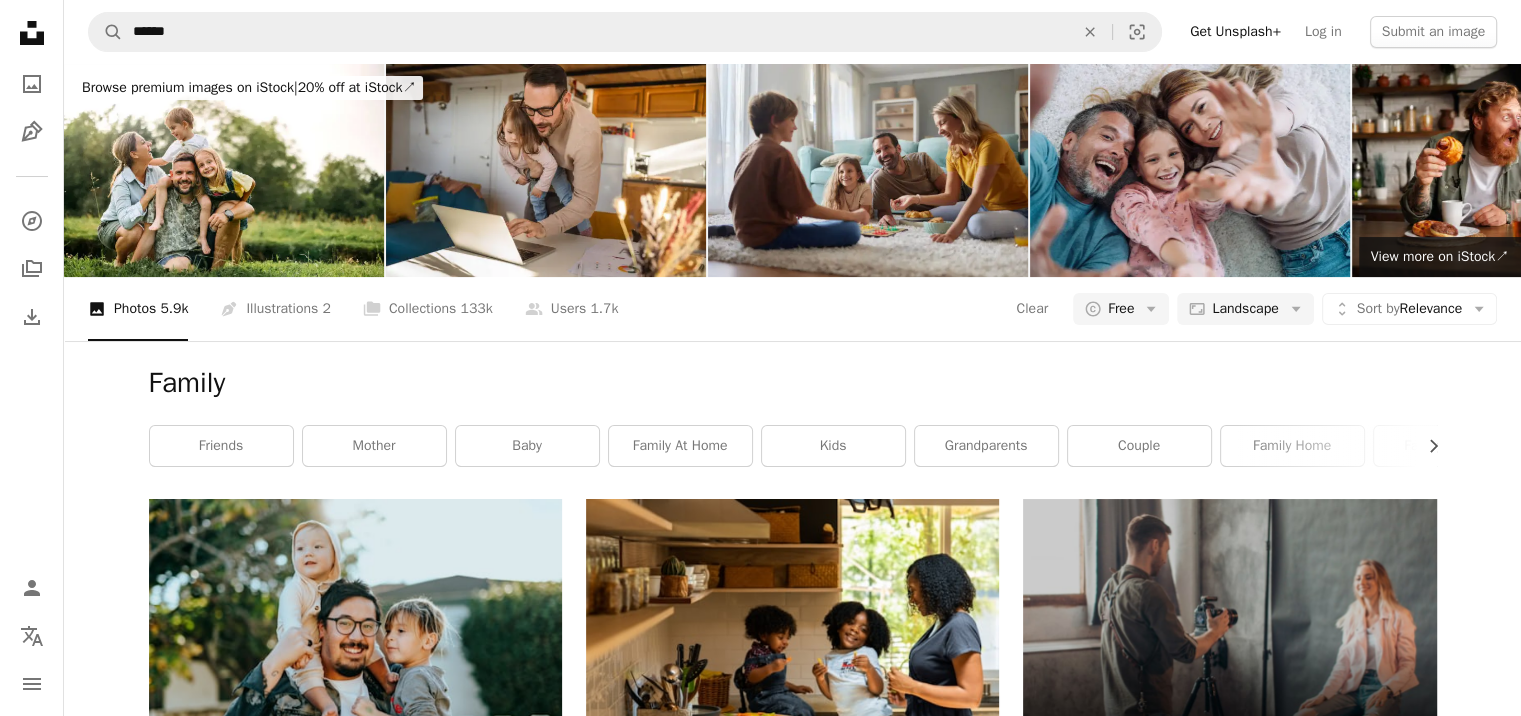 click on "Arrow pointing down" at bounding box center [1397, 1299] 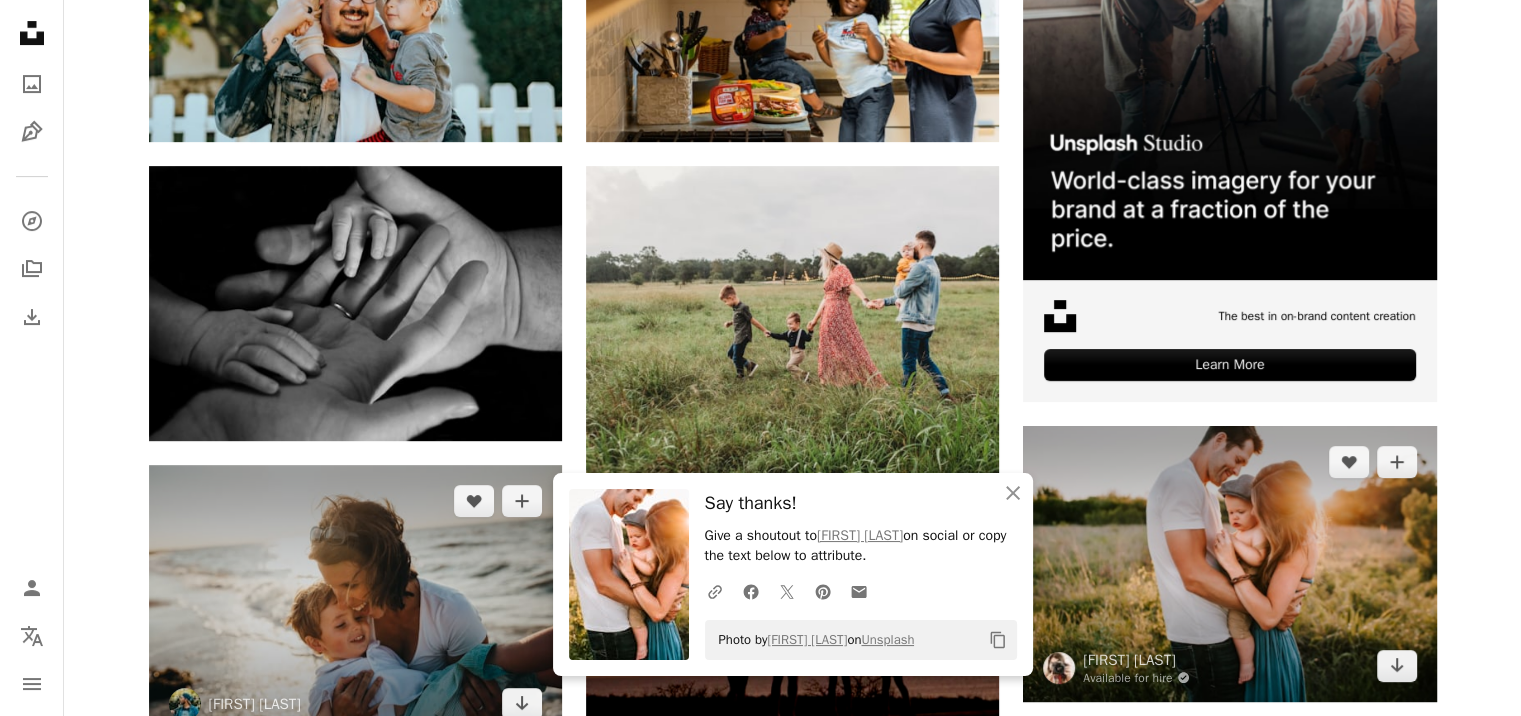 scroll, scrollTop: 766, scrollLeft: 0, axis: vertical 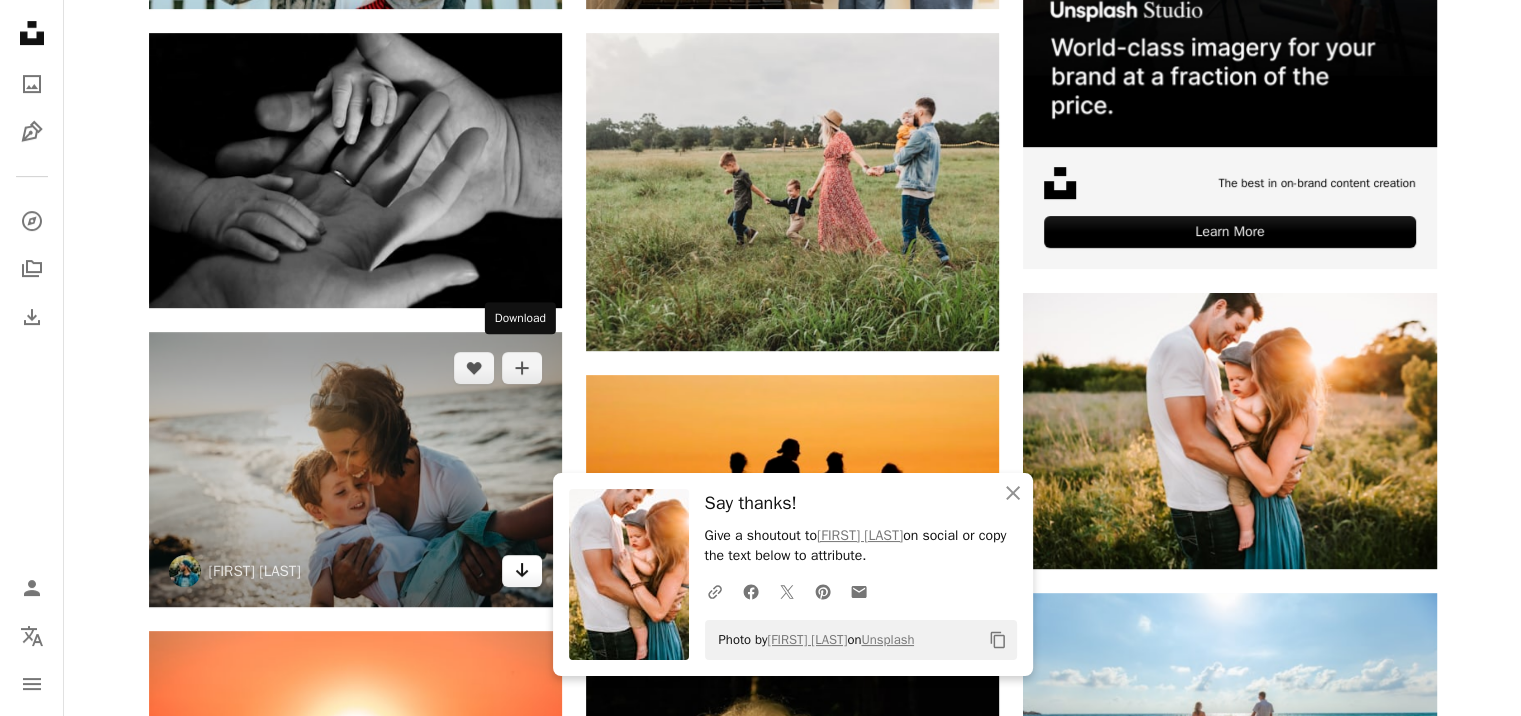 click 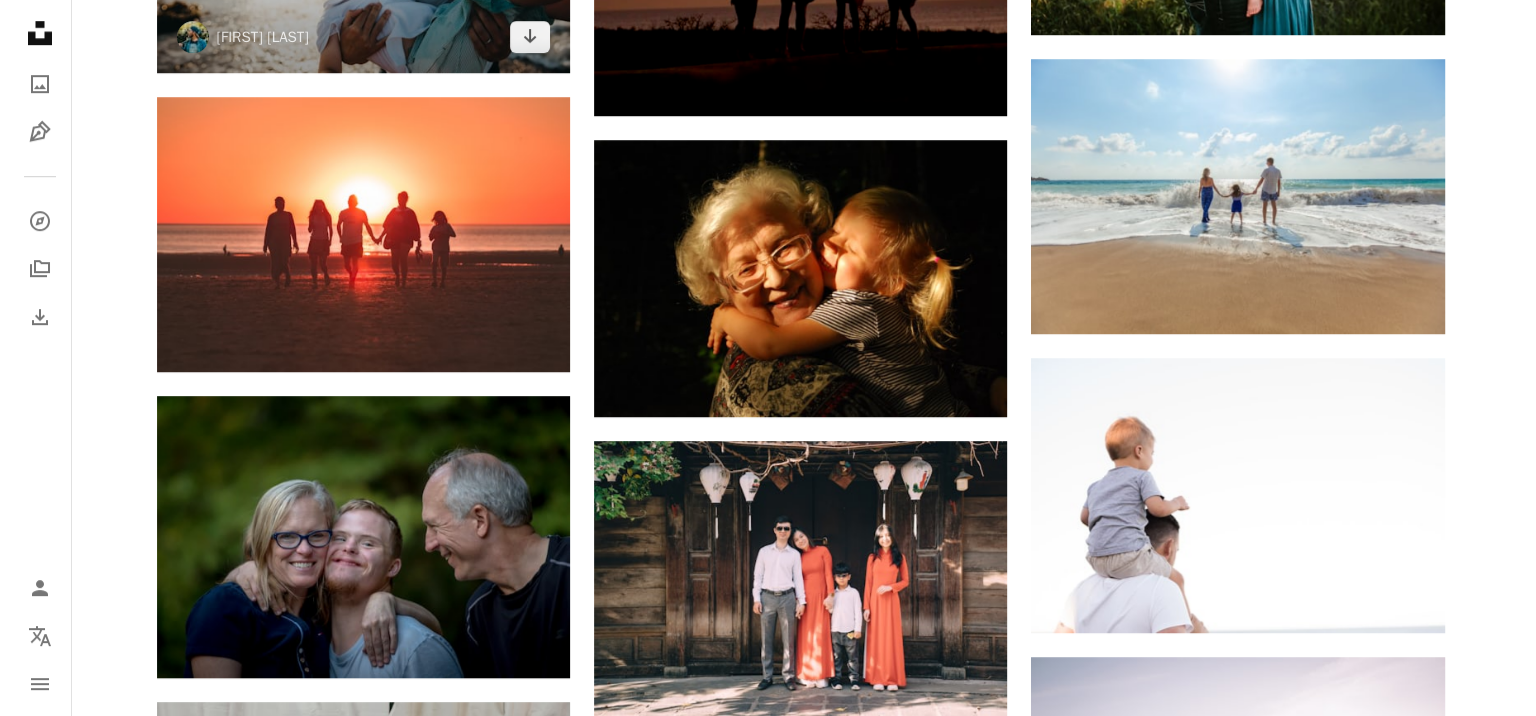 scroll, scrollTop: 1333, scrollLeft: 0, axis: vertical 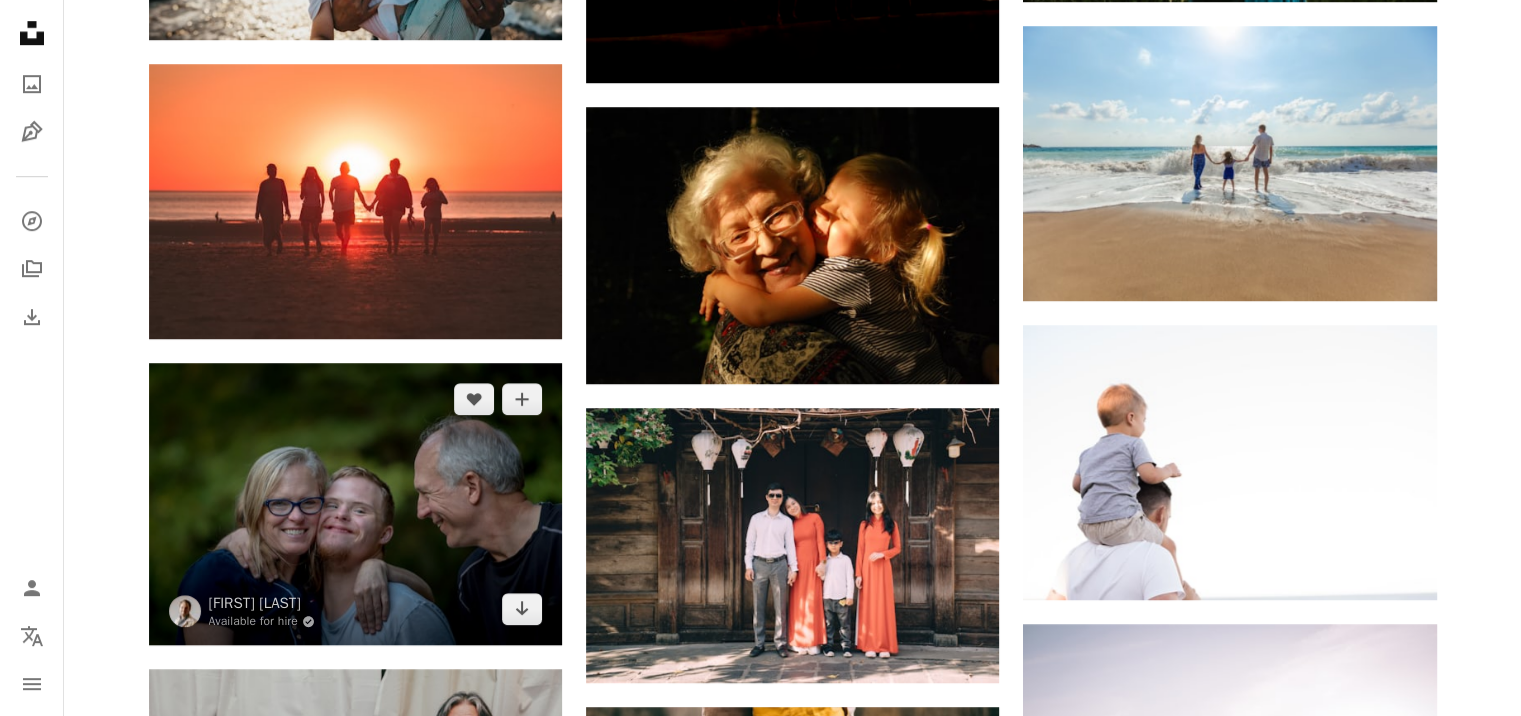 click at bounding box center (355, 504) 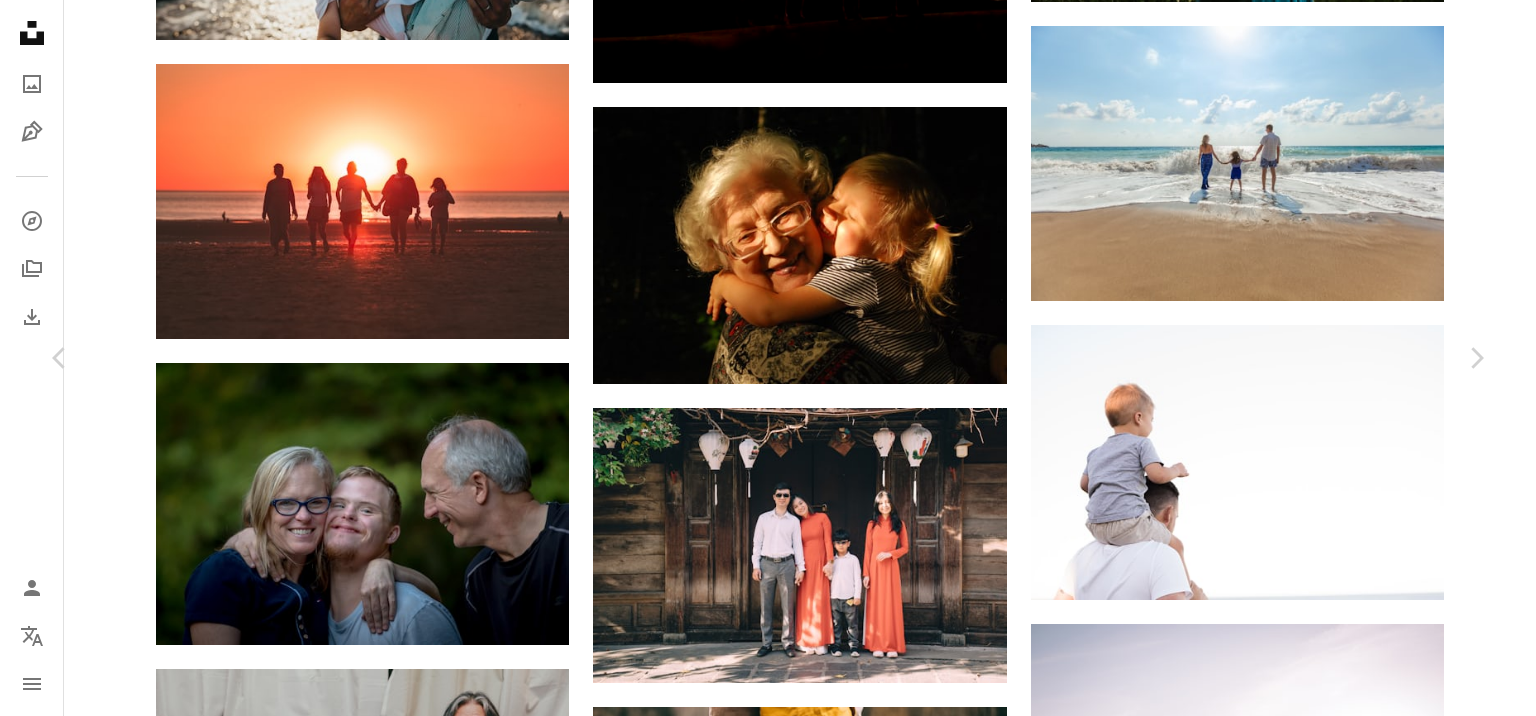 click at bounding box center [761, 3094] 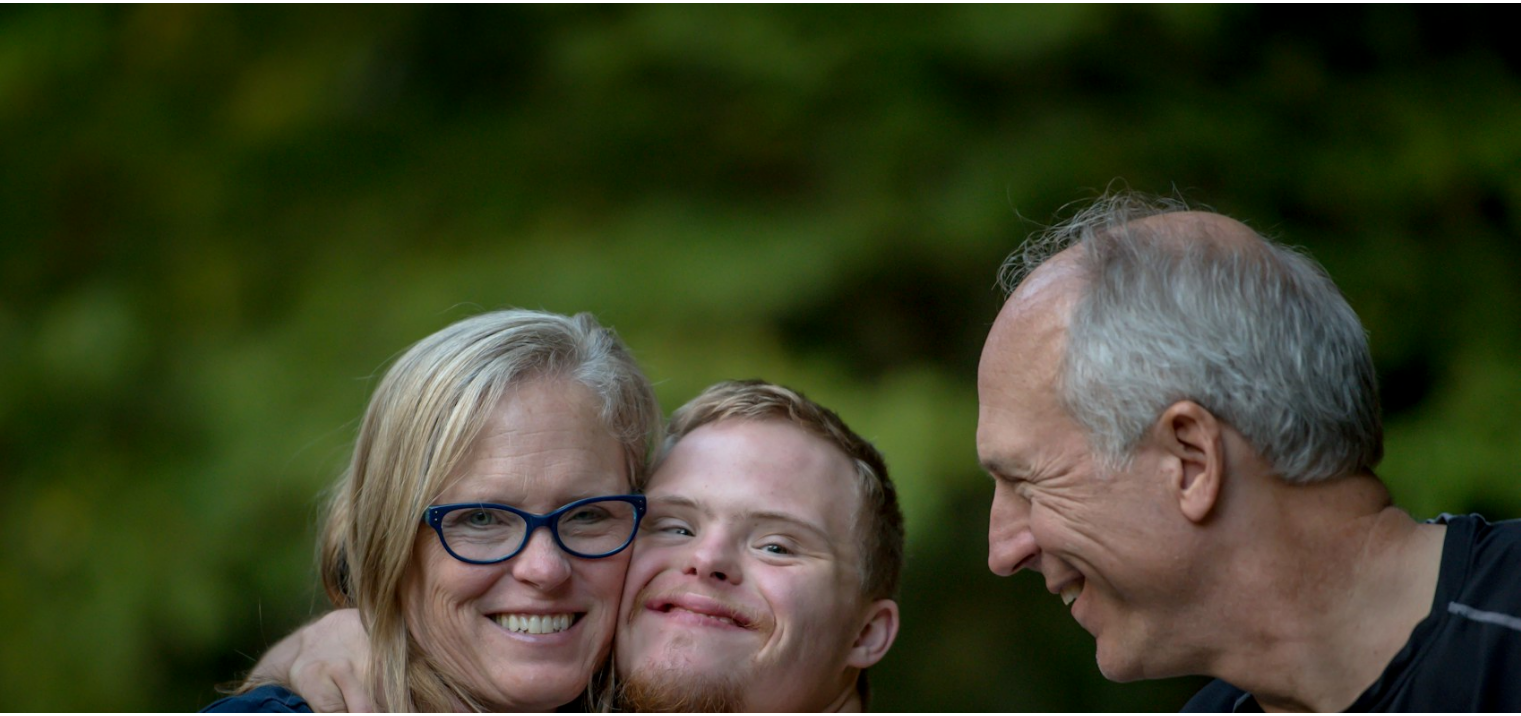 scroll, scrollTop: 156, scrollLeft: 0, axis: vertical 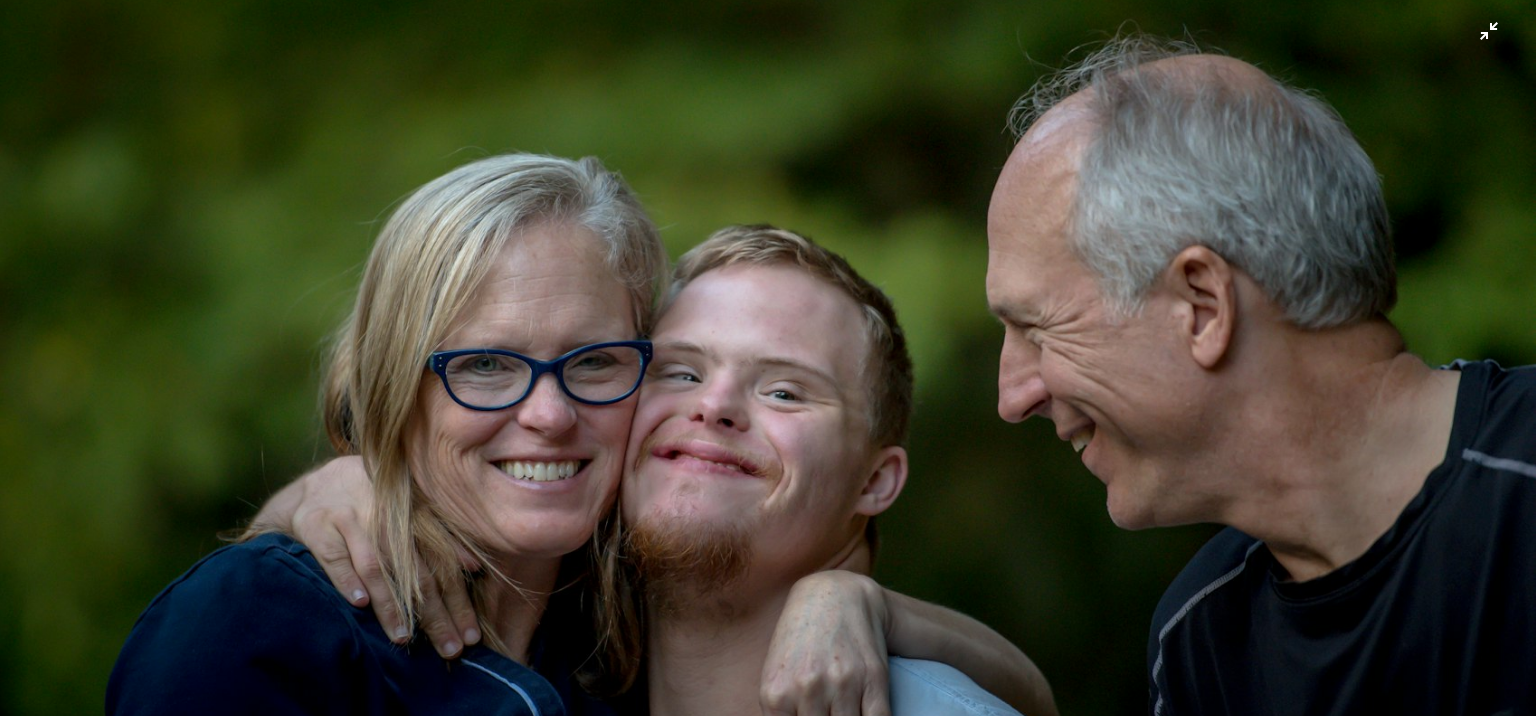 click at bounding box center [768, 367] 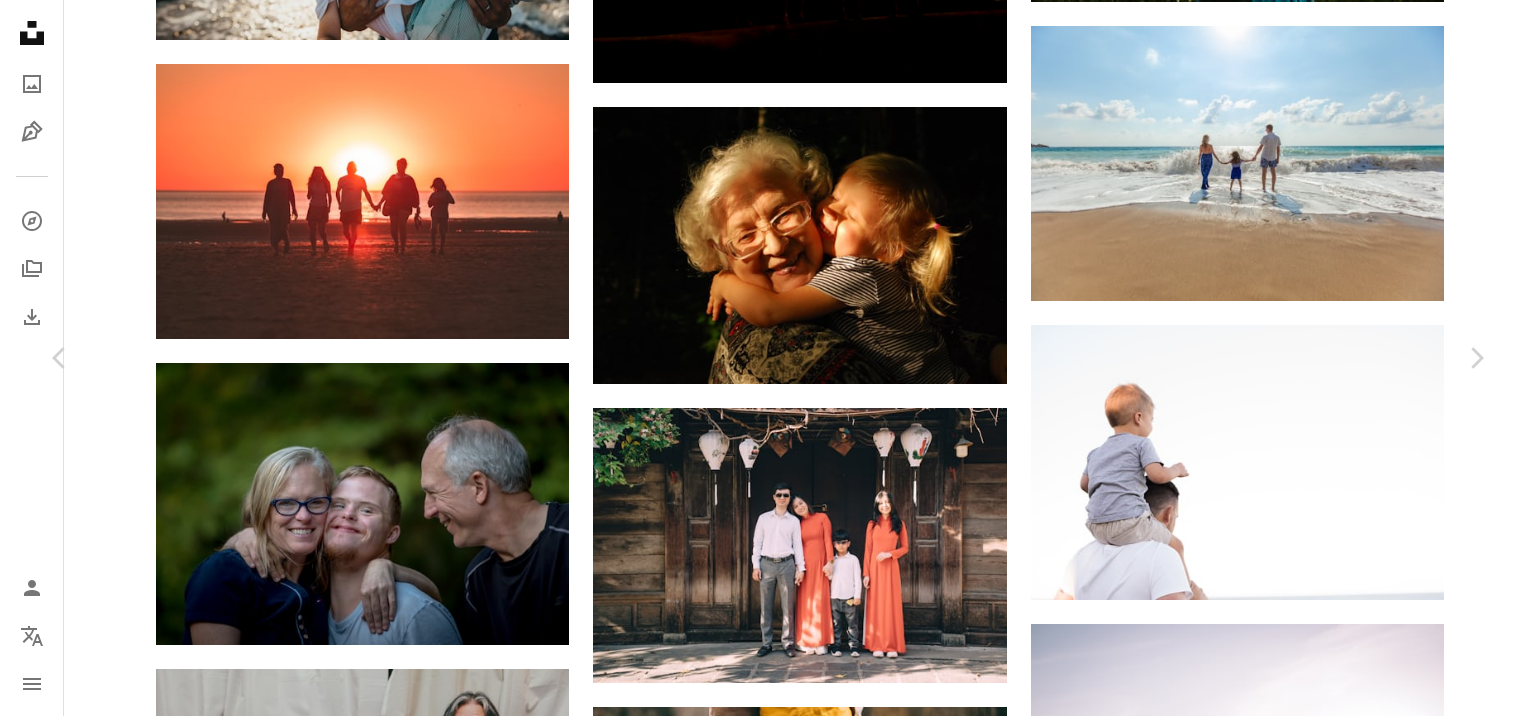 drag, startPoint x: 1468, startPoint y: 136, endPoint x: 1445, endPoint y: 158, distance: 31.827662 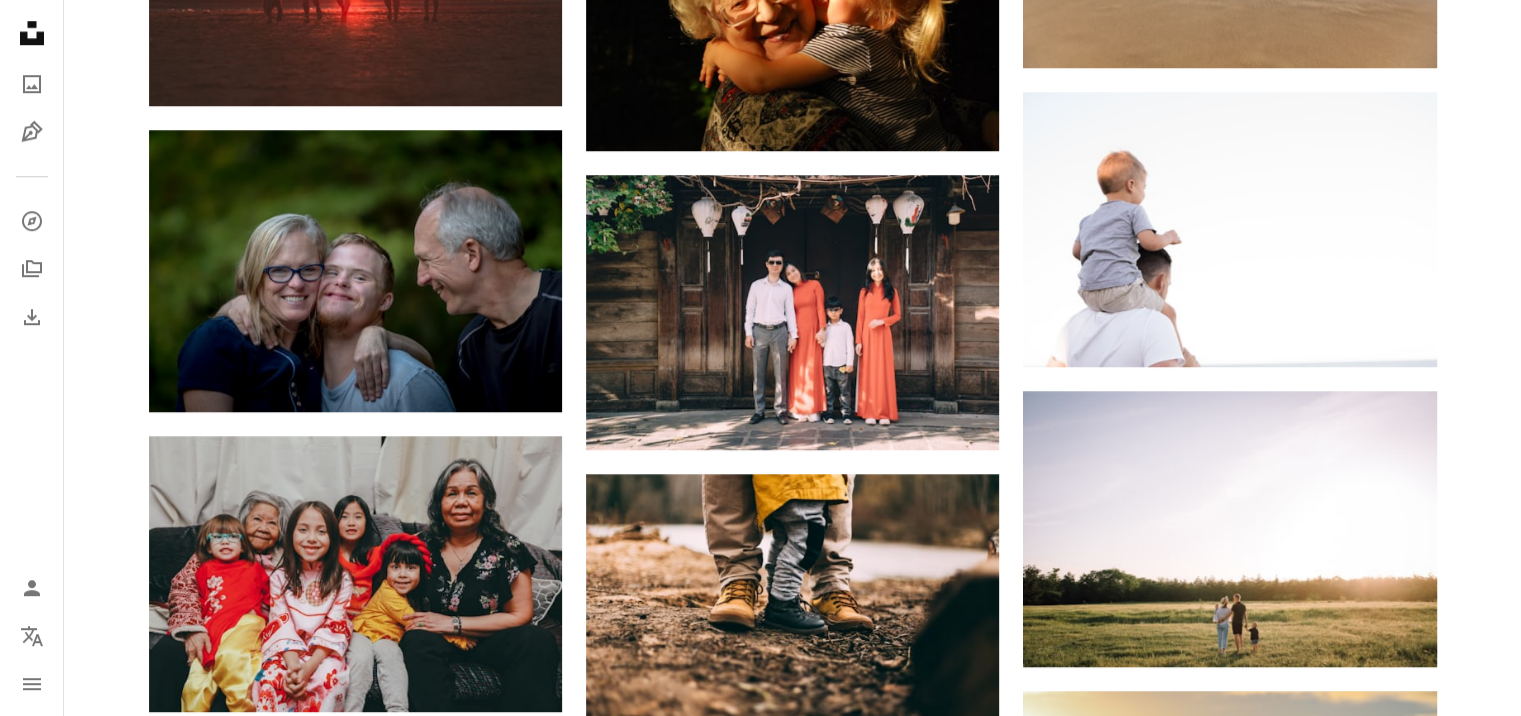 scroll, scrollTop: 1933, scrollLeft: 0, axis: vertical 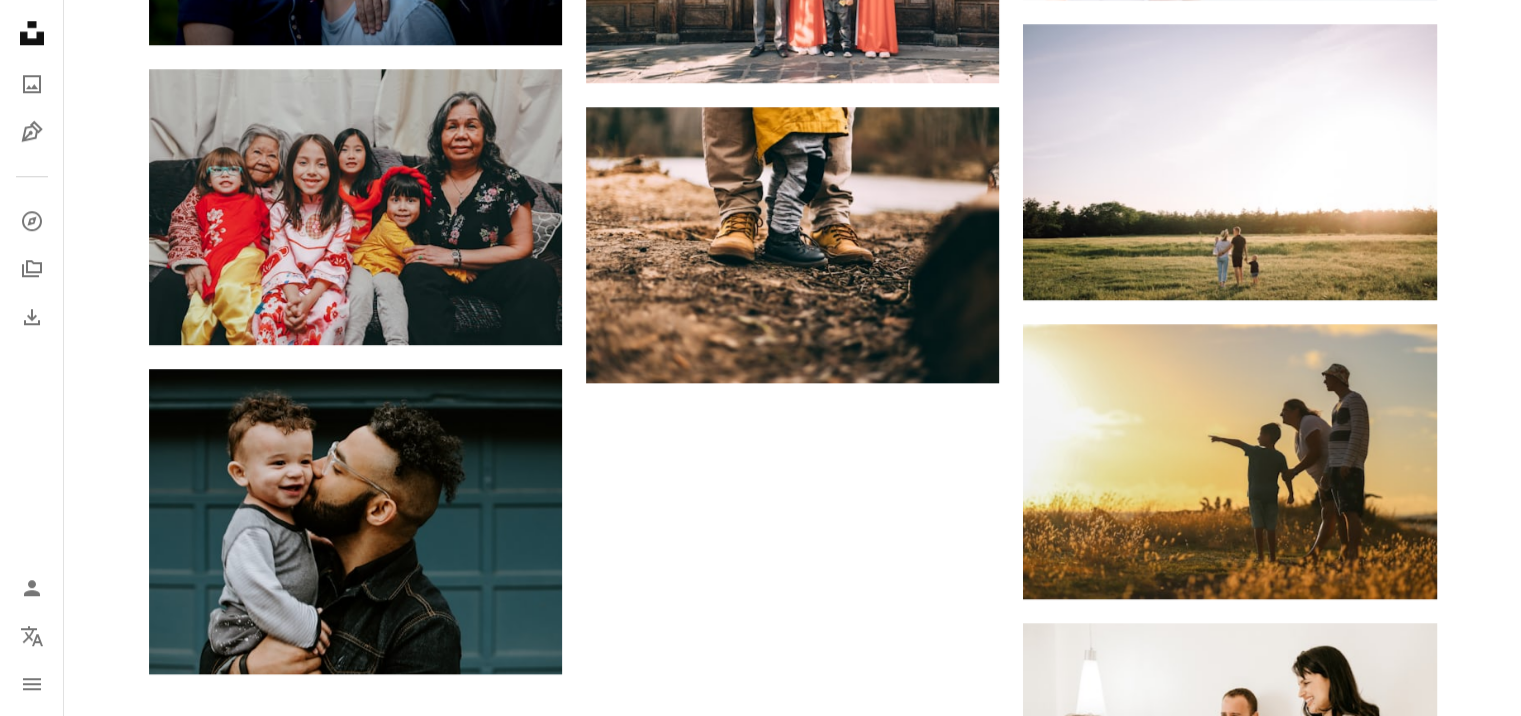 click on "Load more" at bounding box center (793, 1278) 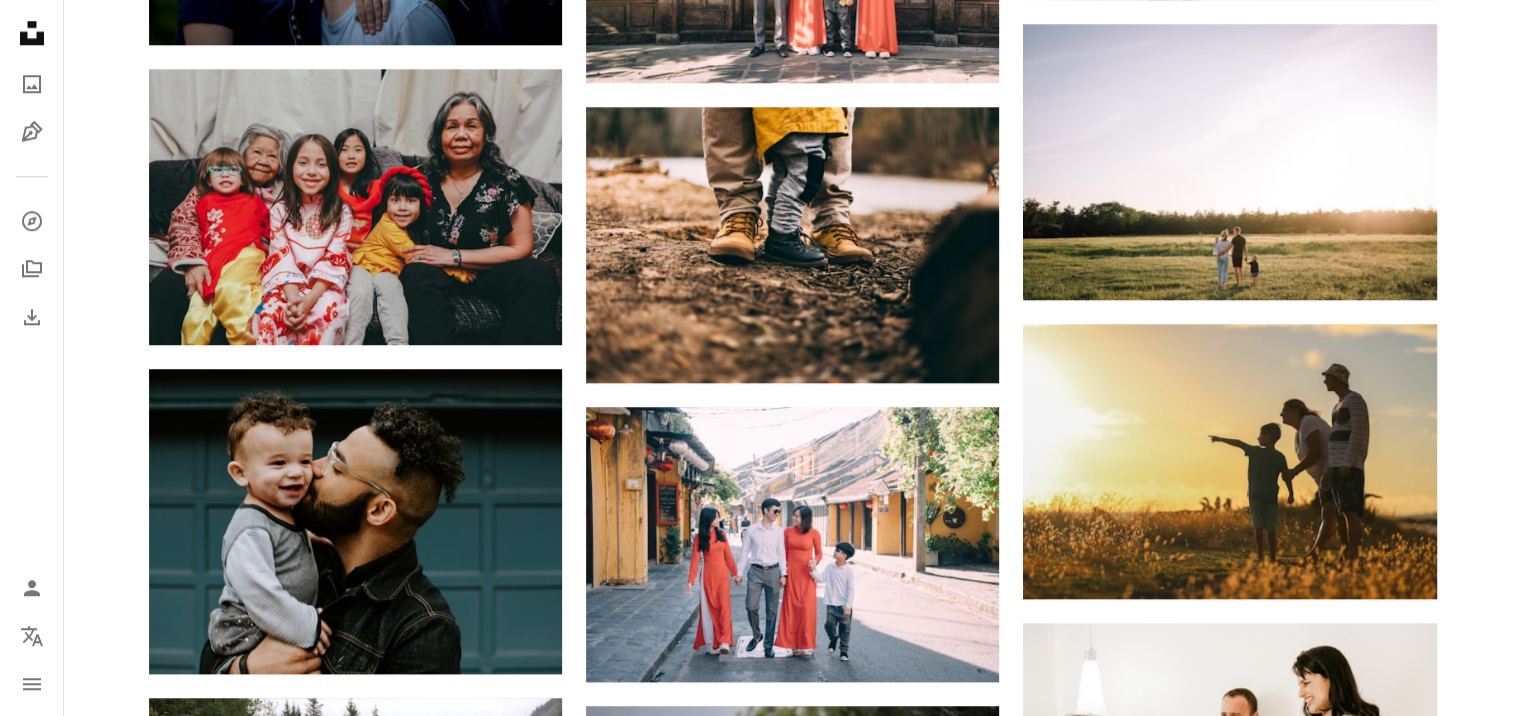 scroll, scrollTop: 1600, scrollLeft: 0, axis: vertical 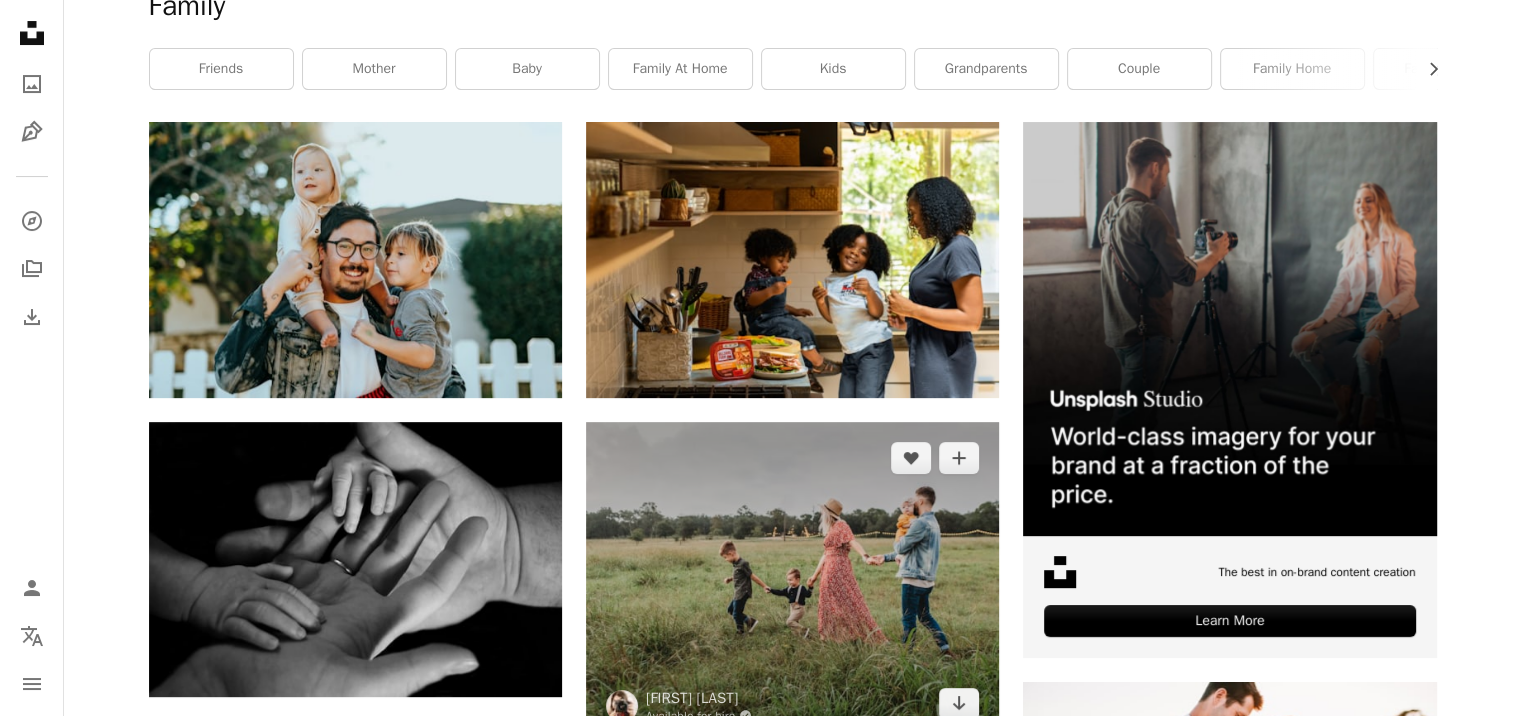 click at bounding box center [792, 581] 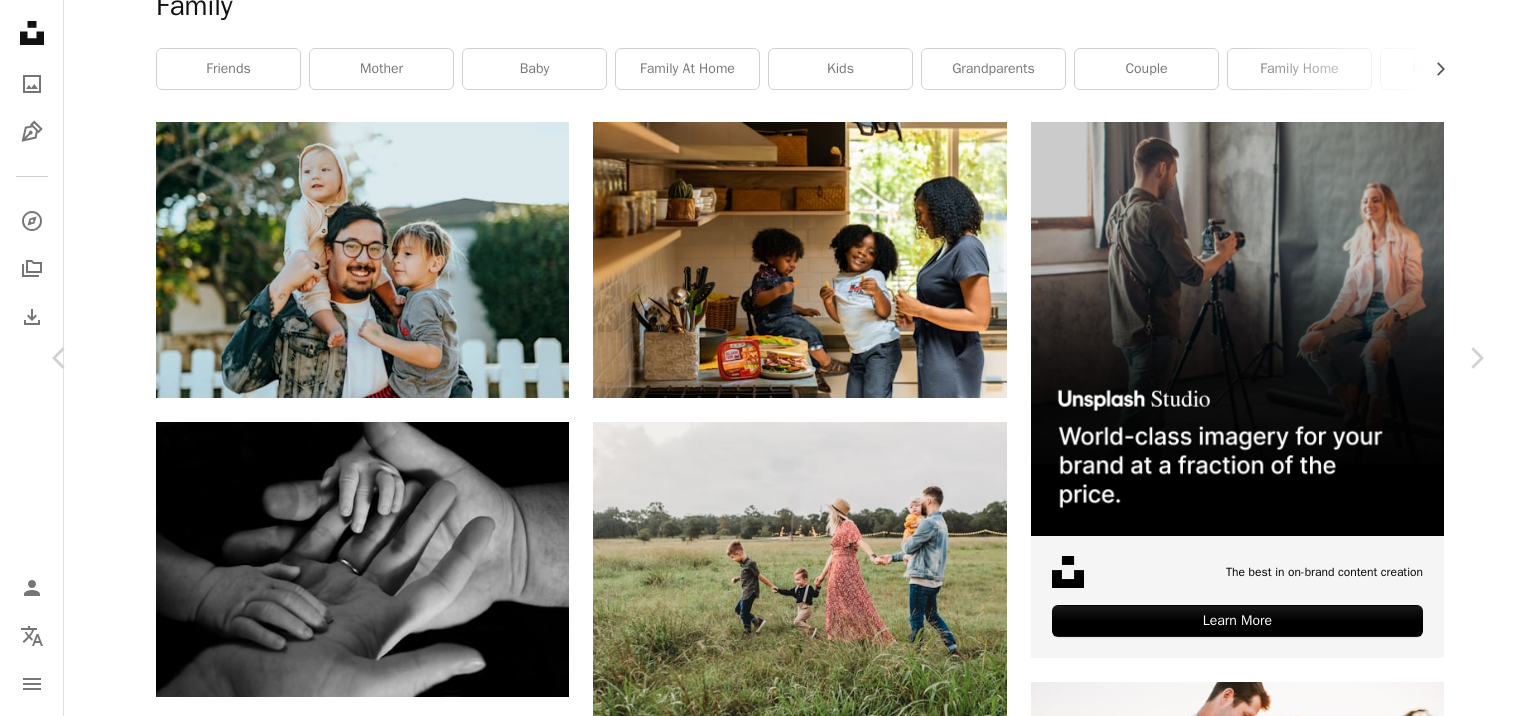 click on "A forward-right arrow Share Info icon Info More Actions Family Session in [CITY], [COUNTRY] Calendar outlined Published on [DATE] Camera NIKON CORPORATION, NIKON D850 Safety Free to use under the Unsplash License fashion people family grass happy field baby girl holding hands walking outdoors style fun mom walk hike family photo dad little boy human plant Creative Commons images Browse premium related images on iStock | Save 20% with code UNSPLASH20 View more on iStock ↗ Related images A heart A plus sign [FIRST] [LAST] Available for hire A checkmark inside of a circle Arrow pointing down Plus sign for Unsplash+ A heart A plus sign [FIRST] [LAST] For Unsplash+ A lock Download A heart A plus sign [FIRST] [LAST] A heart For" at bounding box center [768, 5210] 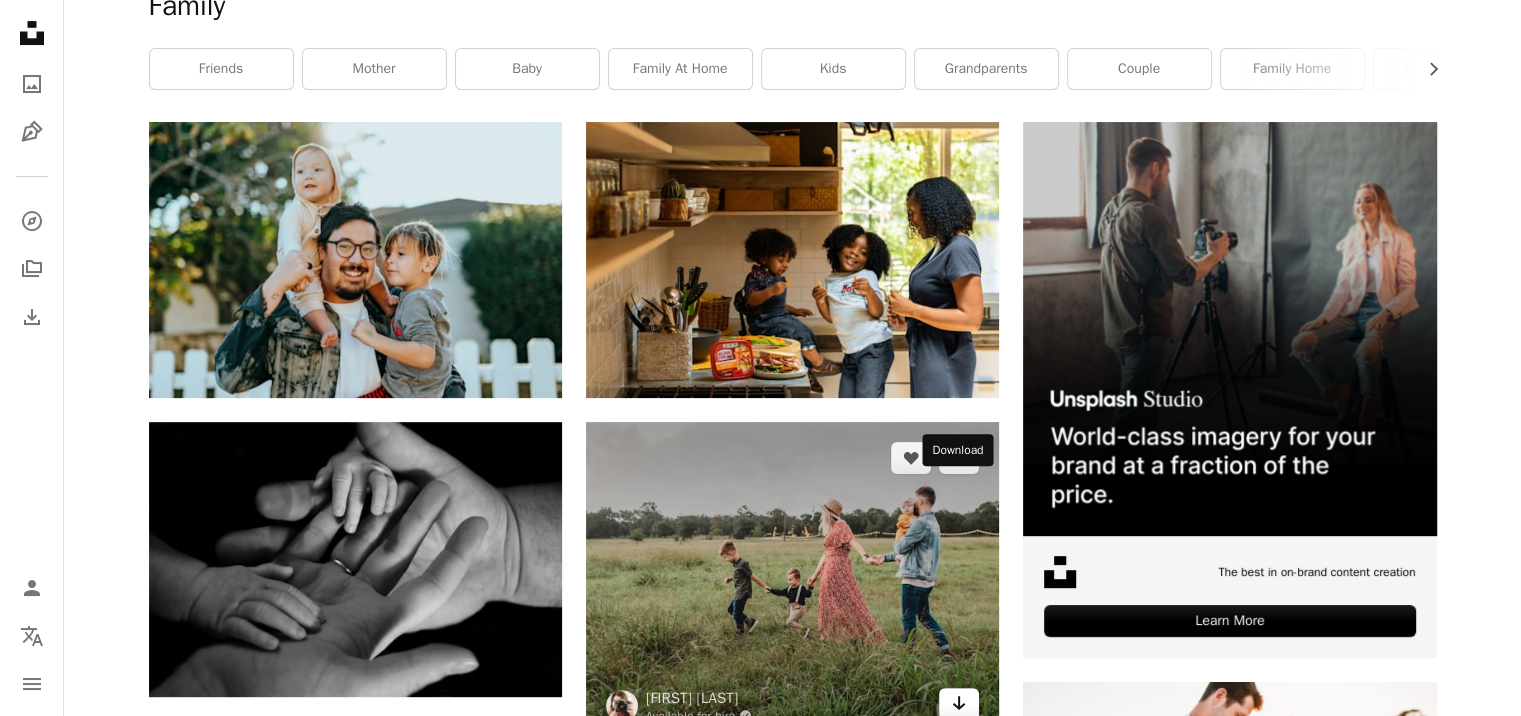 click 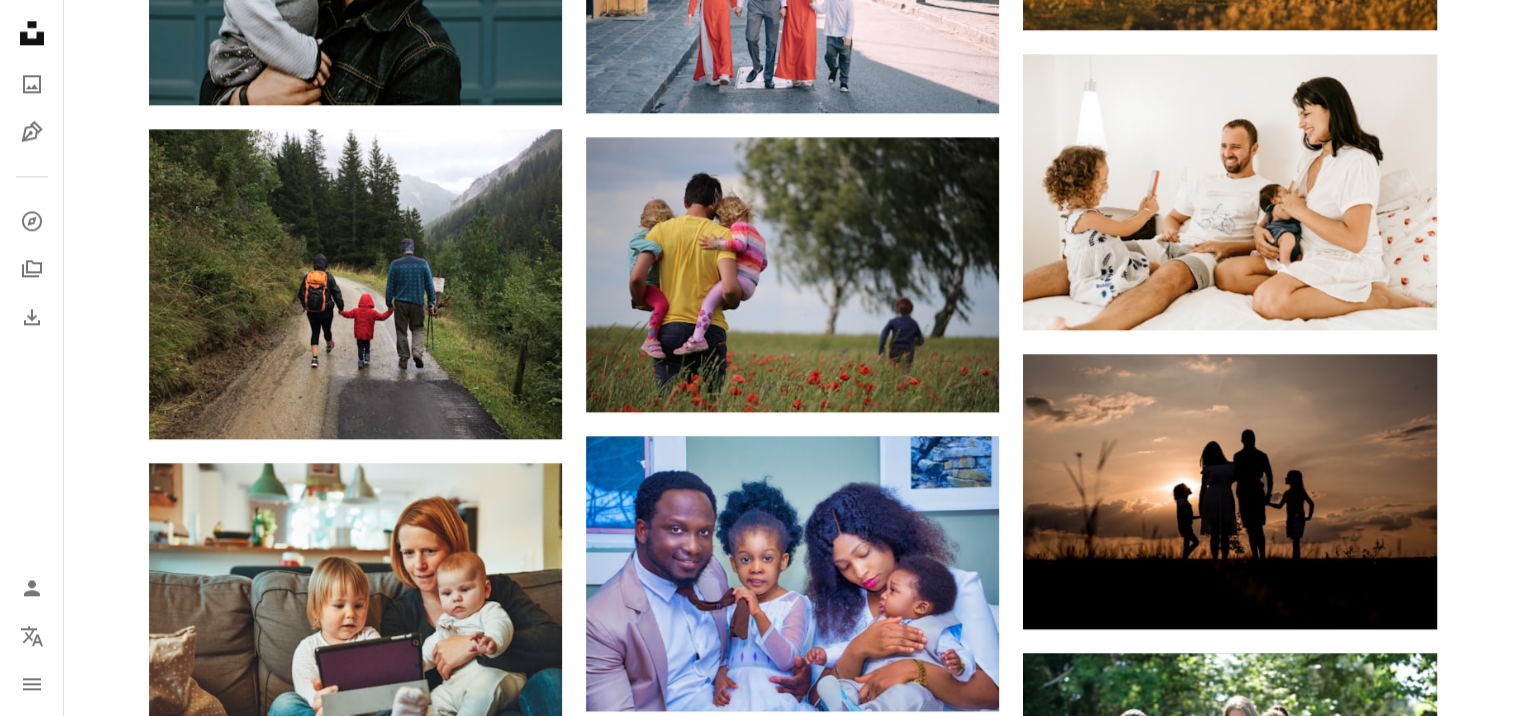 scroll, scrollTop: 2671, scrollLeft: 0, axis: vertical 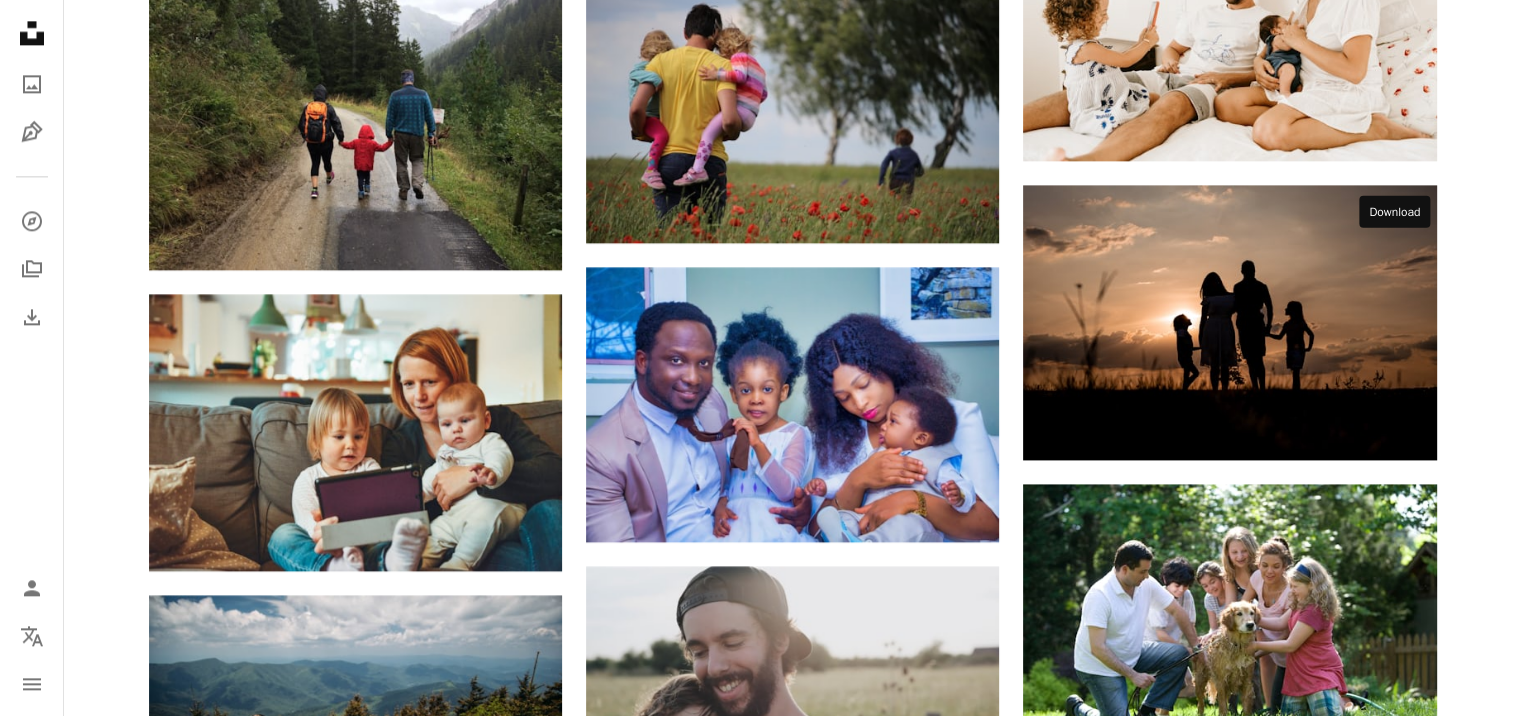 click on "Arrow pointing down" 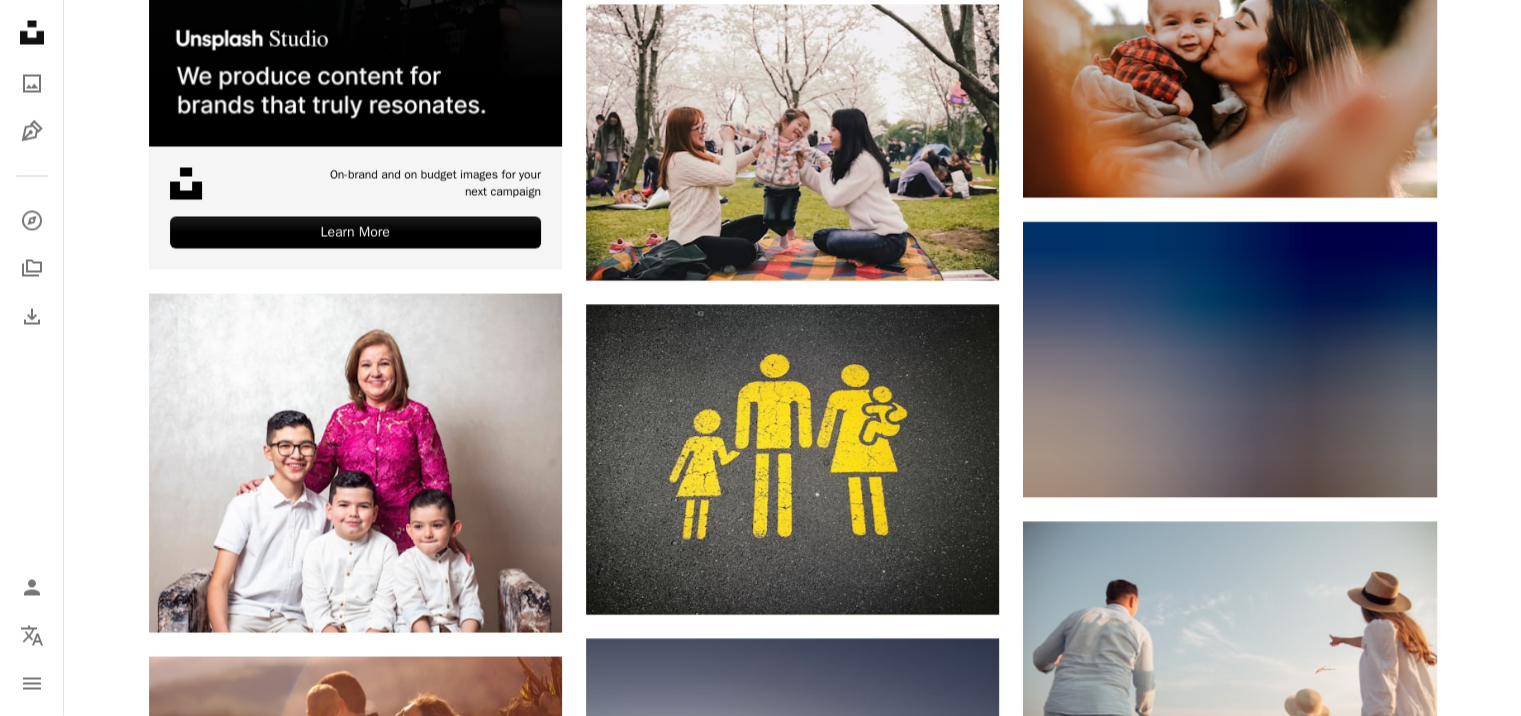 scroll, scrollTop: 3936, scrollLeft: 0, axis: vertical 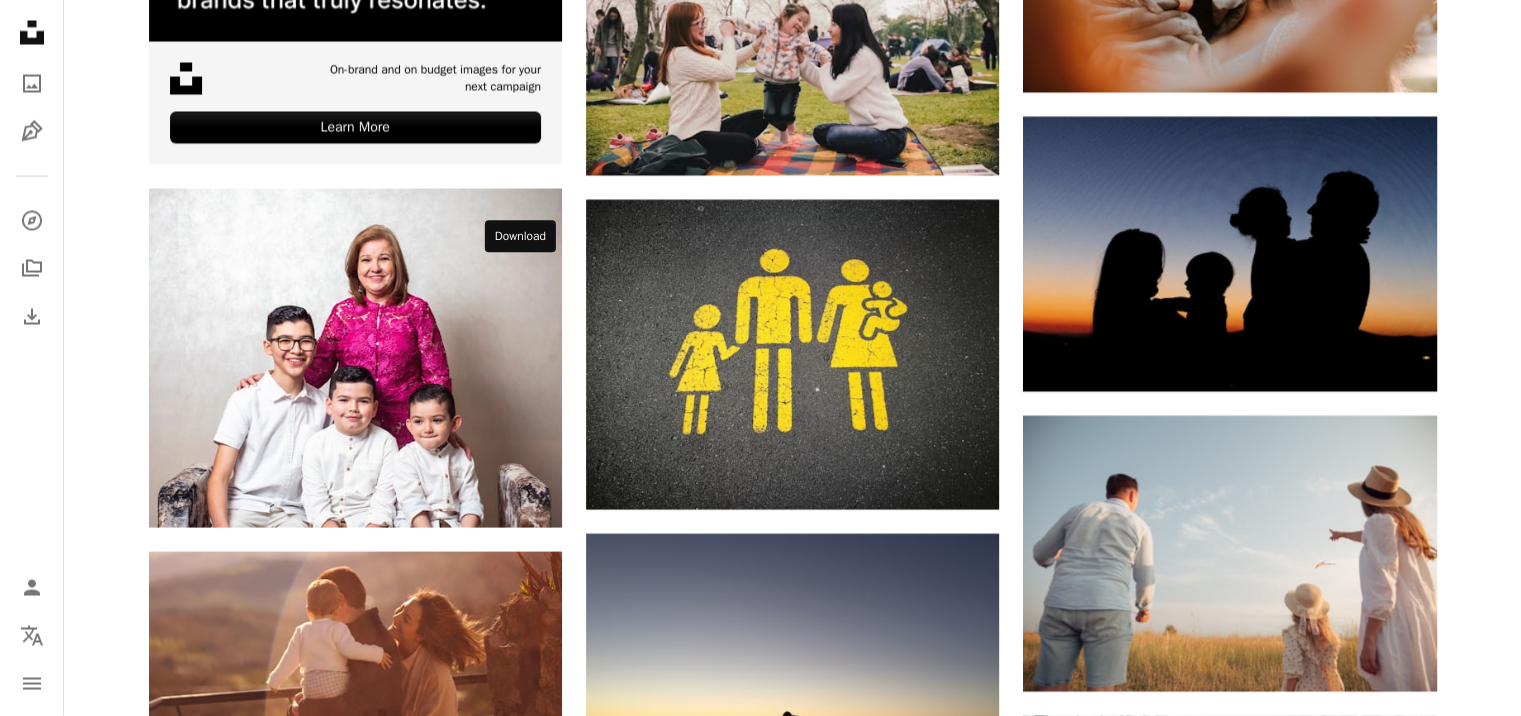 click on "Arrow pointing down" 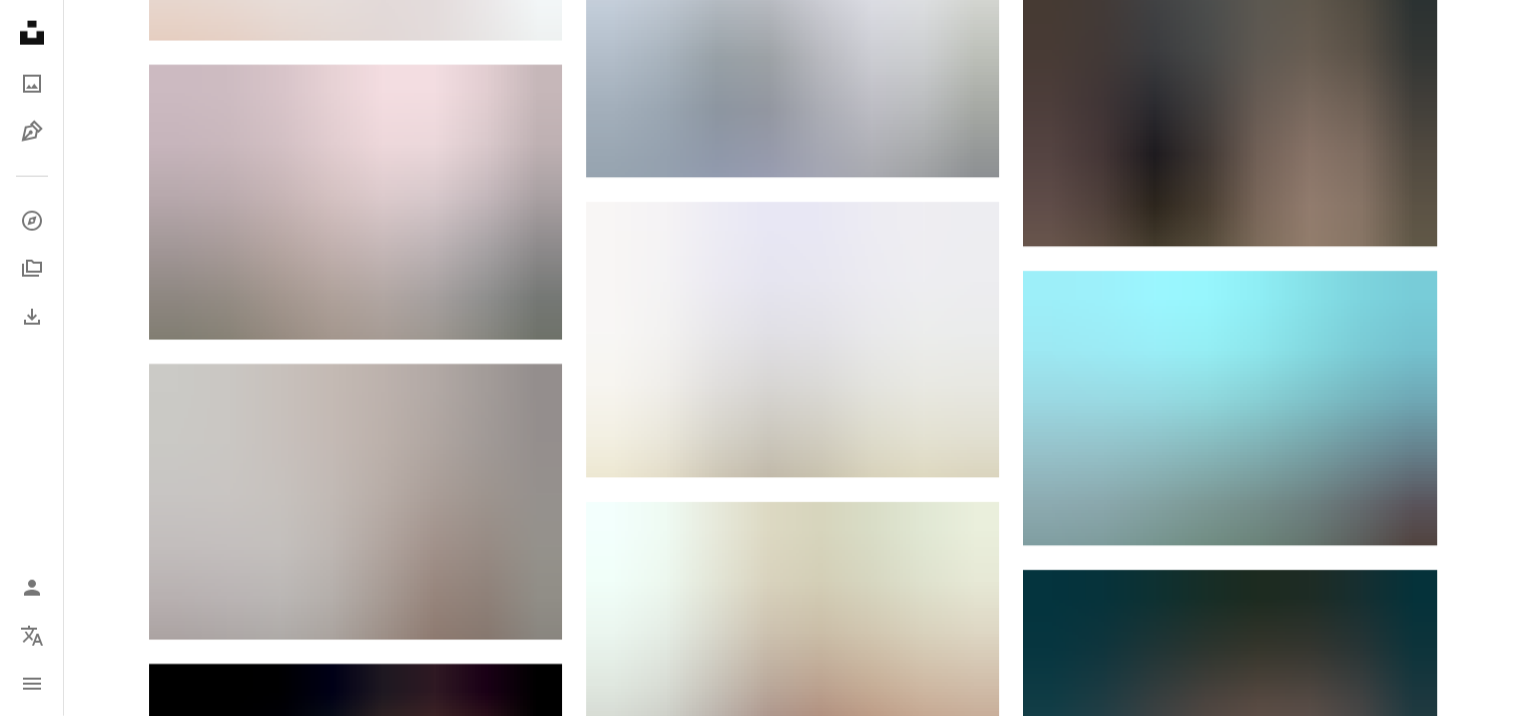 scroll, scrollTop: 4970, scrollLeft: 0, axis: vertical 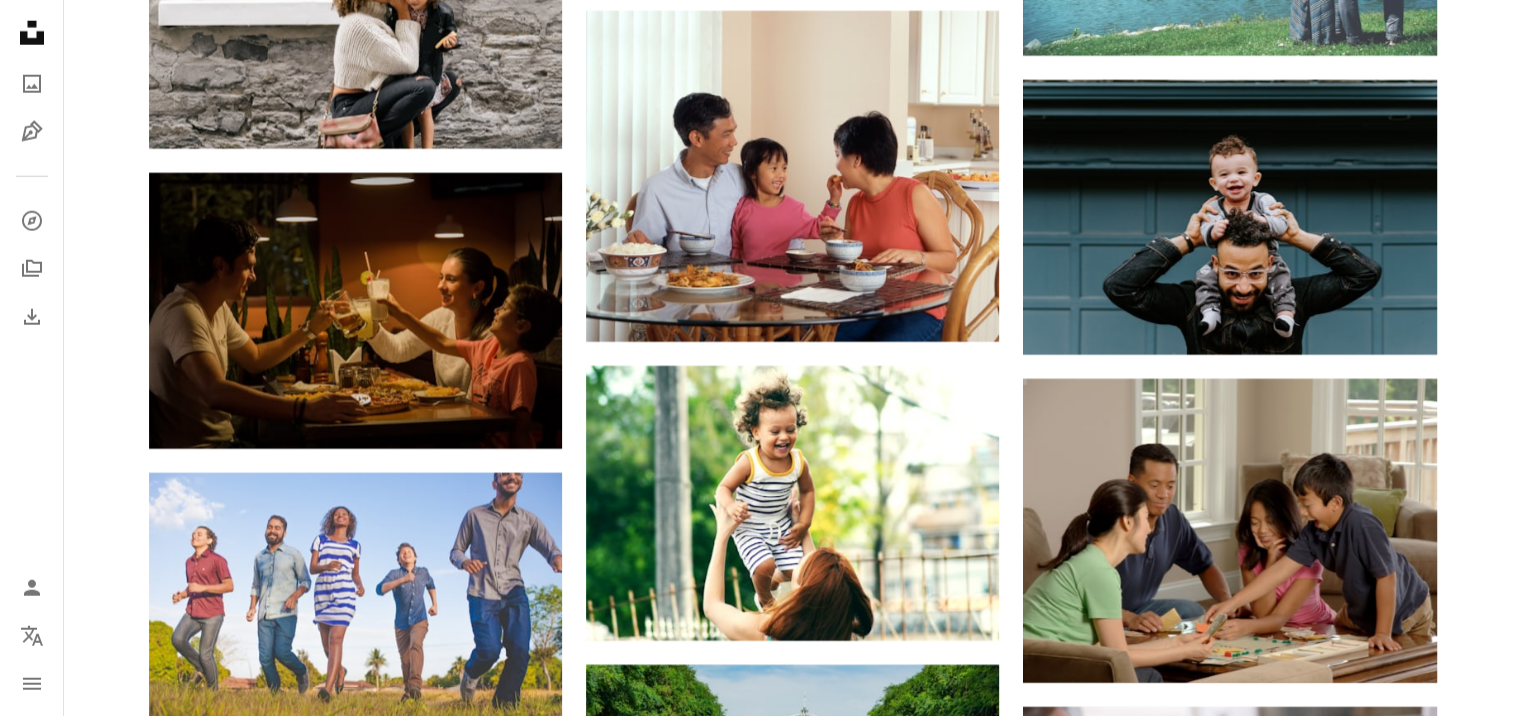 click at bounding box center (355, 1210) 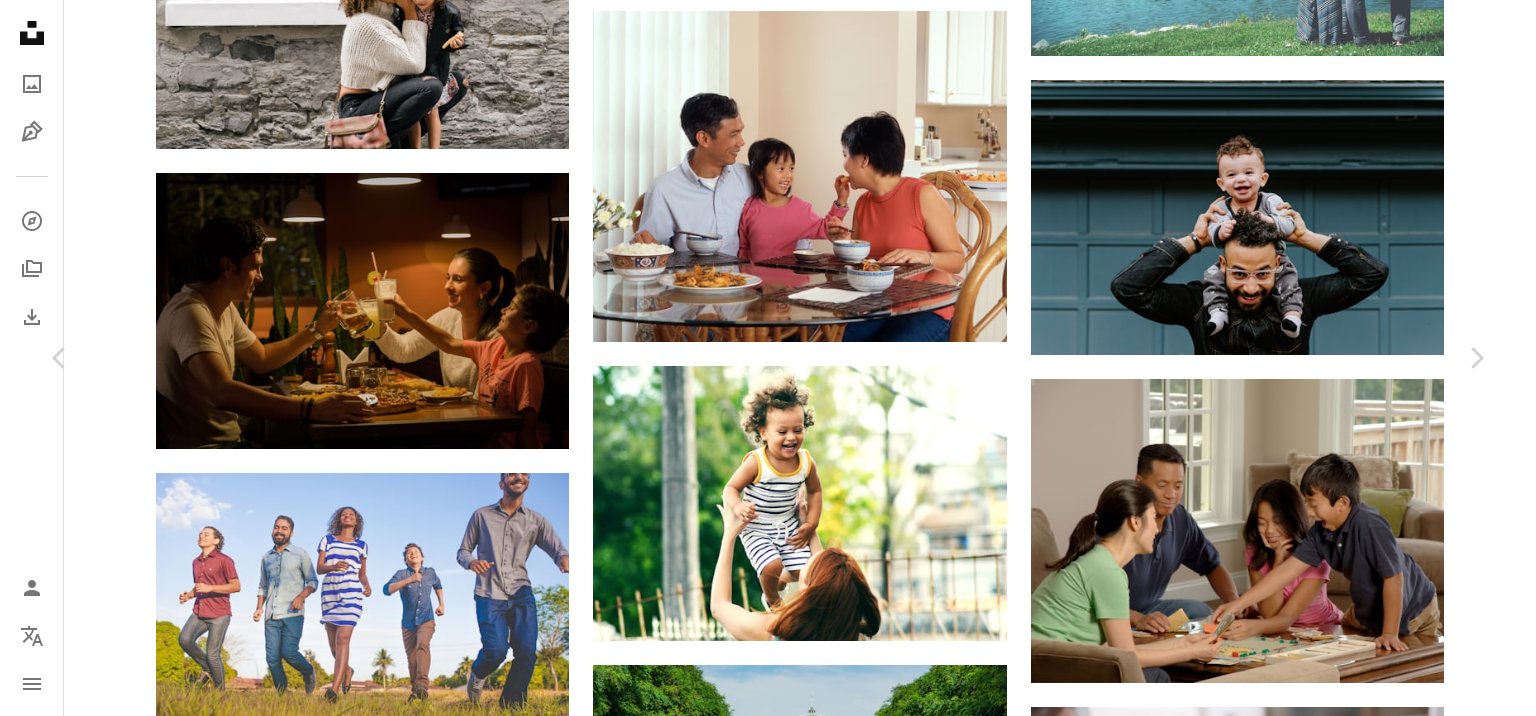 click on "An X shape Chevron left Chevron right [FIRST] [LAST] [LAST] A heart A plus sign Download free Chevron down Zoom in Views 10,066,747 Downloads 67,965 A forward-right arrow Share Info icon Info More Actions Calendar outlined Published on  [MONTH] [DAY], [YEAR] Camera Canon, EOS 600D Safety Free to use under the  Unsplash License wallpaper people family happy vintage new year kids cozy family time canon family together loving family family get together active family christmas girl human plant grey female Backgrounds Browse premium related images on iStock  |  Save 20% with code UNSPLASH20 View more on iStock  ↗ Related images A heart A plus sign [FIRST] [LAST] Arrow pointing down A heart A plus sign [FIRST] [LAST] Available for hire A checkmark inside of a circle Arrow pointing down A heart A plus sign [FIRST] [LAST] Available for hire A checkmark inside of a circle Arrow pointing down A heart A plus sign [FIRST] [LAST] Available for hire A checkmark inside of a circle Arrow pointing down A heart A plus sign" at bounding box center [768, 4566] 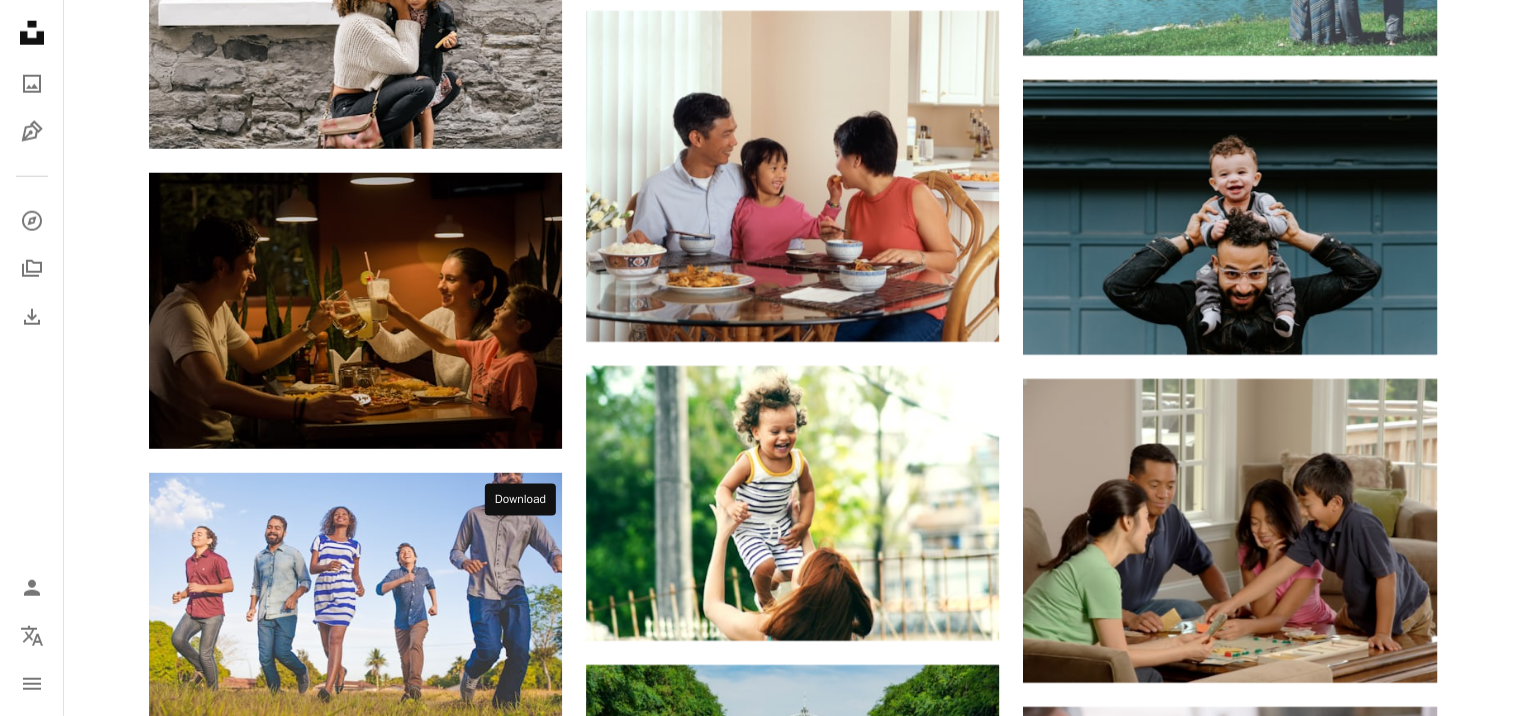 click on "Arrow pointing down" 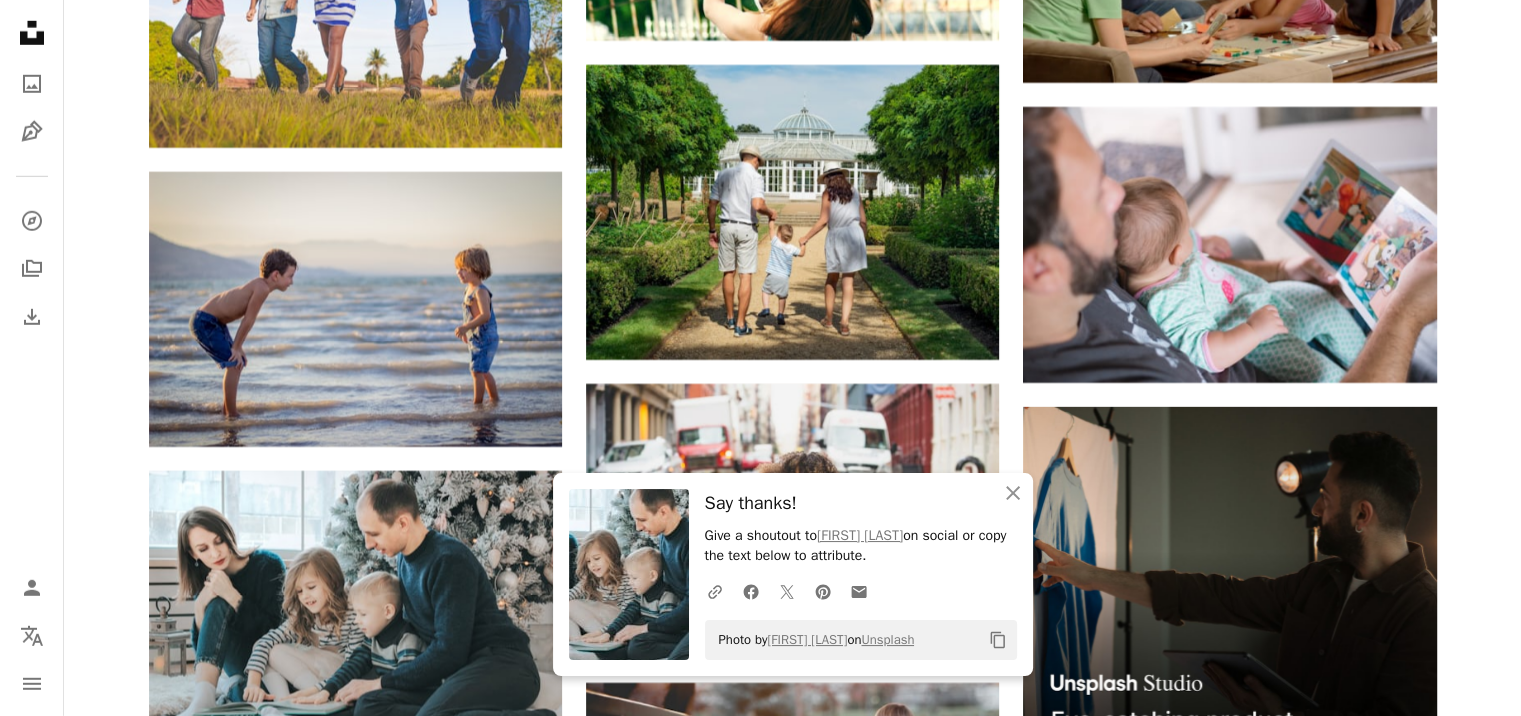 scroll, scrollTop: 6370, scrollLeft: 0, axis: vertical 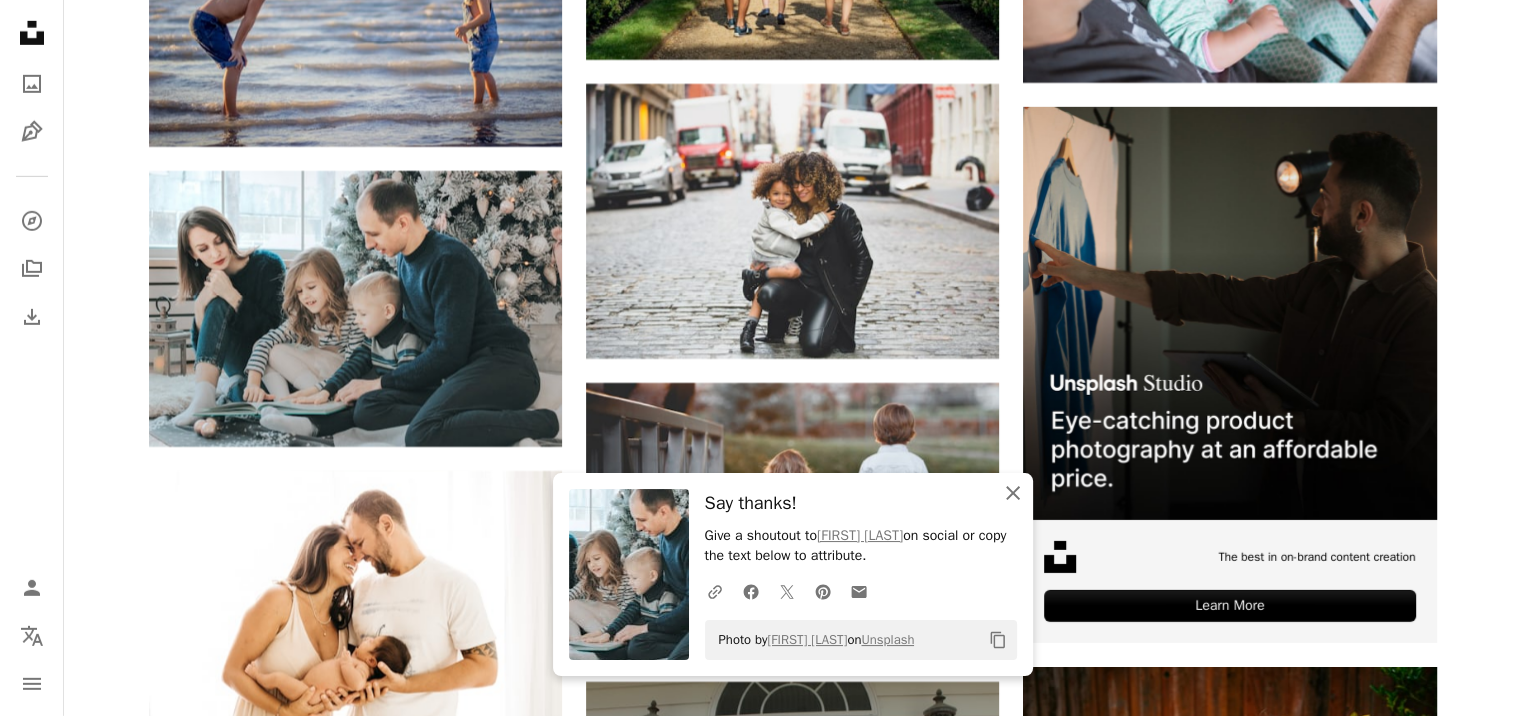 click on "An X shape" 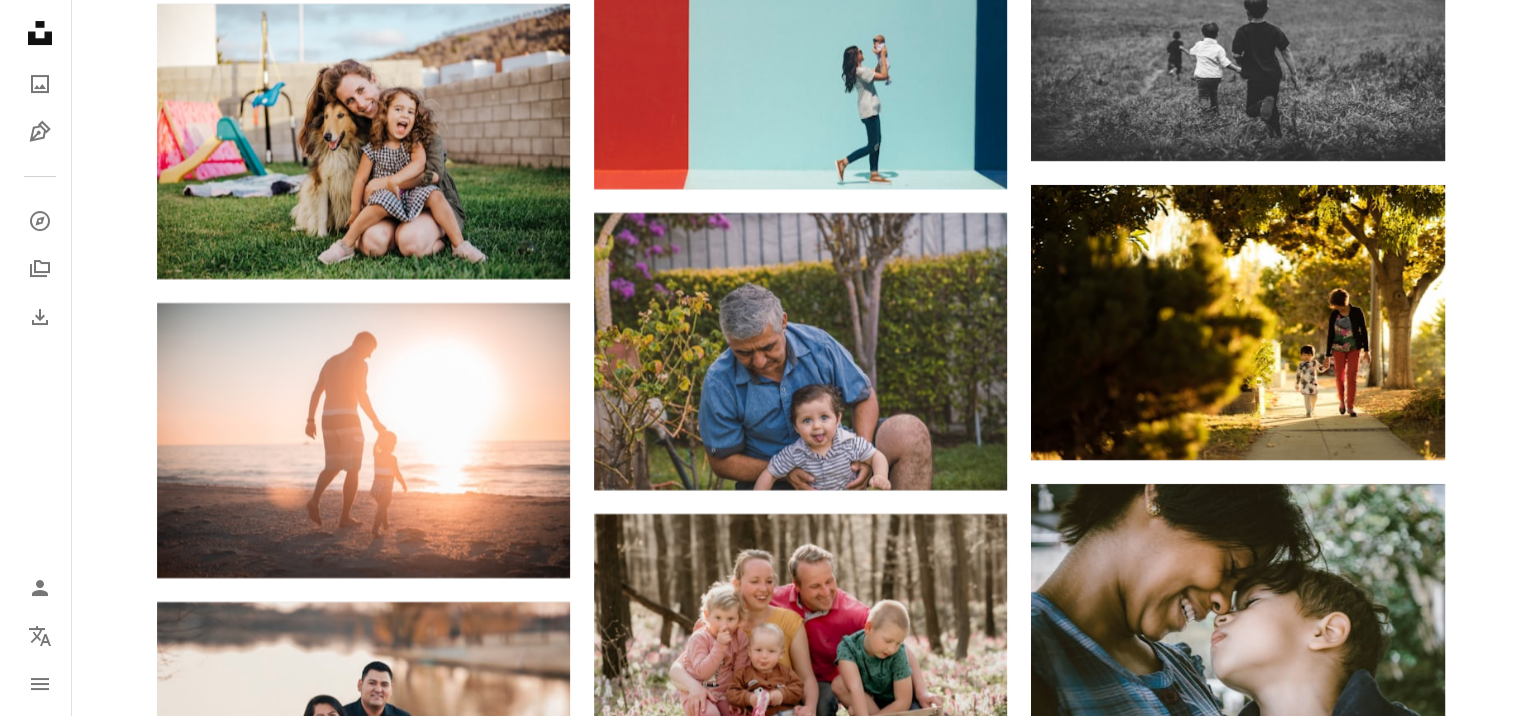 scroll, scrollTop: 8070, scrollLeft: 0, axis: vertical 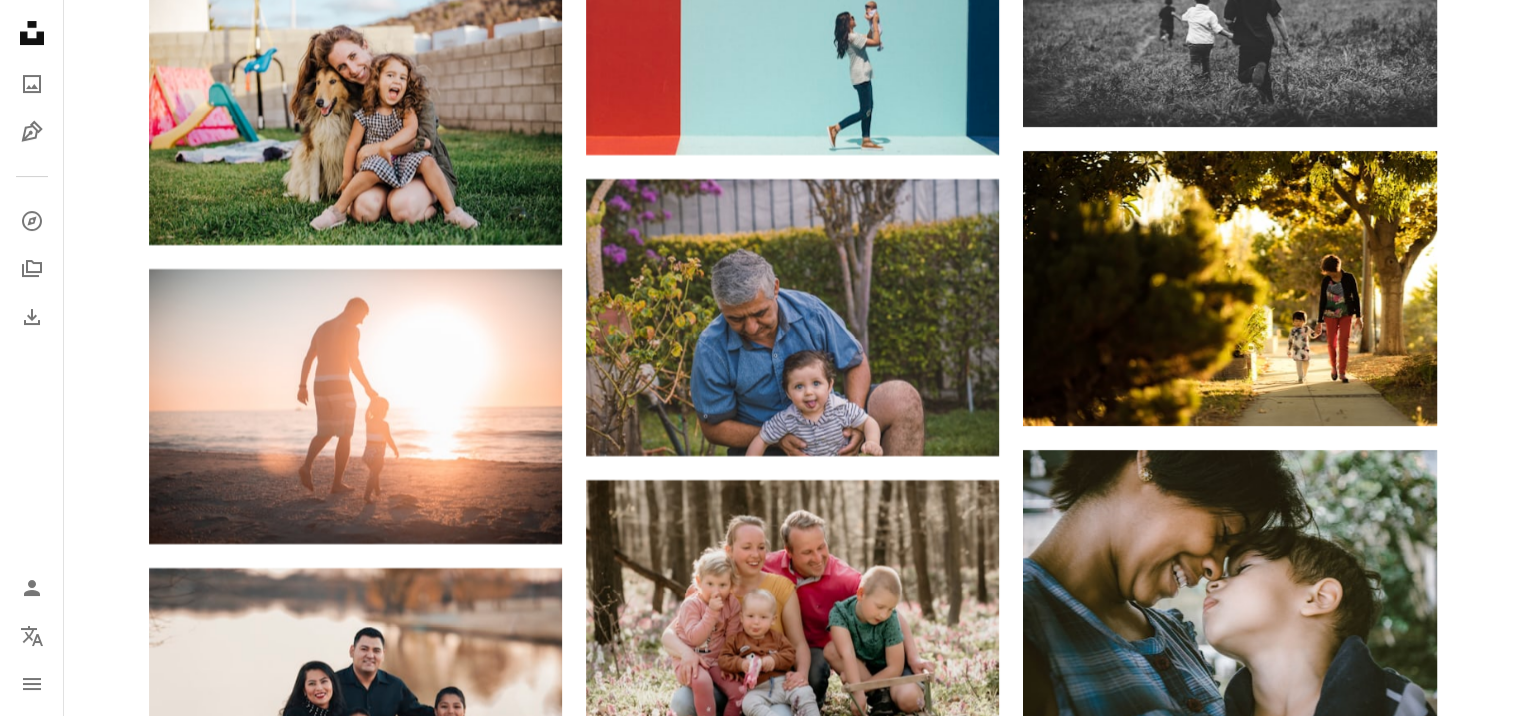 click at bounding box center (1229, 1769) 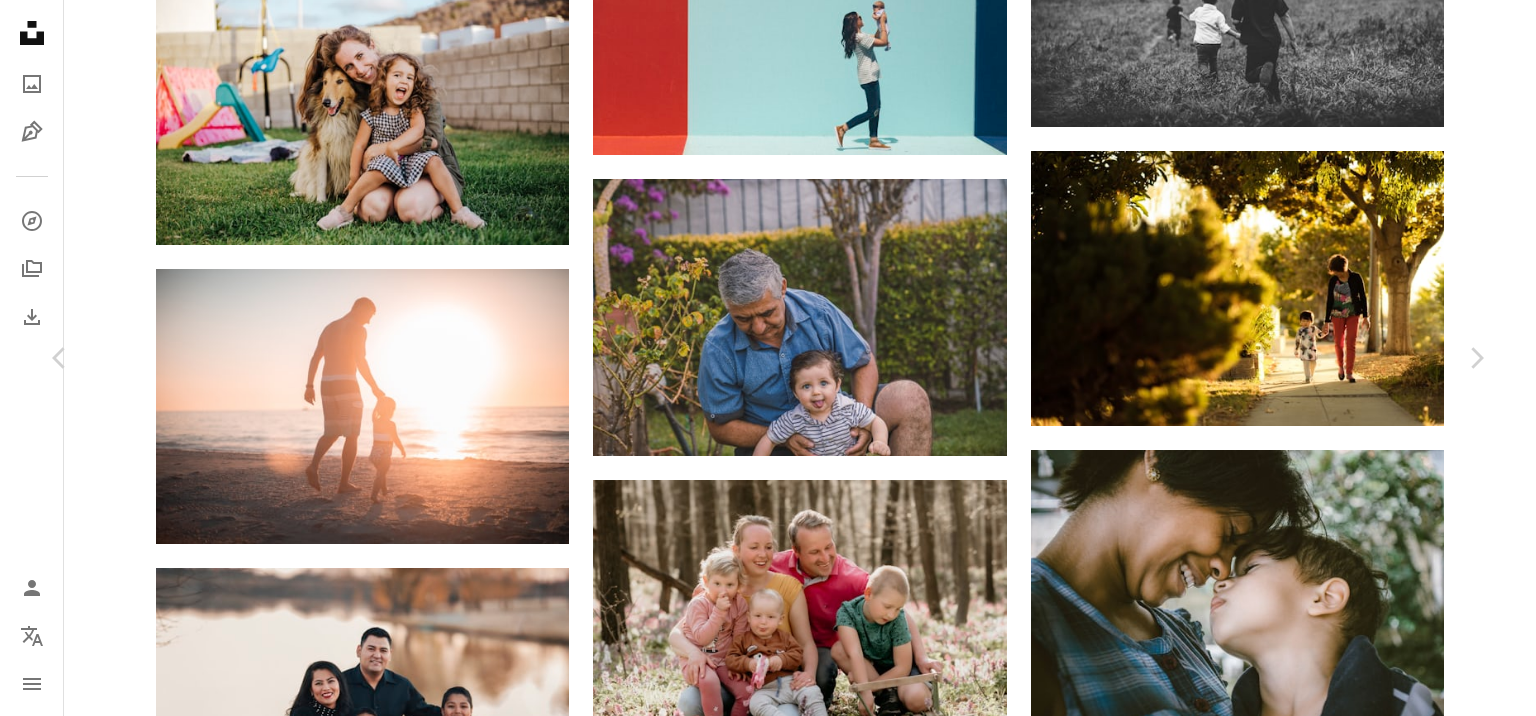 click at bounding box center [761, 5887] 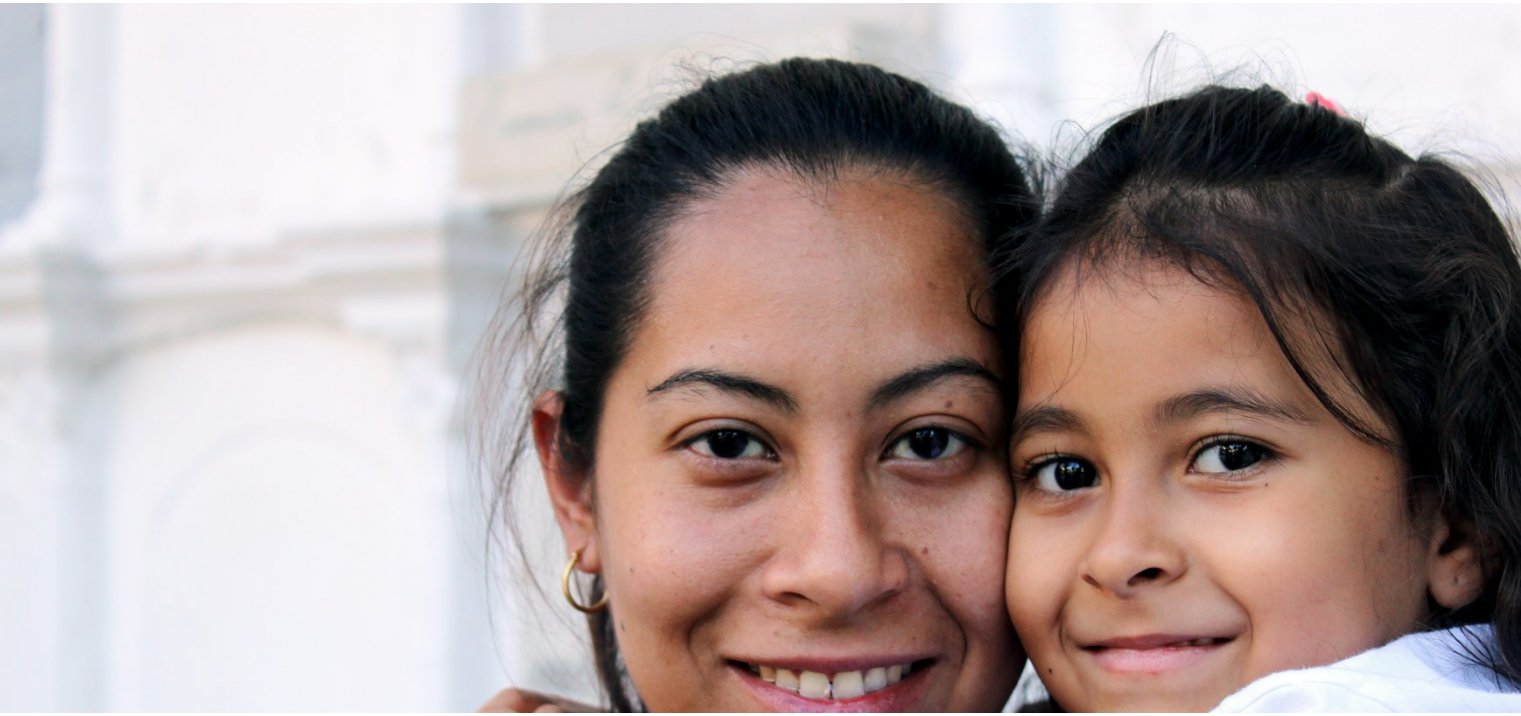 scroll, scrollTop: 144, scrollLeft: 0, axis: vertical 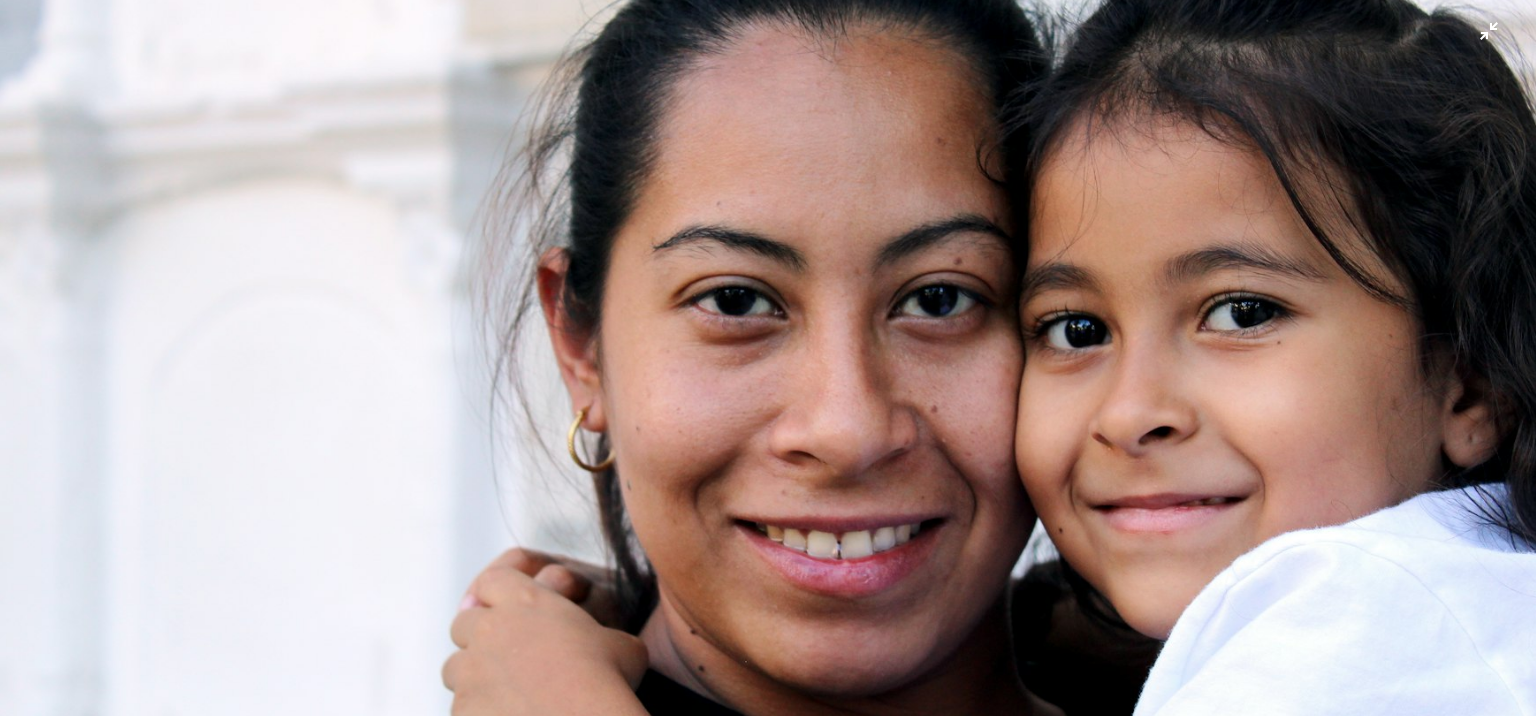 click at bounding box center [768, 367] 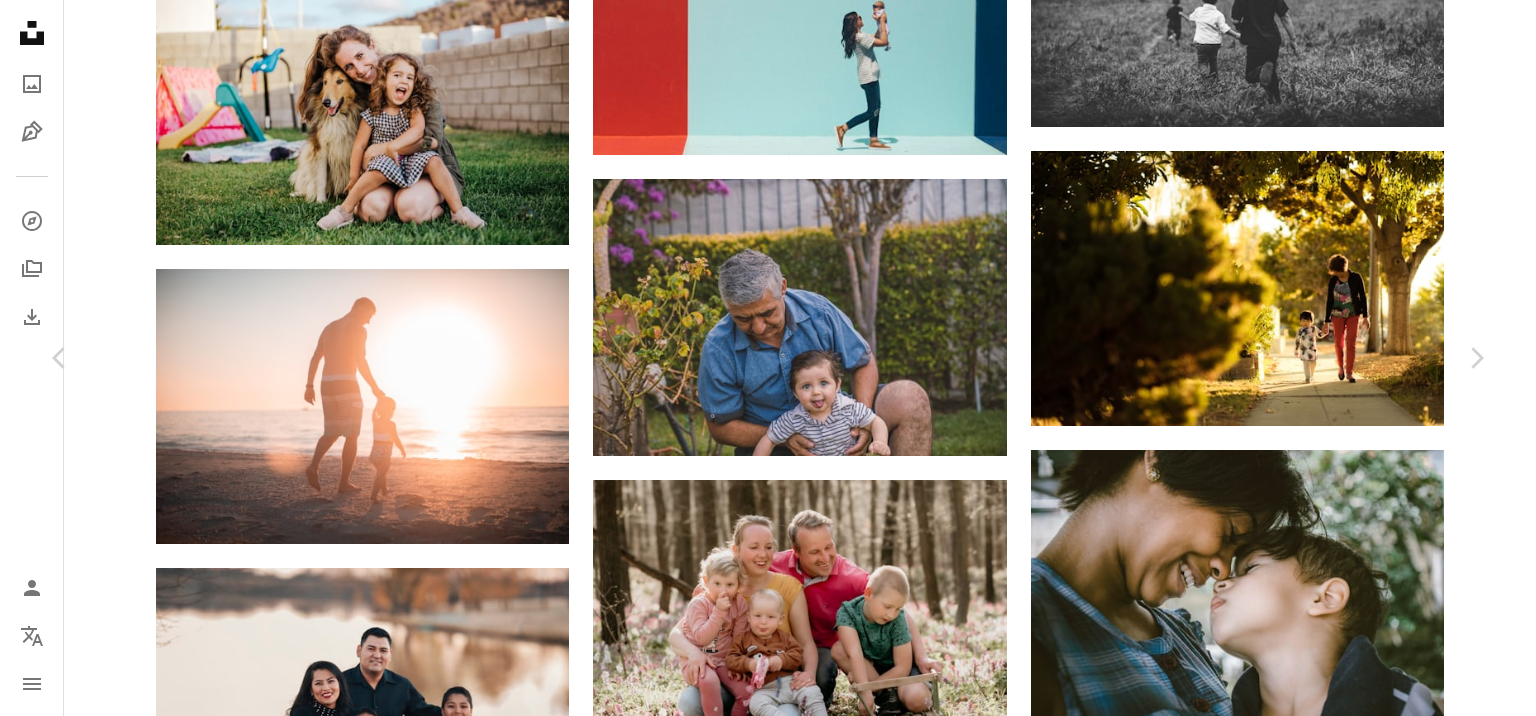 click on "An X shape Chevron left Chevron right [FIRST] [LAST] jackhammer A heart A plus sign Download free Chevron down Zoom in Views [NUMBER], [NUMBER] Downloads [NUMBER] Featured in Family A forward-right arrow Share Info icon Info More Actions A map marker Medellín, [COUNTRY] Calendar outlined Published on August [DAY], [YEAR] Camera Canon, EOS REBEL T5 Safety Free to use under the Unsplash License woman portrait girl family love female together lady mom hug bright colombia young embrace closeup holding mujer madre human people HD Wallpapers Browse premium related images on iStock | Save 20% with code UNSPLASH20 Related images A heart A plus sign [FIRST] [LAST] Available for hire A checkmark inside of a circle Arrow pointing down Plus sign for Unsplash+ A heart A plus sign [FIRST] [LAST] For Unsplash+ A lock Download A heart A plus sign [FIRST] [LAST] Arrow pointing down Plus sign for Unsplash+ A heart A plus sign [FIRST] [LAST] For Unsplash+ A lock Download A heart A plus sign [FIRST] [LAST] A heart" at bounding box center (768, 5867) 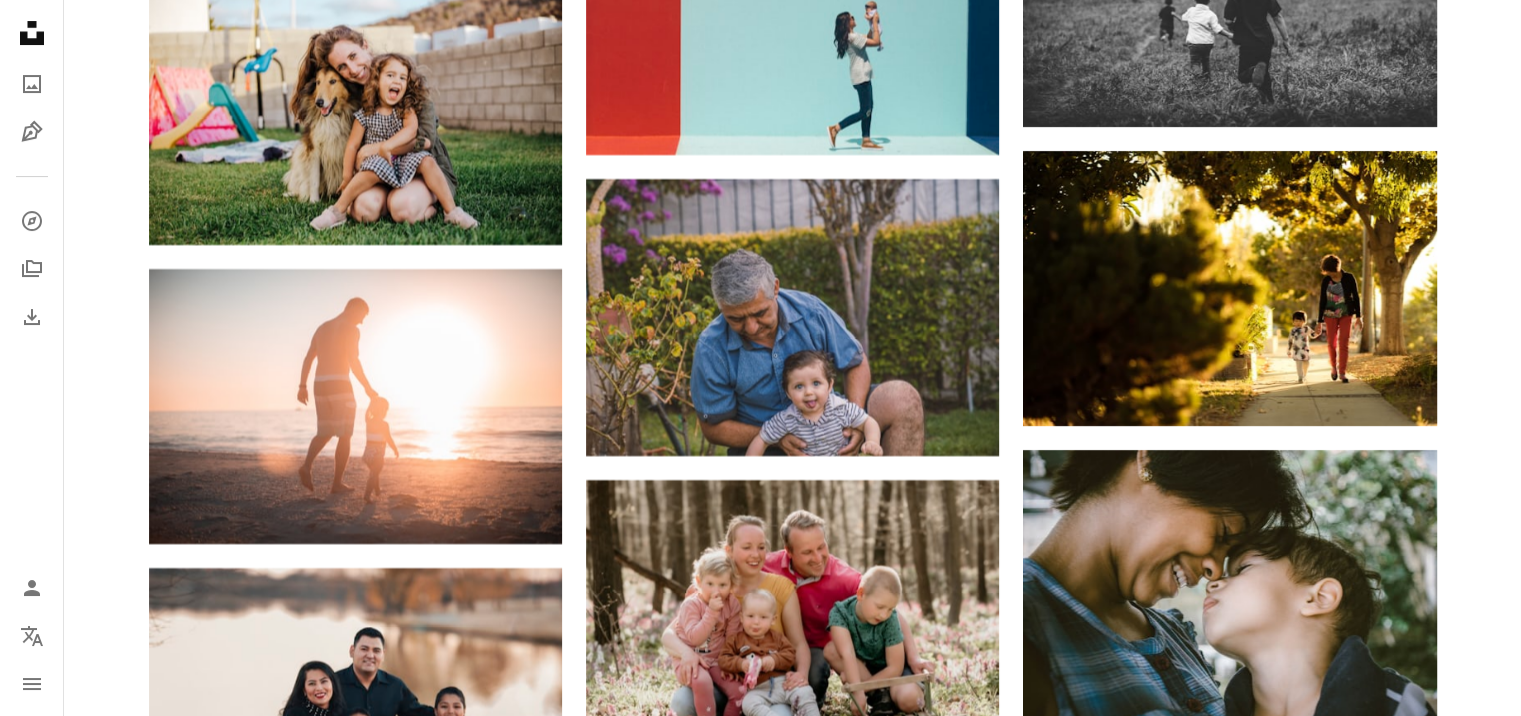 scroll, scrollTop: 8370, scrollLeft: 0, axis: vertical 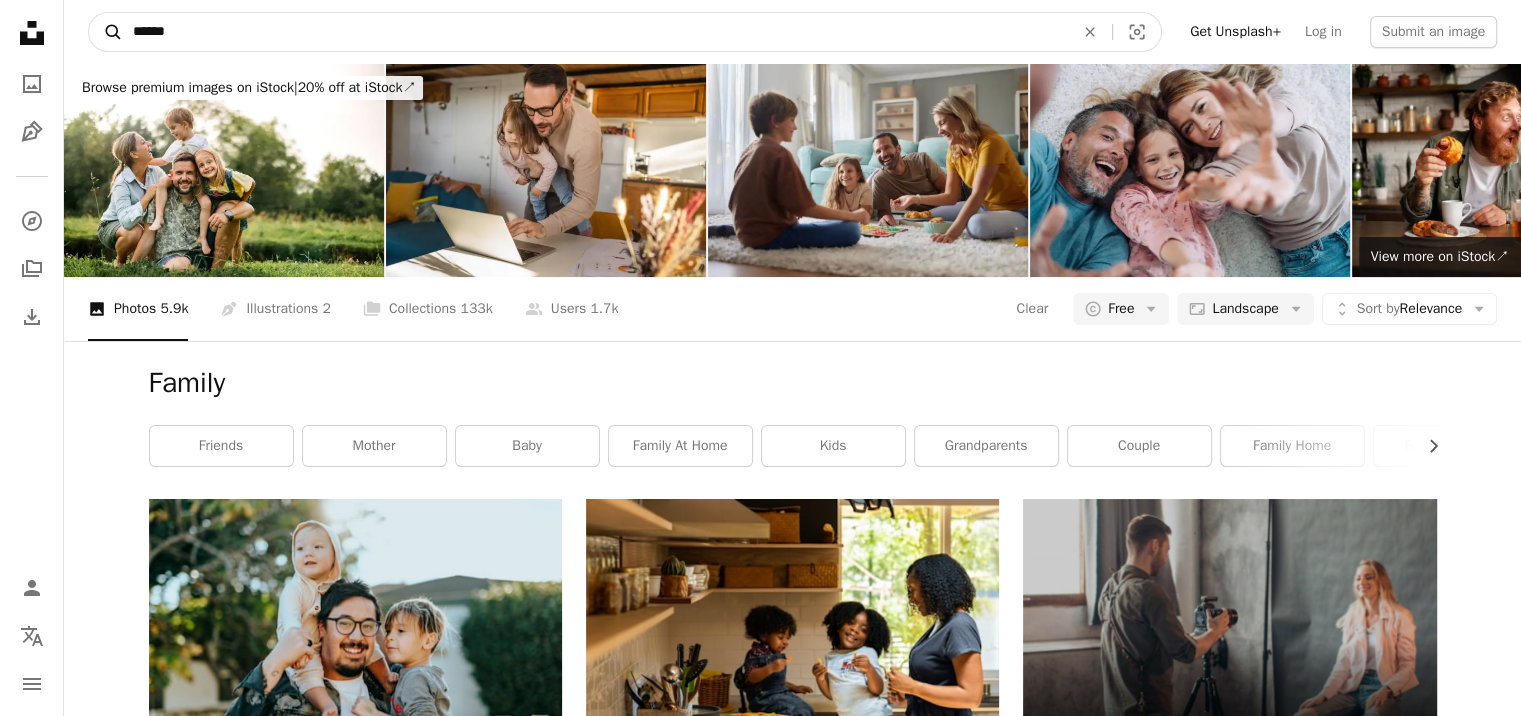 drag, startPoint x: 250, startPoint y: 35, endPoint x: 115, endPoint y: 12, distance: 136.94525 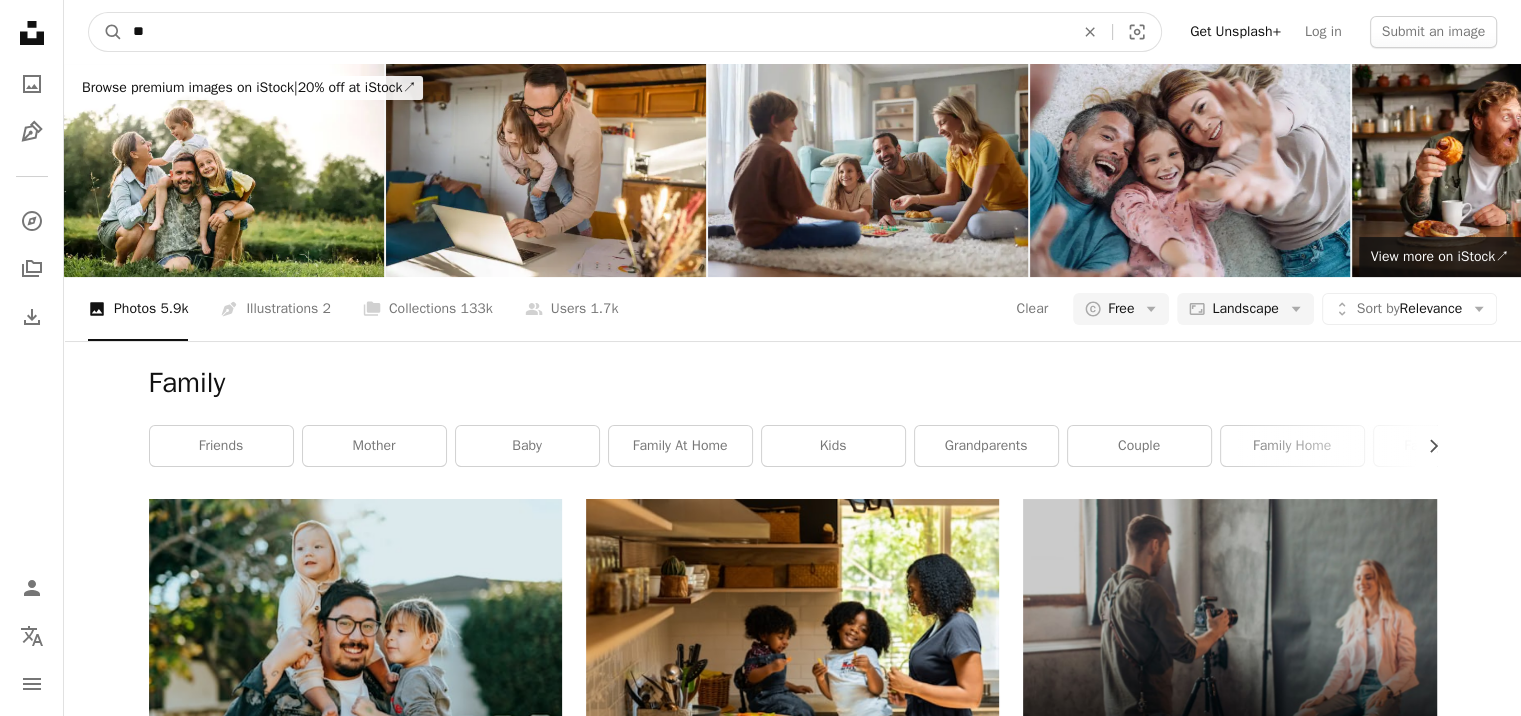 type on "*" 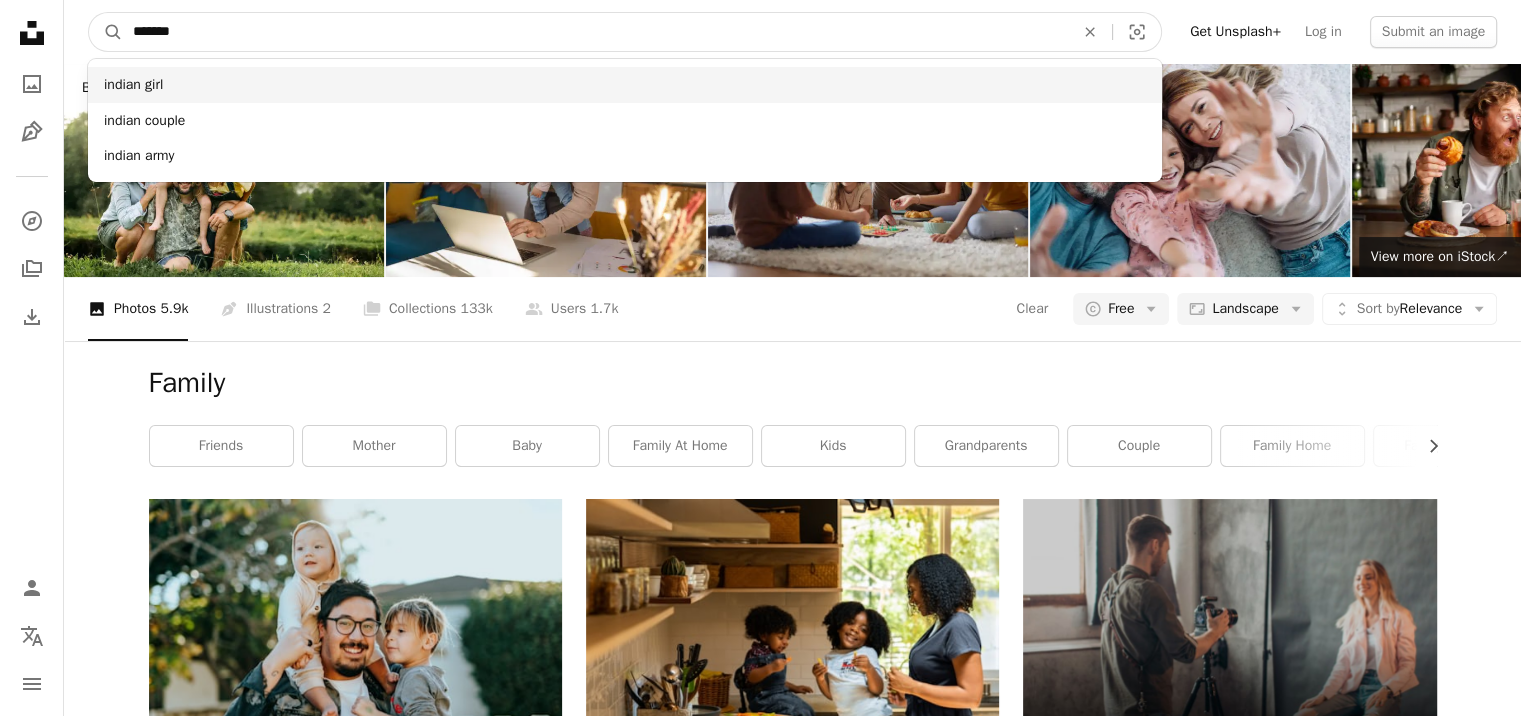 type on "******" 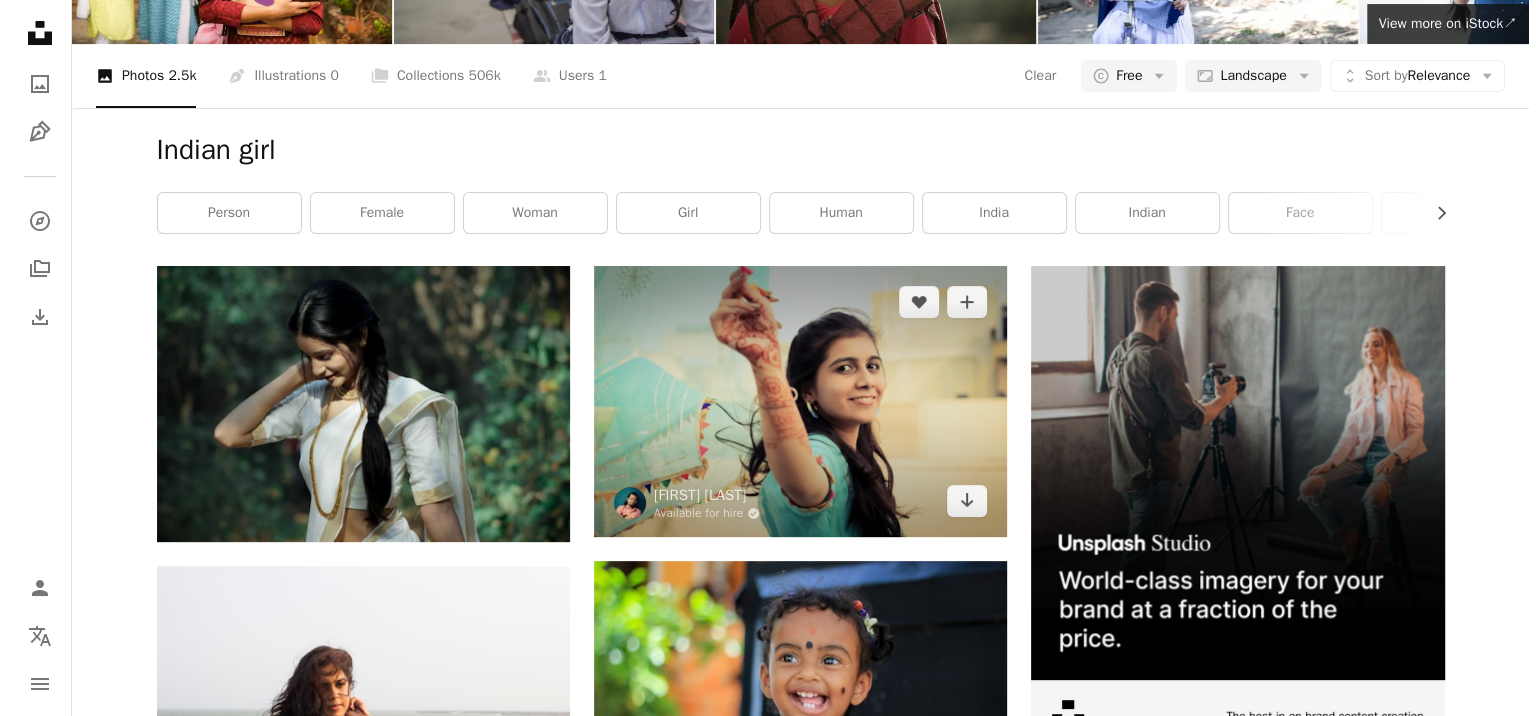 scroll, scrollTop: 266, scrollLeft: 0, axis: vertical 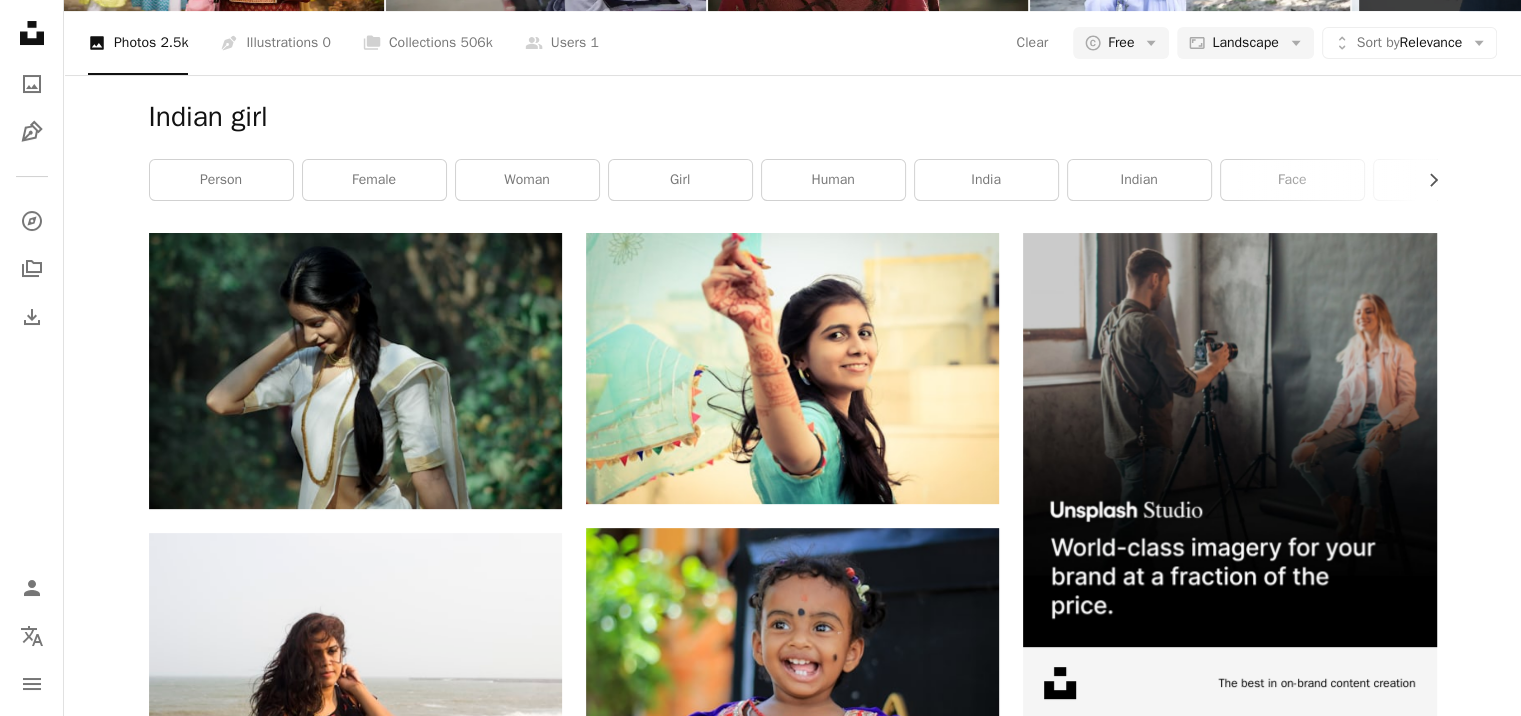 click at bounding box center (1229, 1231) 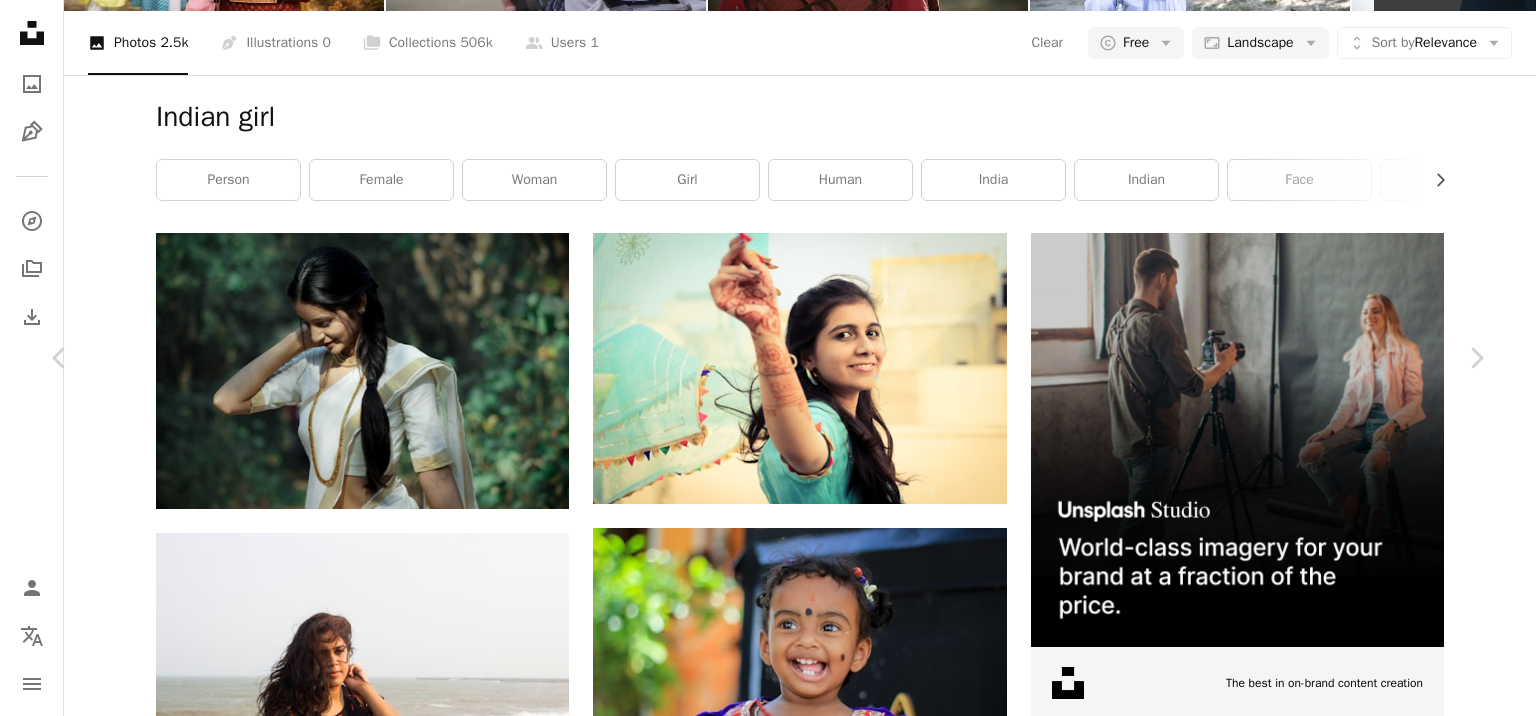 click at bounding box center [761, 4160] 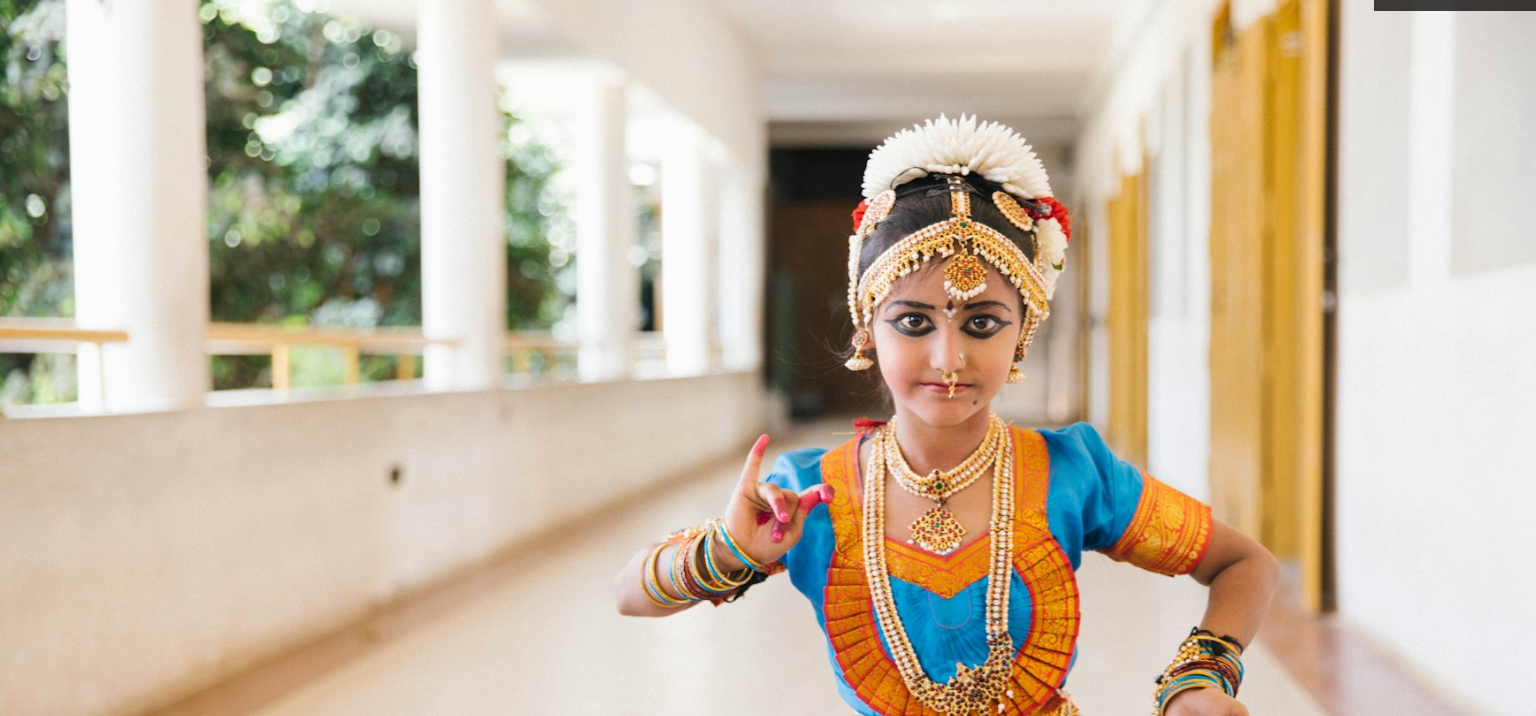 scroll, scrollTop: 144, scrollLeft: 0, axis: vertical 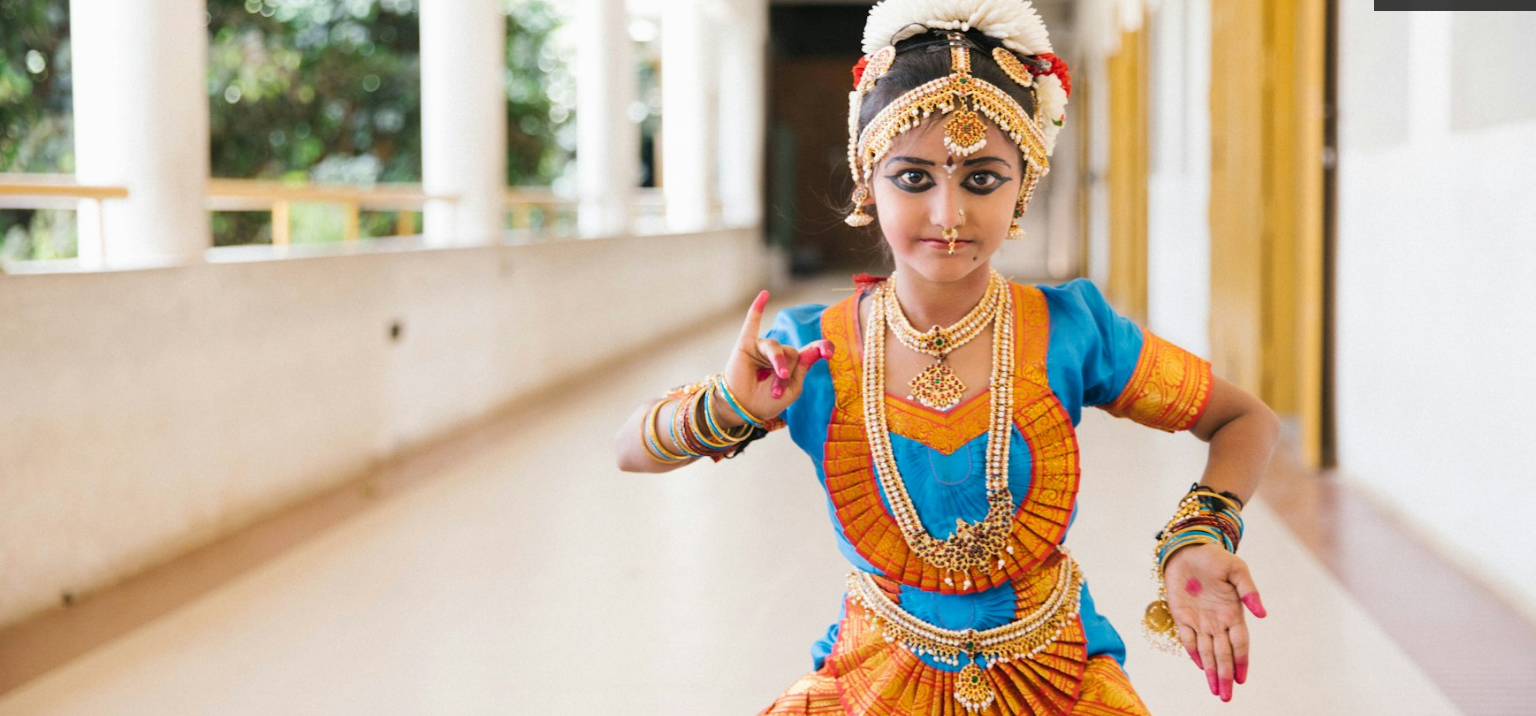 click at bounding box center (768, 367) 